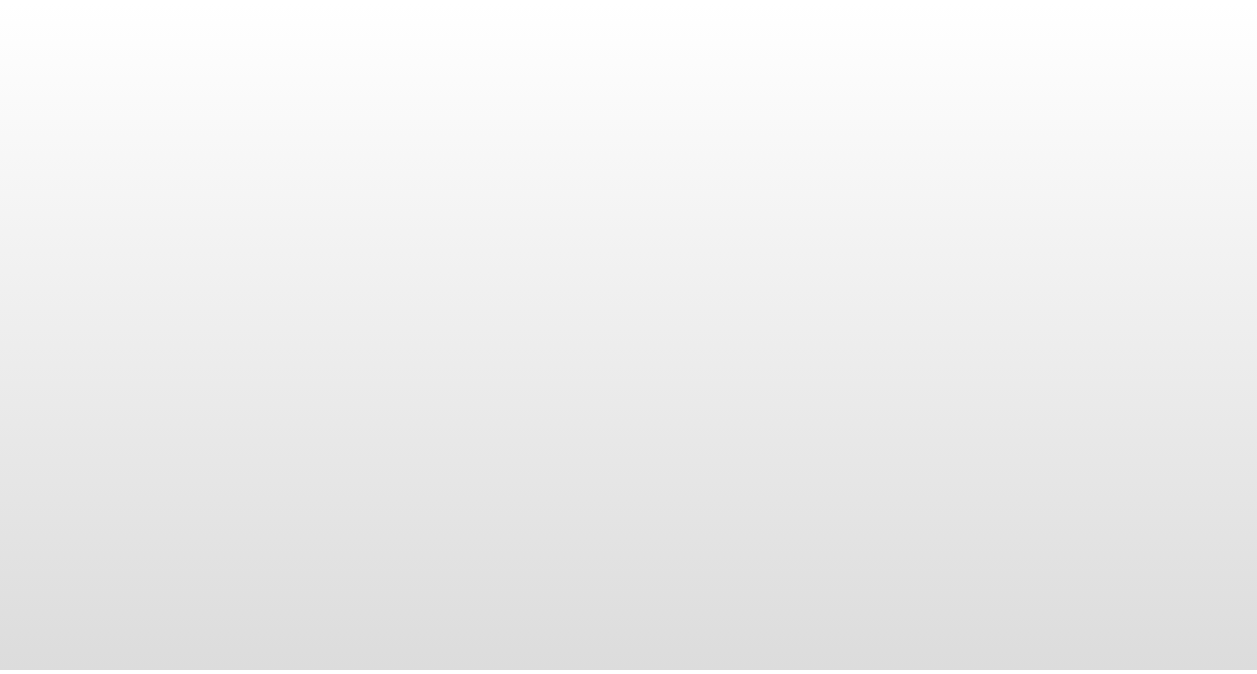 scroll, scrollTop: 0, scrollLeft: 0, axis: both 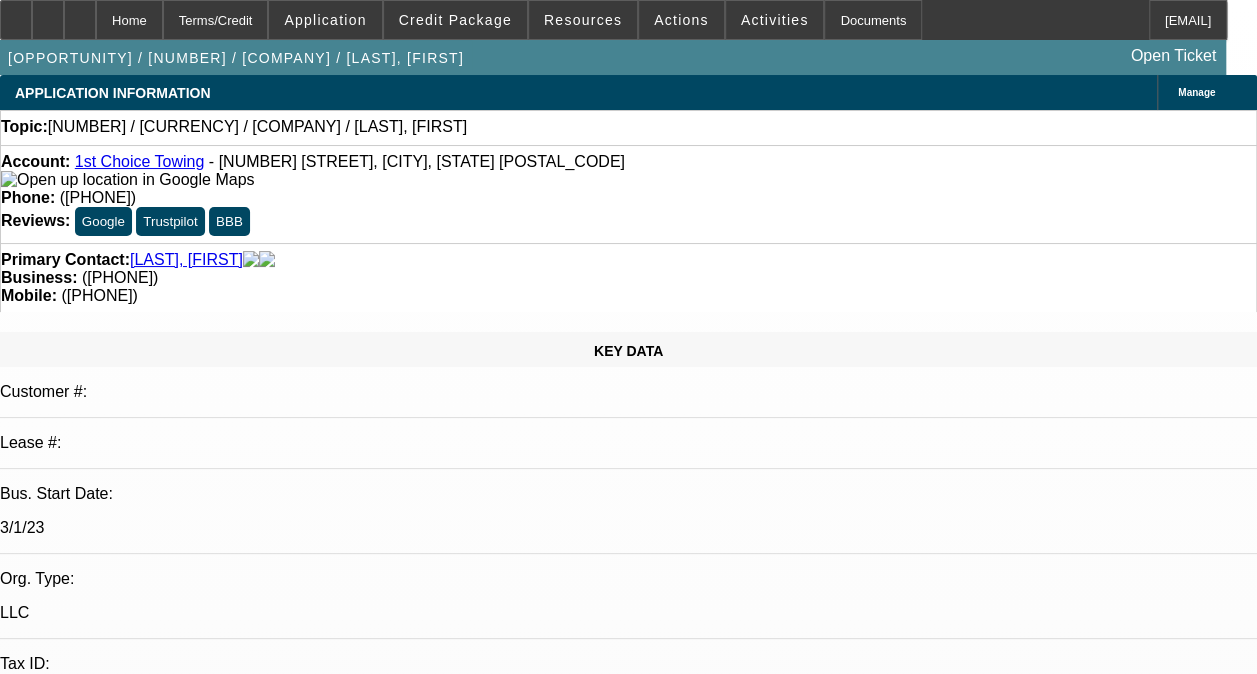 select on "0" 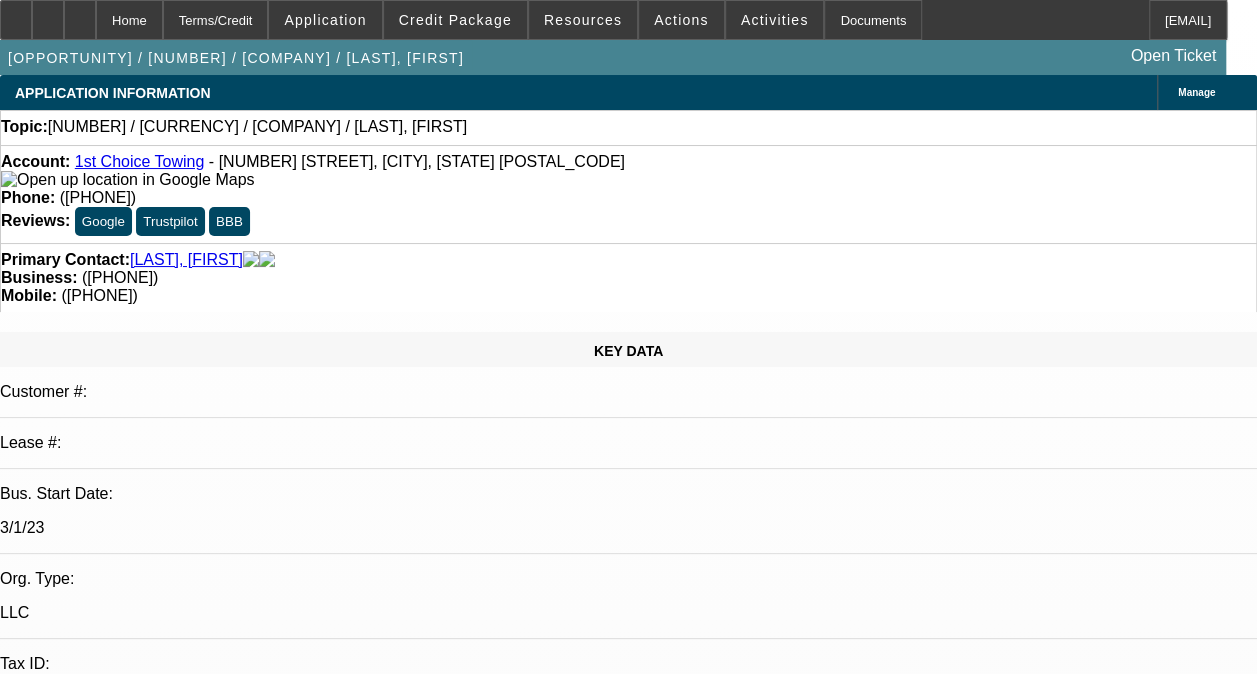 click on "Joshua has two active towing companies, 1st Choice Towing (New) and Paynes Towing (Old). He wants to refinance/transfer truck from Paynes Towing over to 1st Choice Towing, said he would be financing $260k worth
Gaizutis, Lucas - 8/7/25, 12:07 PM" at bounding box center [595, 6819] 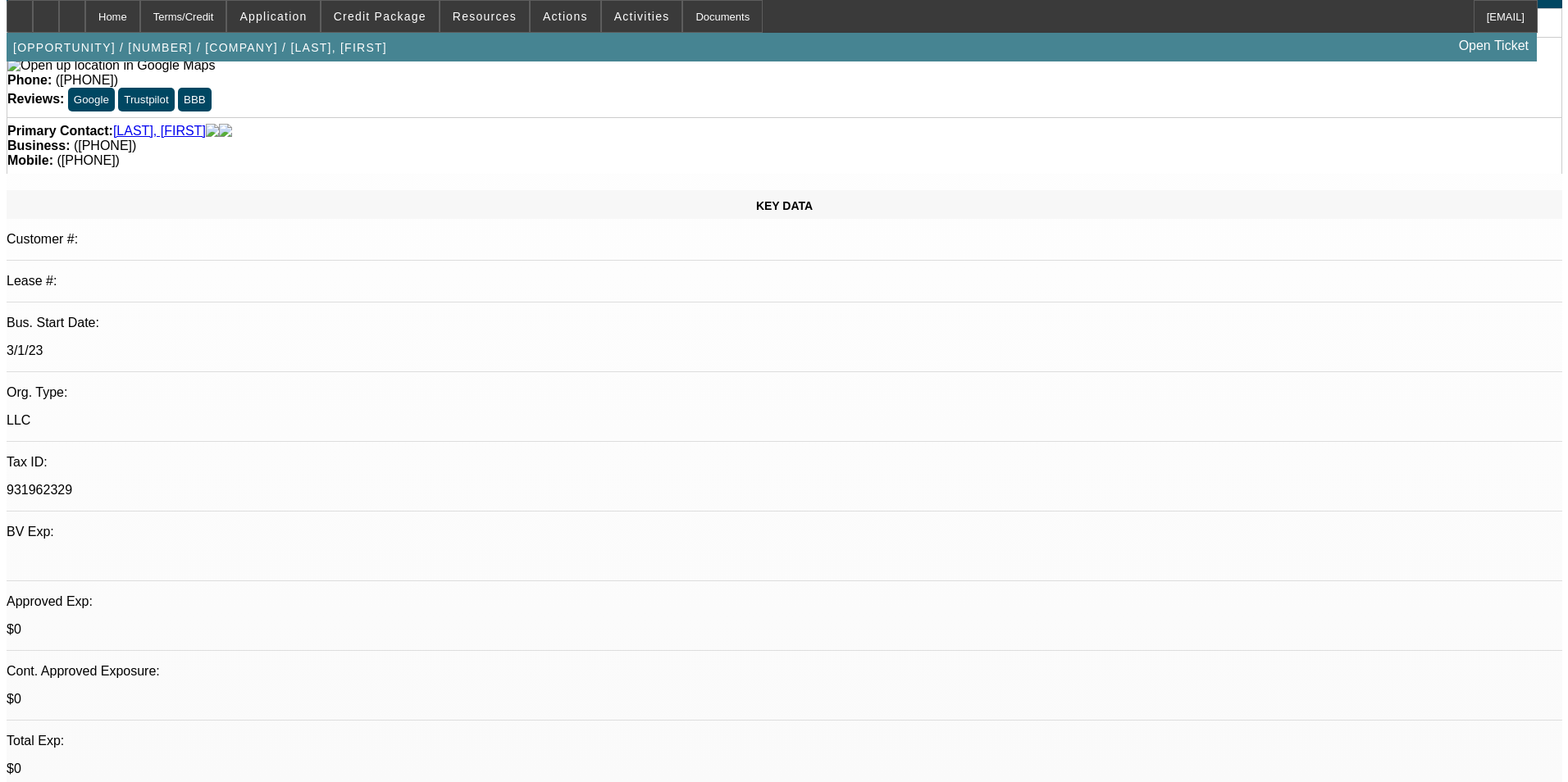 scroll, scrollTop: 0, scrollLeft: 0, axis: both 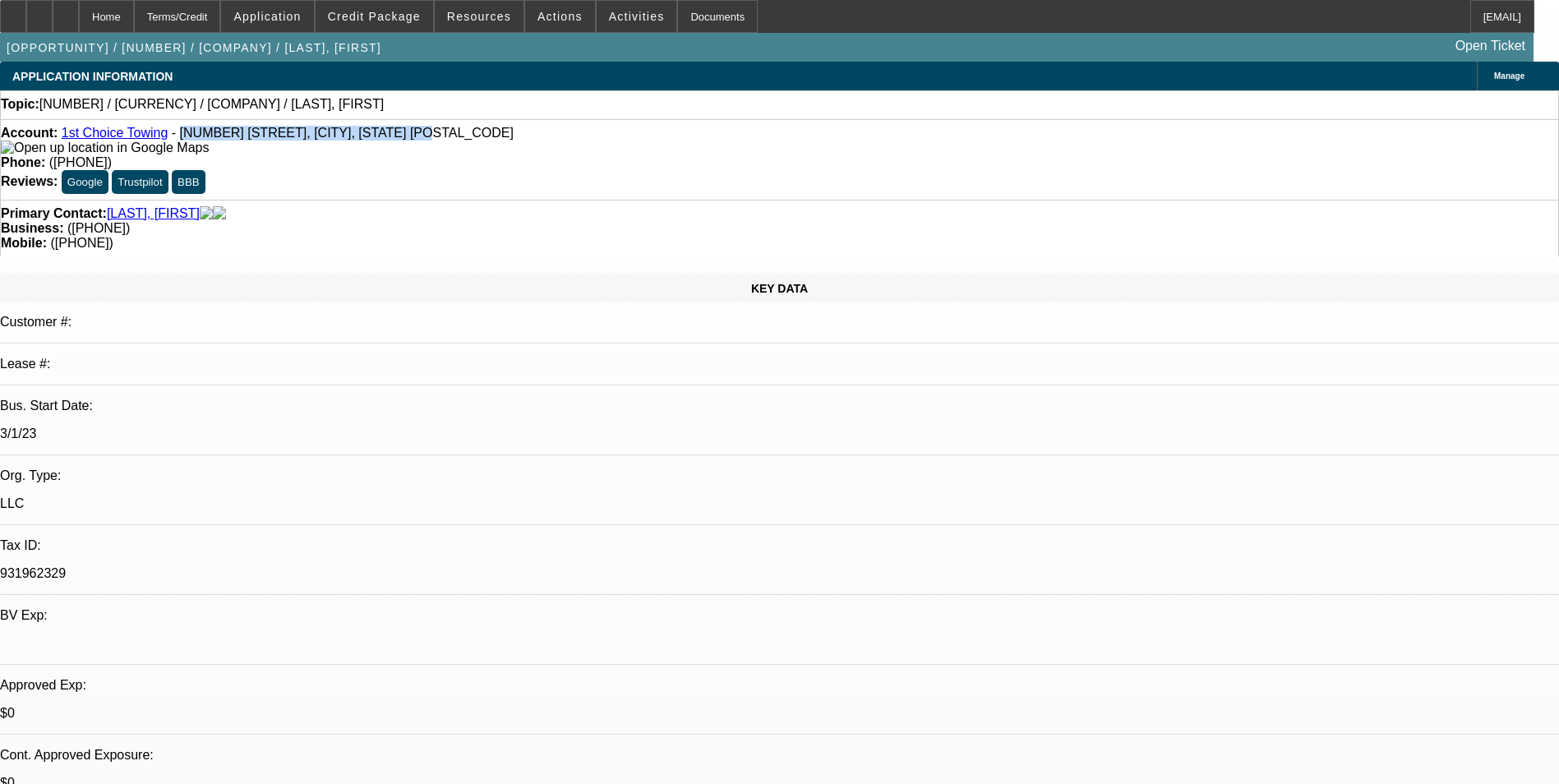 drag, startPoint x: 367, startPoint y: 141, endPoint x: 172, endPoint y: 140, distance: 195.0026 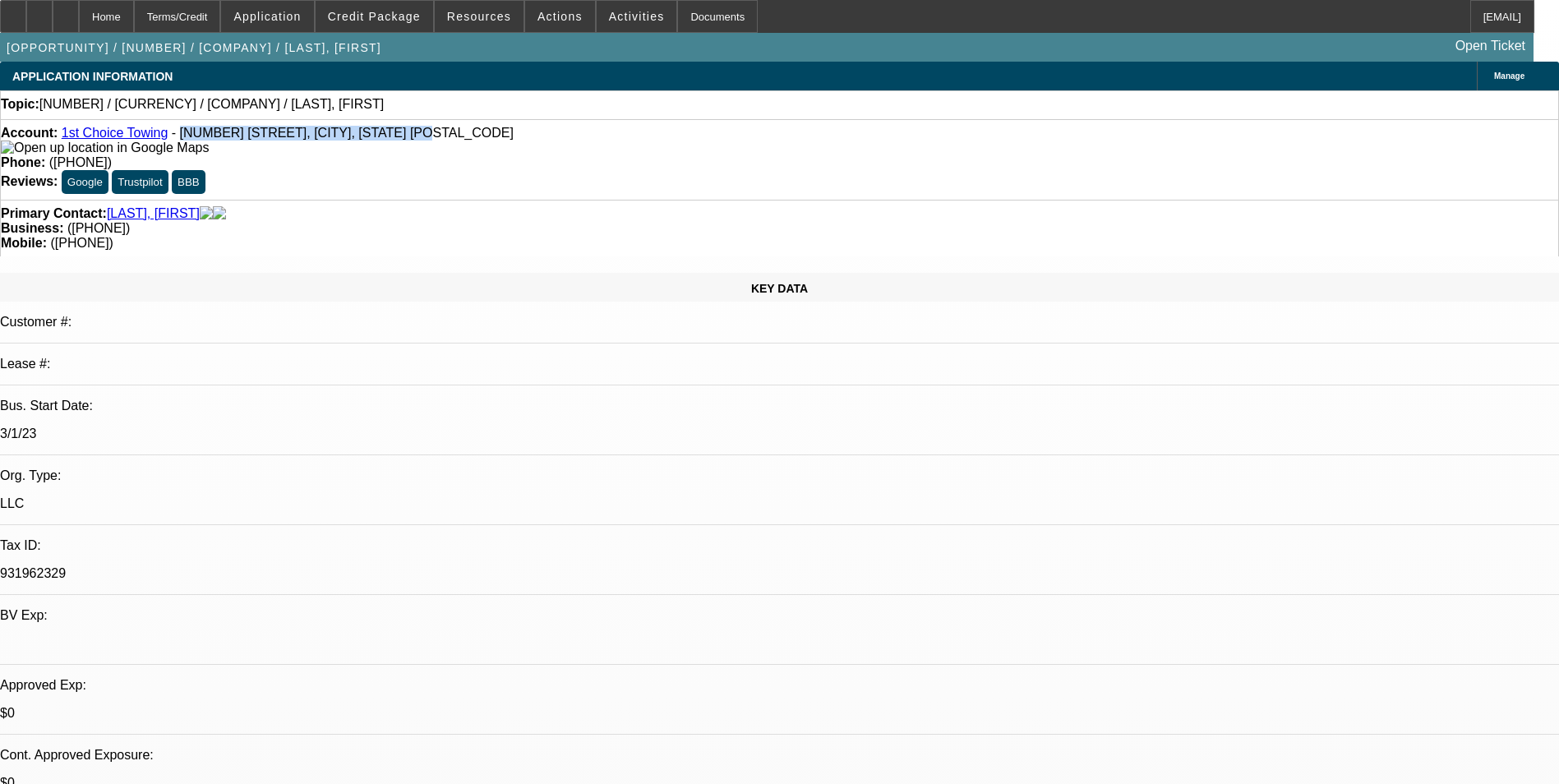 copy on "55 Parker Ave, Bowling Green, KY 42101" 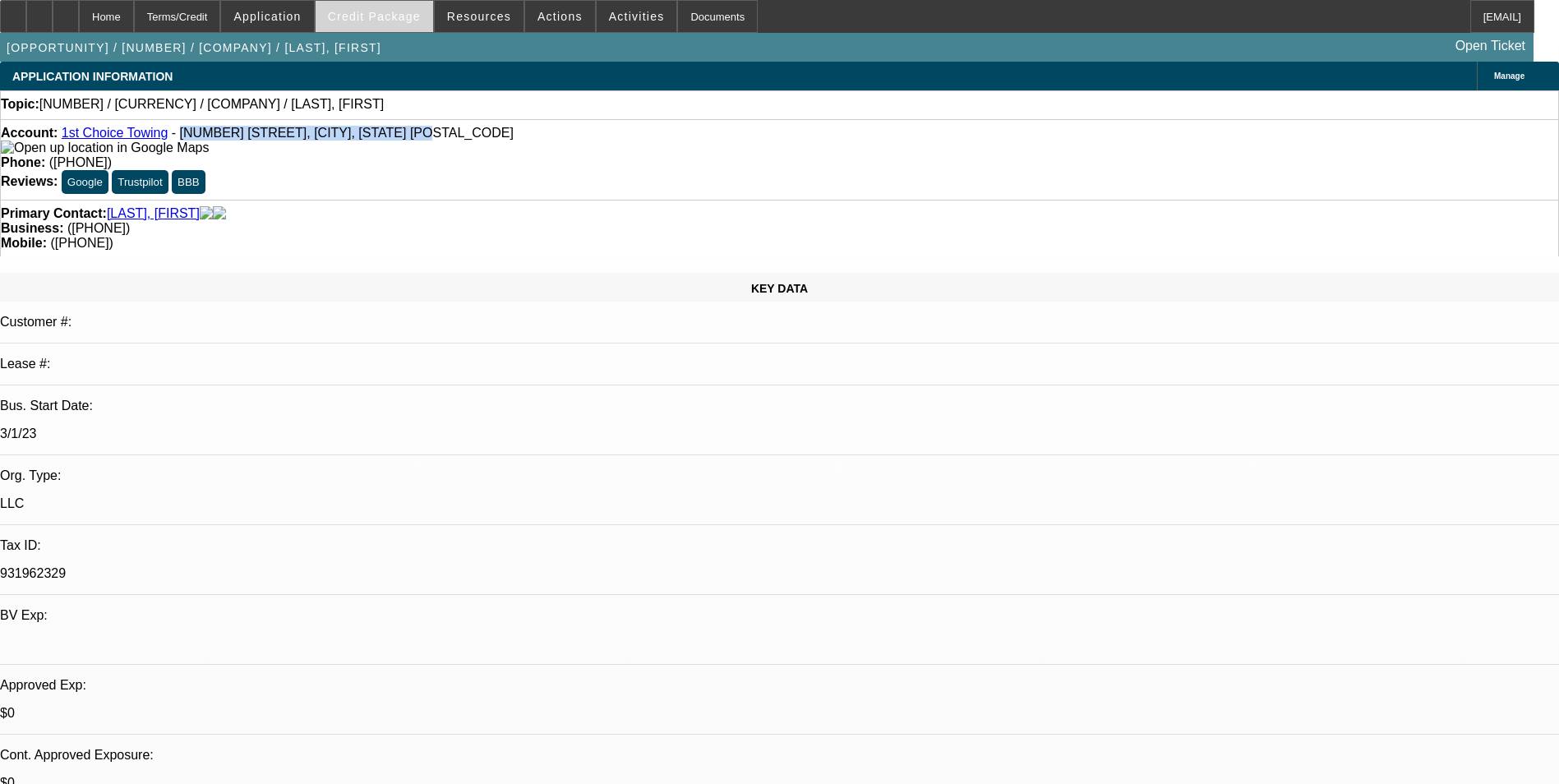 click on "Credit Package" at bounding box center [374, 16] 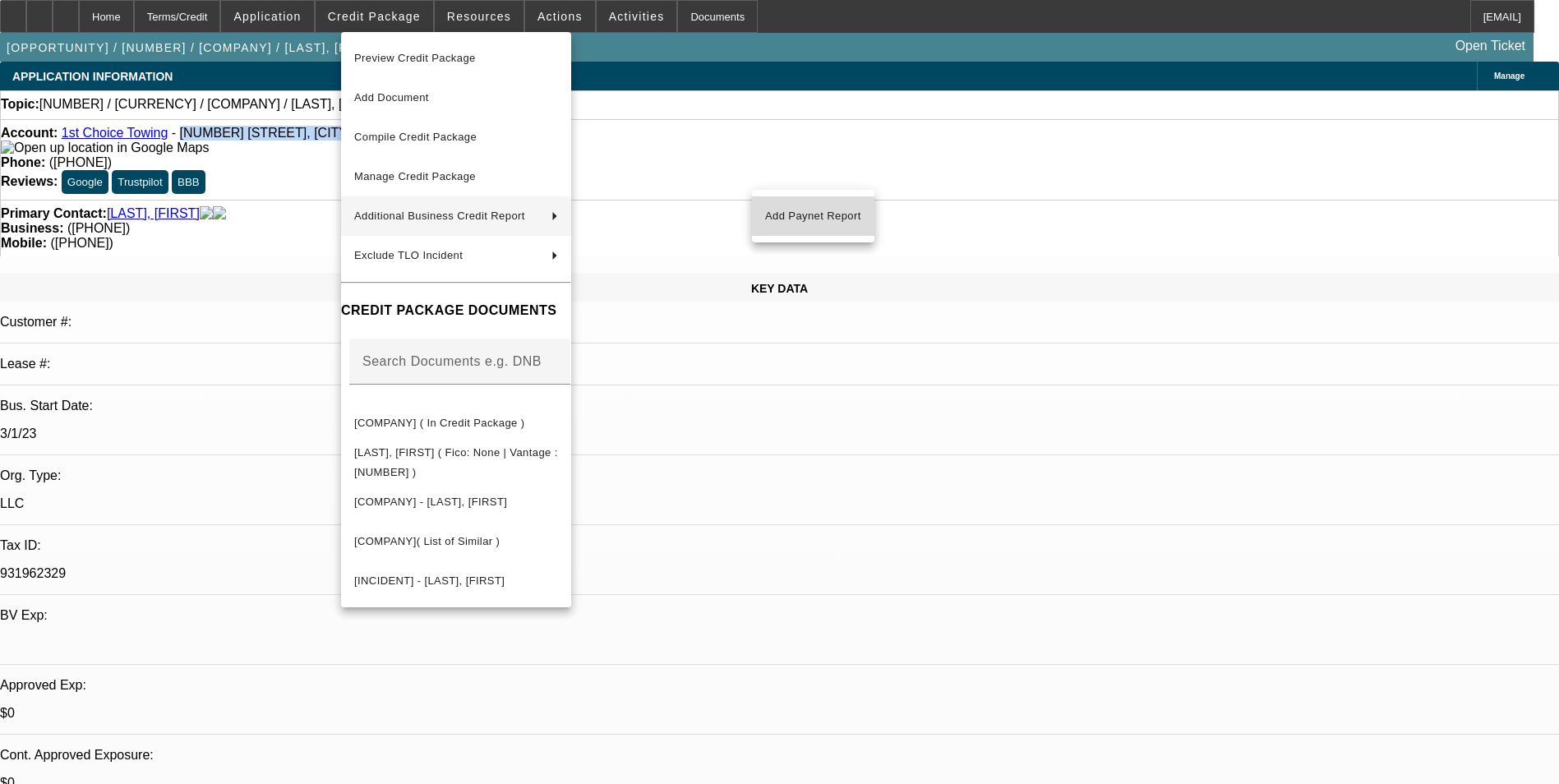 click on "Add Paynet Report" at bounding box center [813, 216] 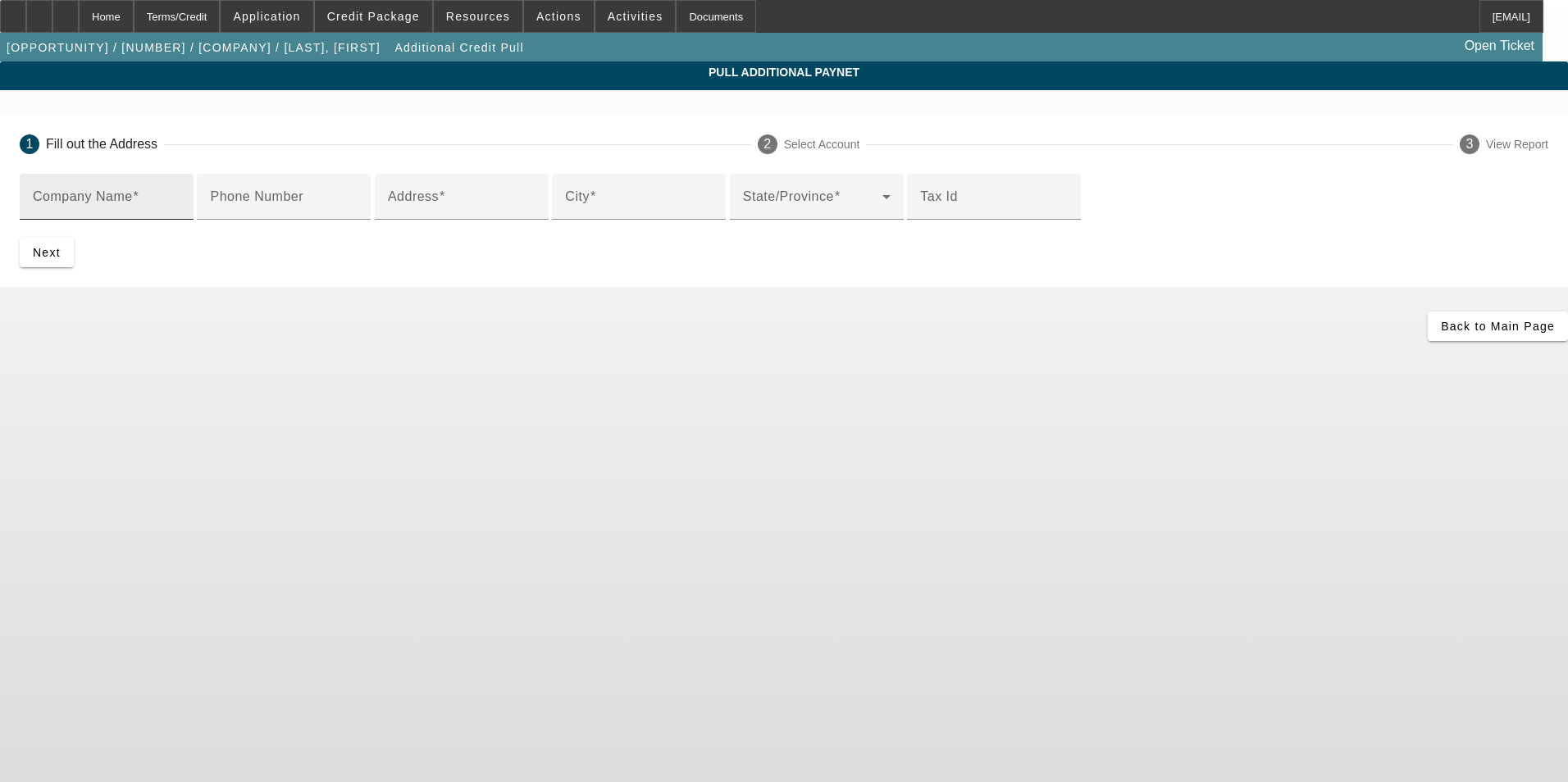 click on "Company Name" at bounding box center (107, 203) 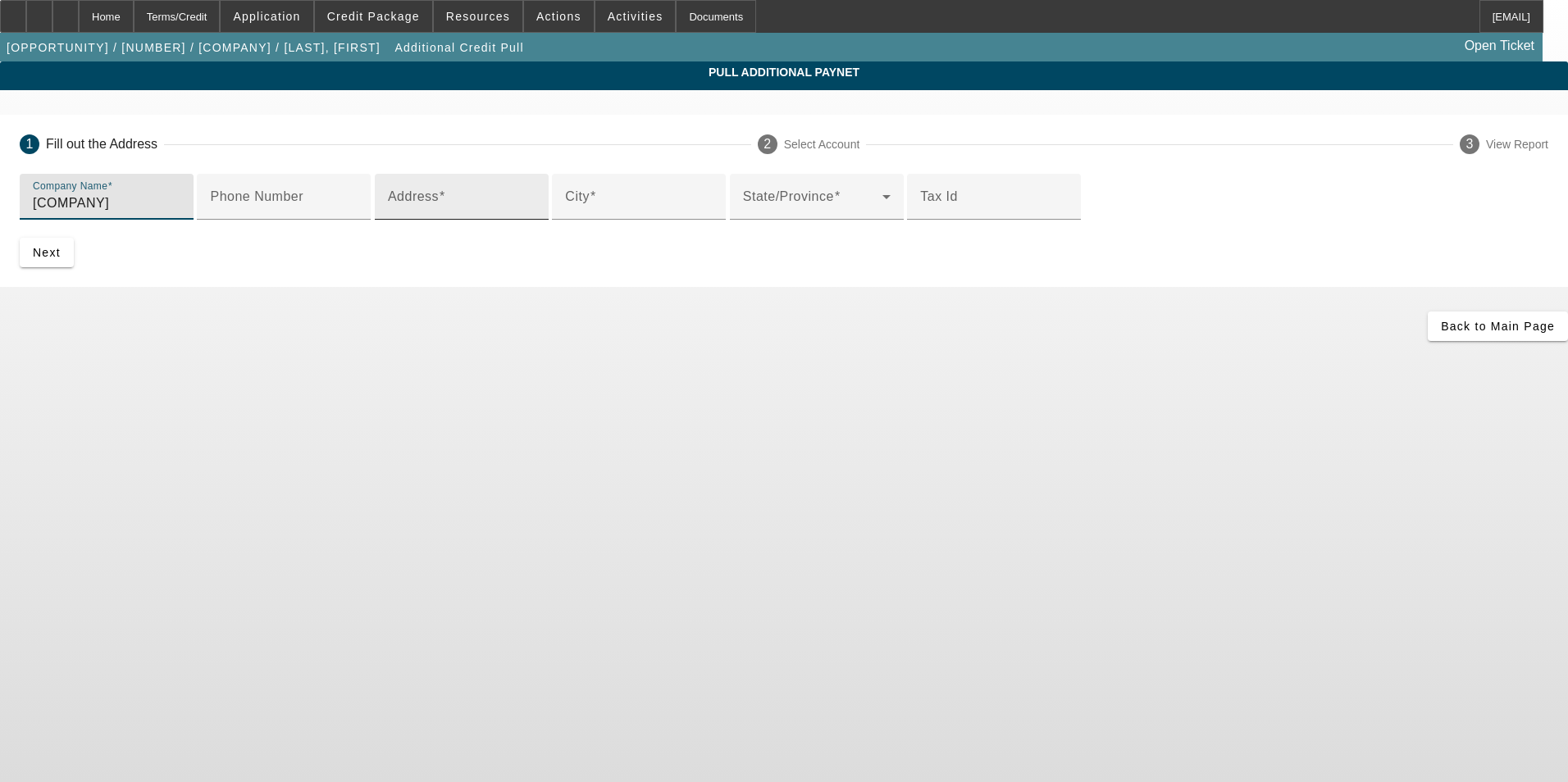 type on "Paynes Towing" 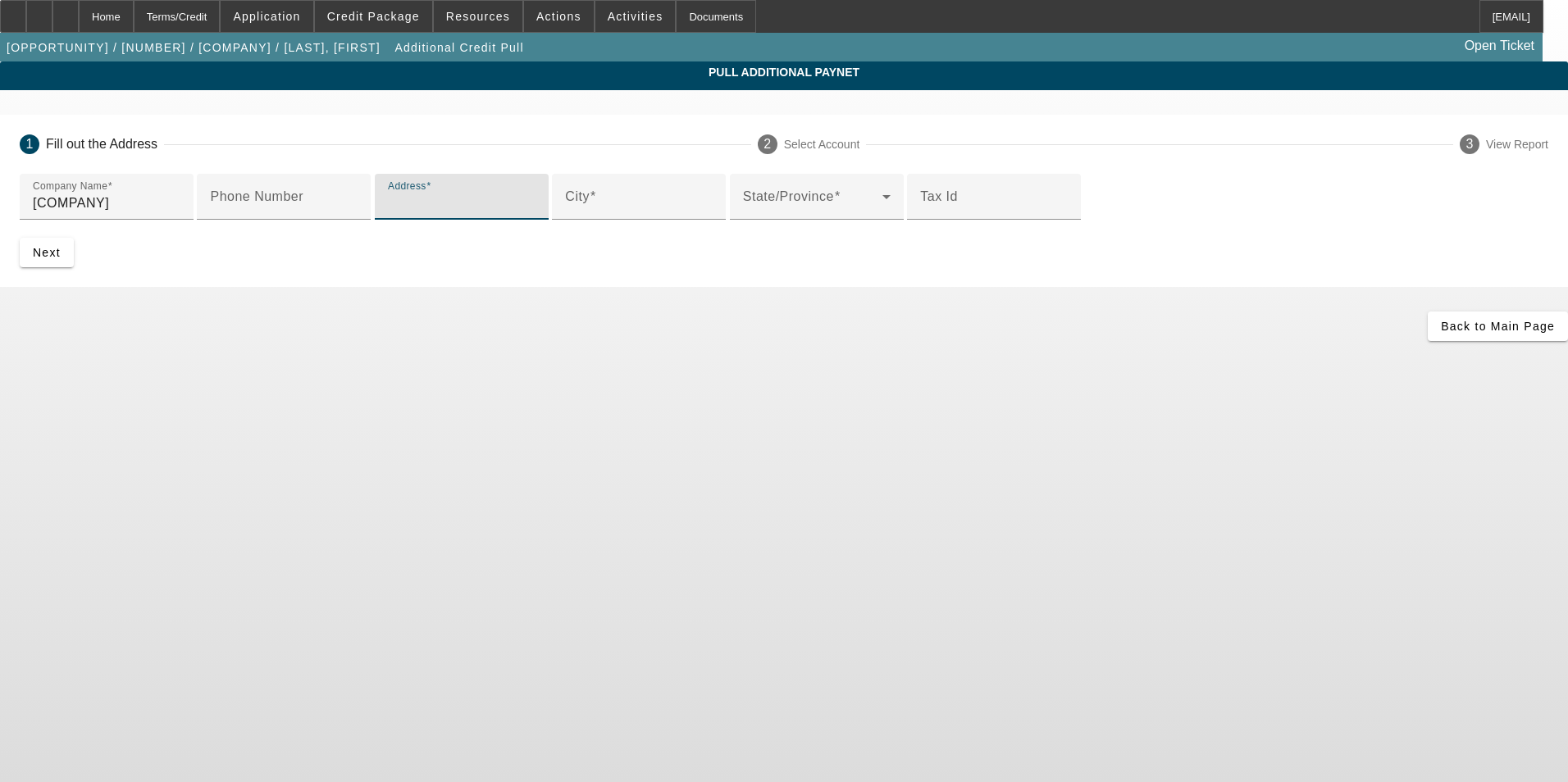 paste on "55 Parker Ave, Bowling Green, KY 42101" 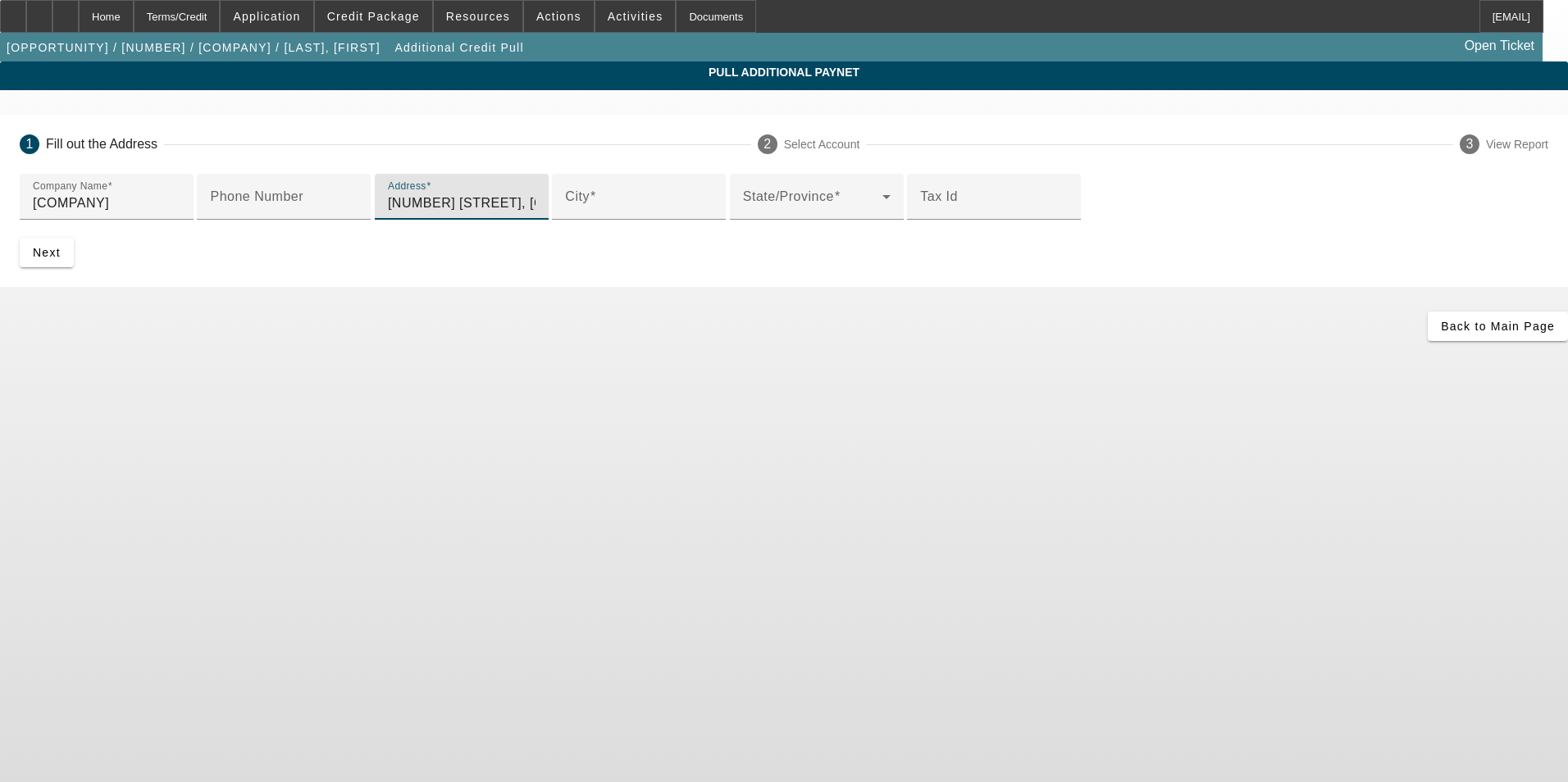 drag, startPoint x: 555, startPoint y: 335, endPoint x: 429, endPoint y: 338, distance: 126.03571 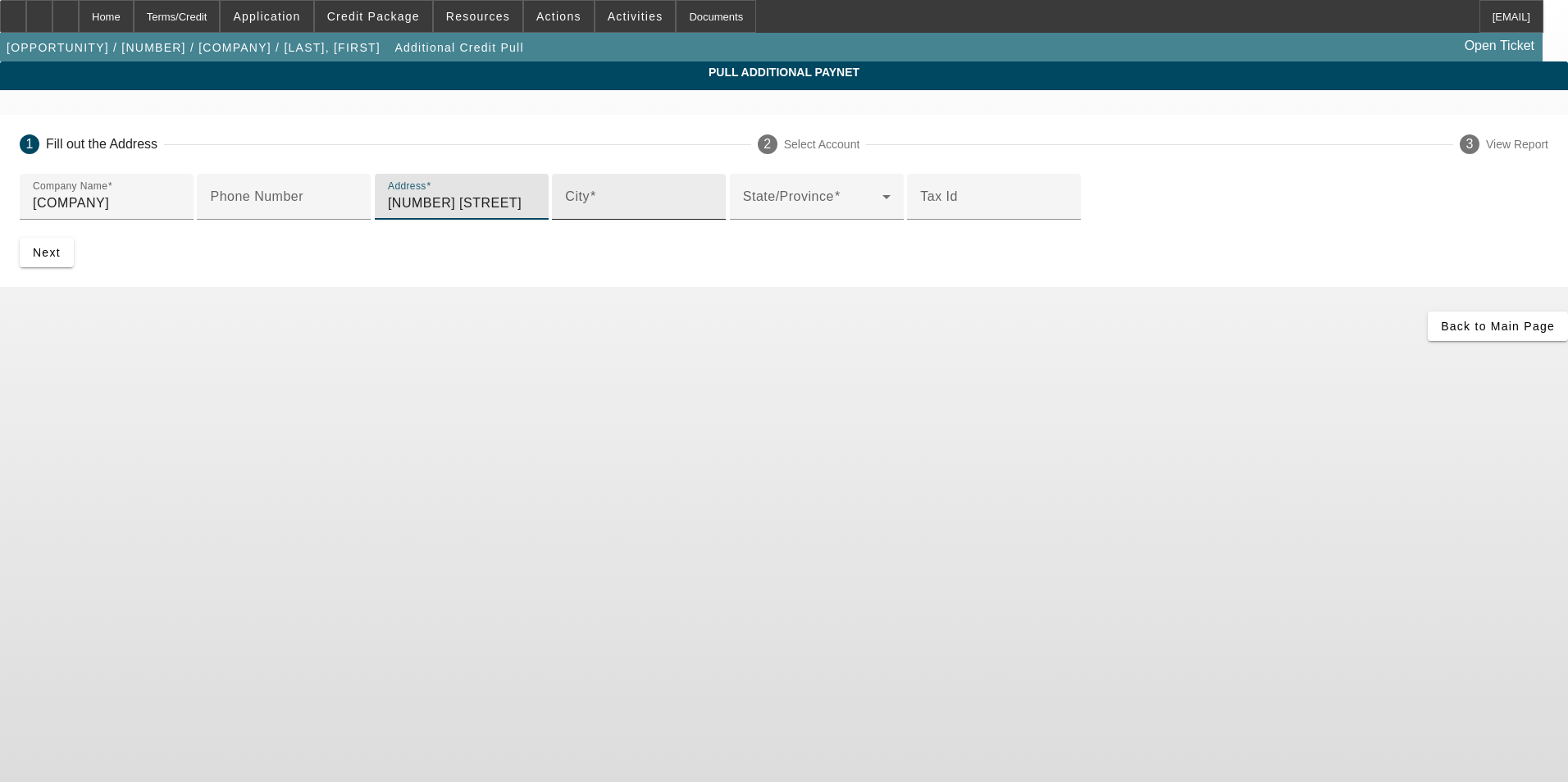 type on "55 Parker Ave" 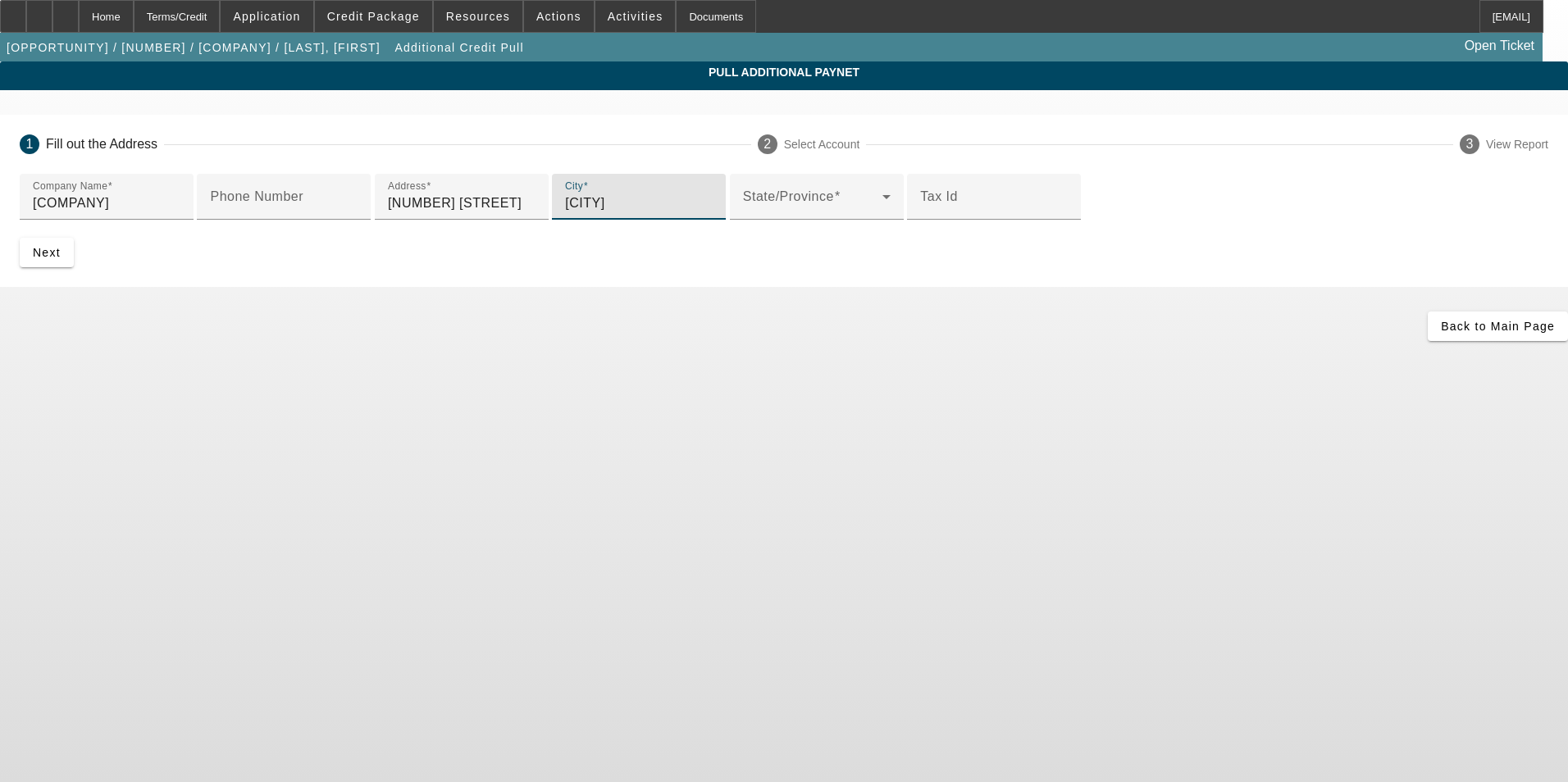type on "Bowling Green" 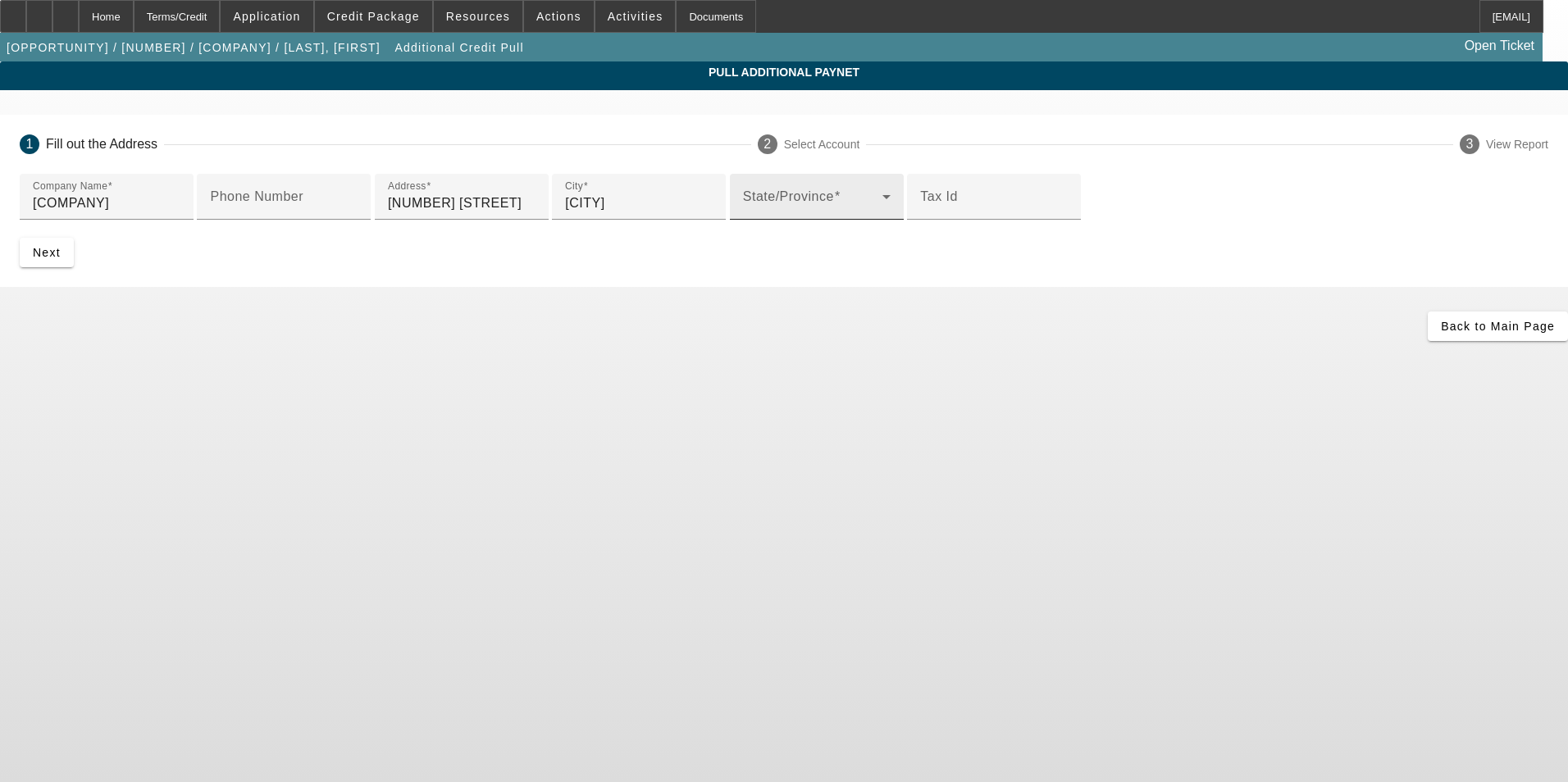 click at bounding box center [813, 203] 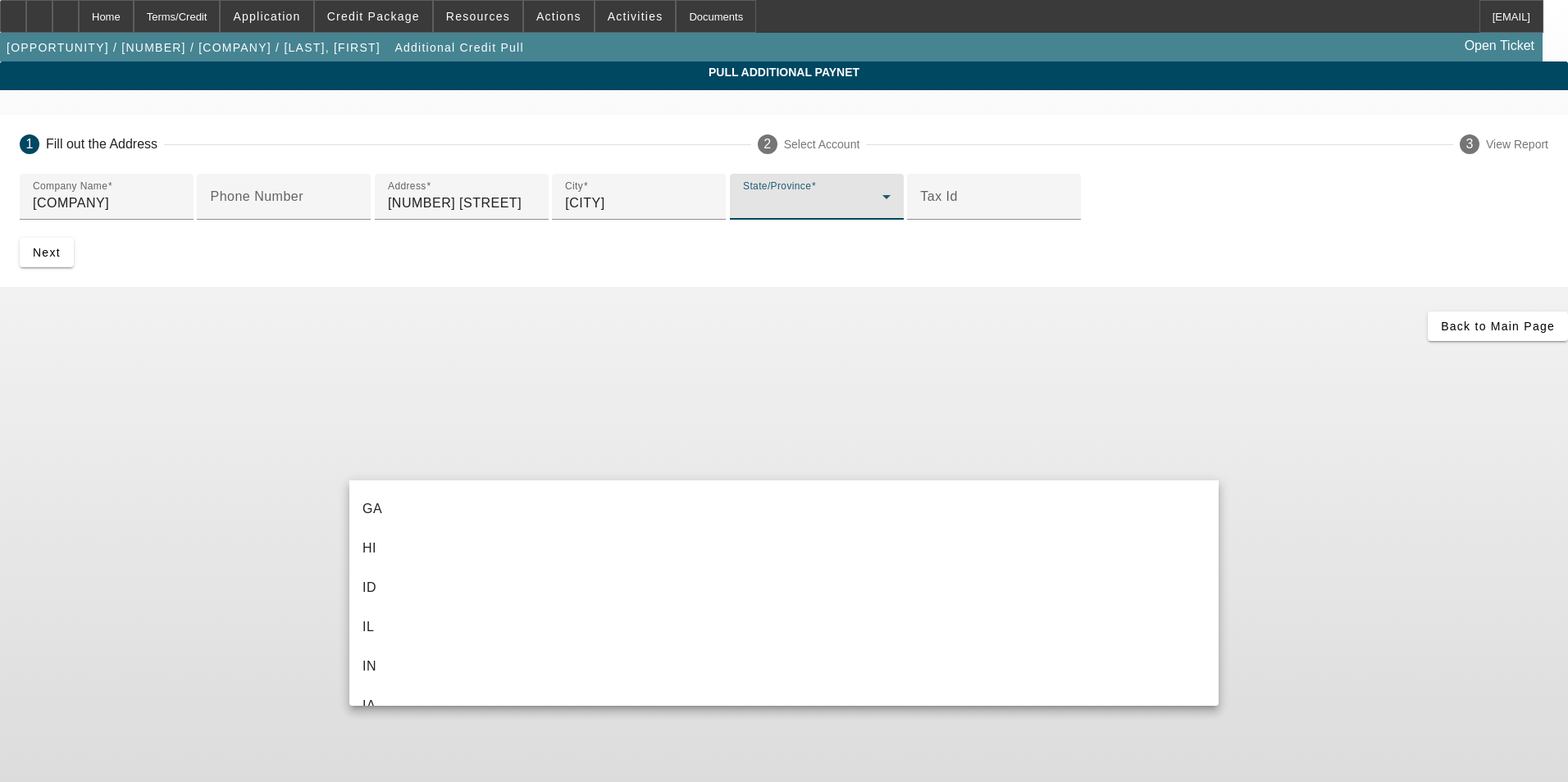 scroll, scrollTop: 492, scrollLeft: 0, axis: vertical 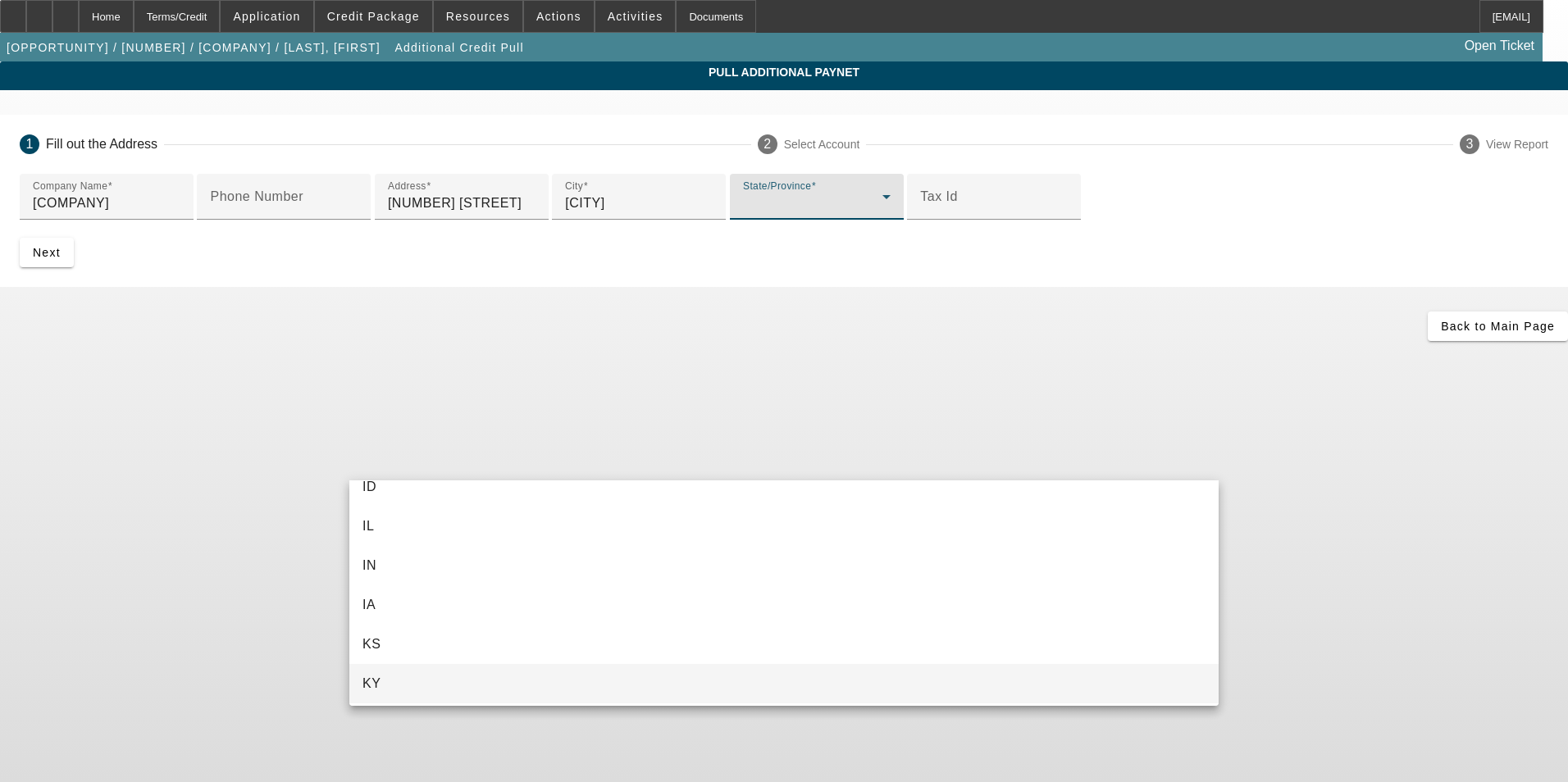 click on "KY" at bounding box center [784, 684] 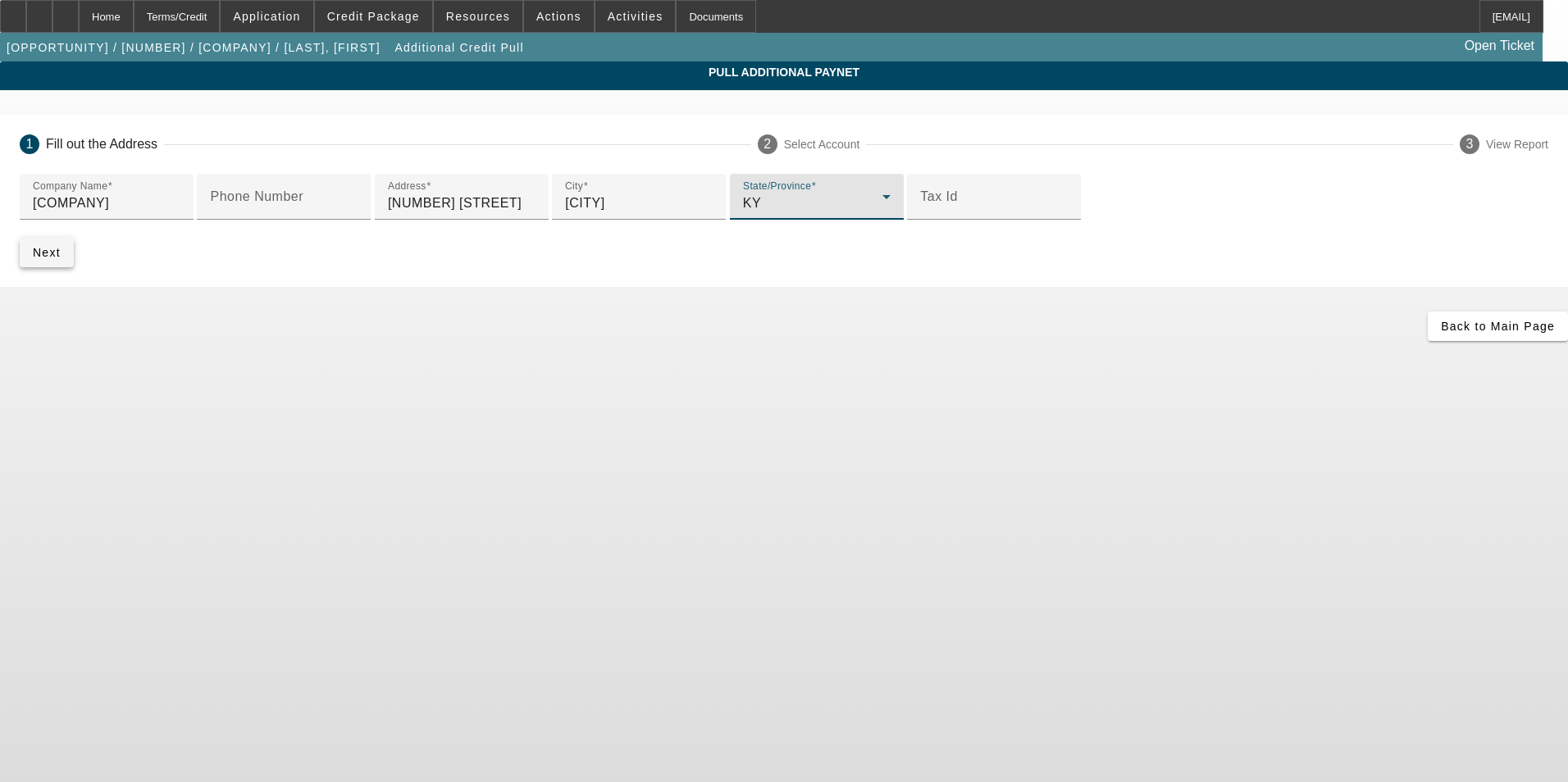 click on "Next" at bounding box center [47, 252] 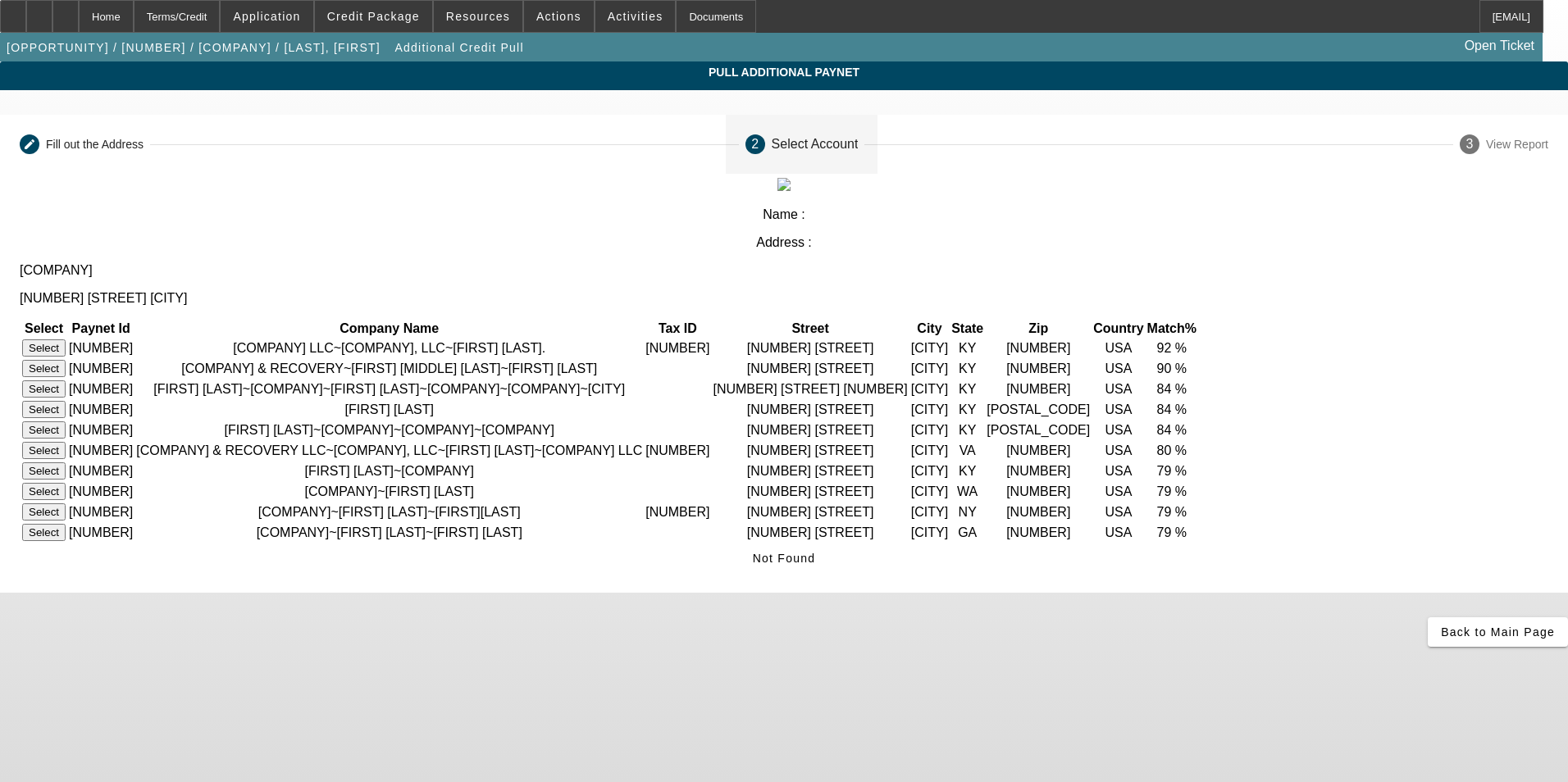 click on "Select" at bounding box center (43, 368) 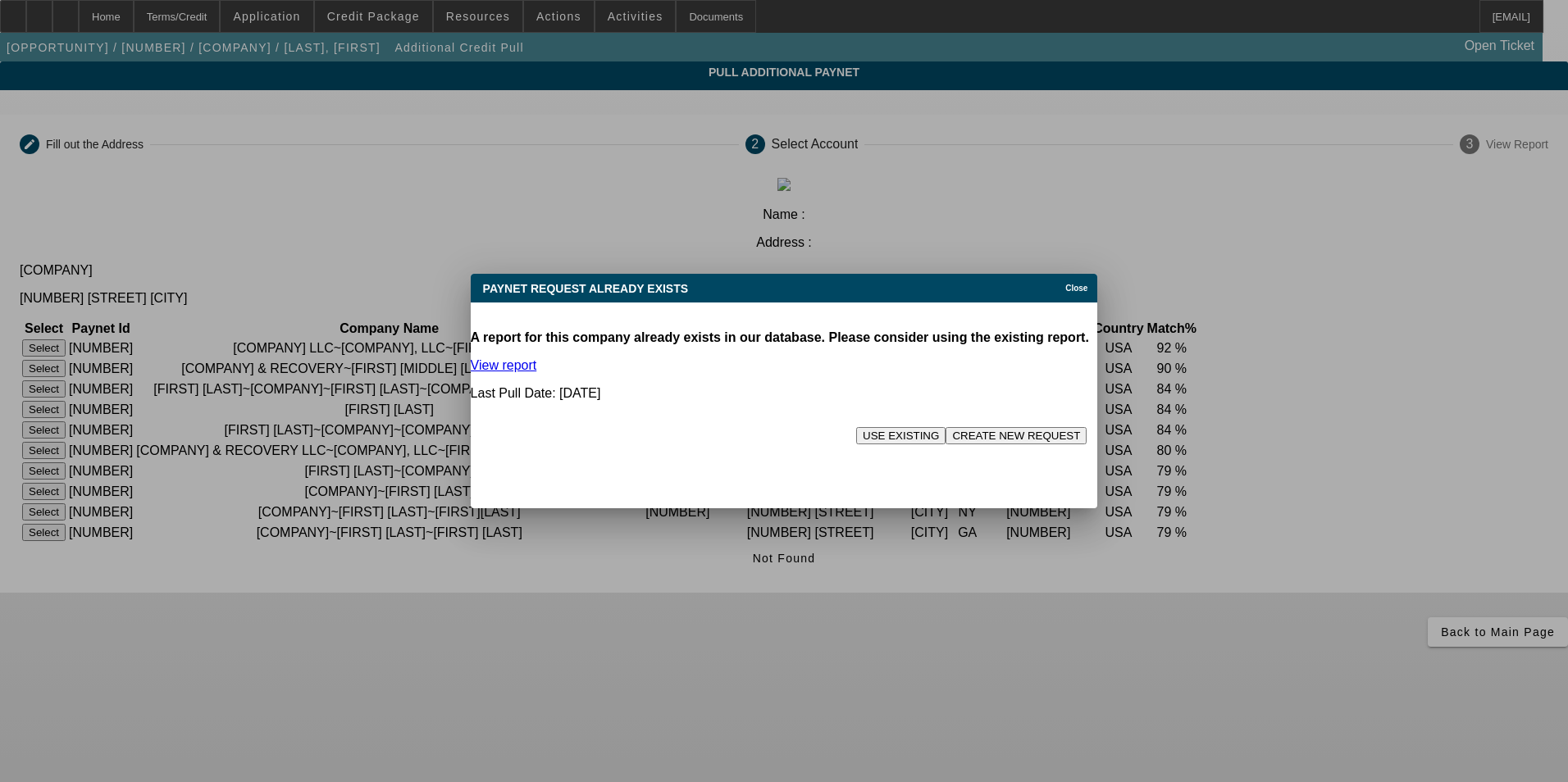 click on "Close" at bounding box center [1079, 283] 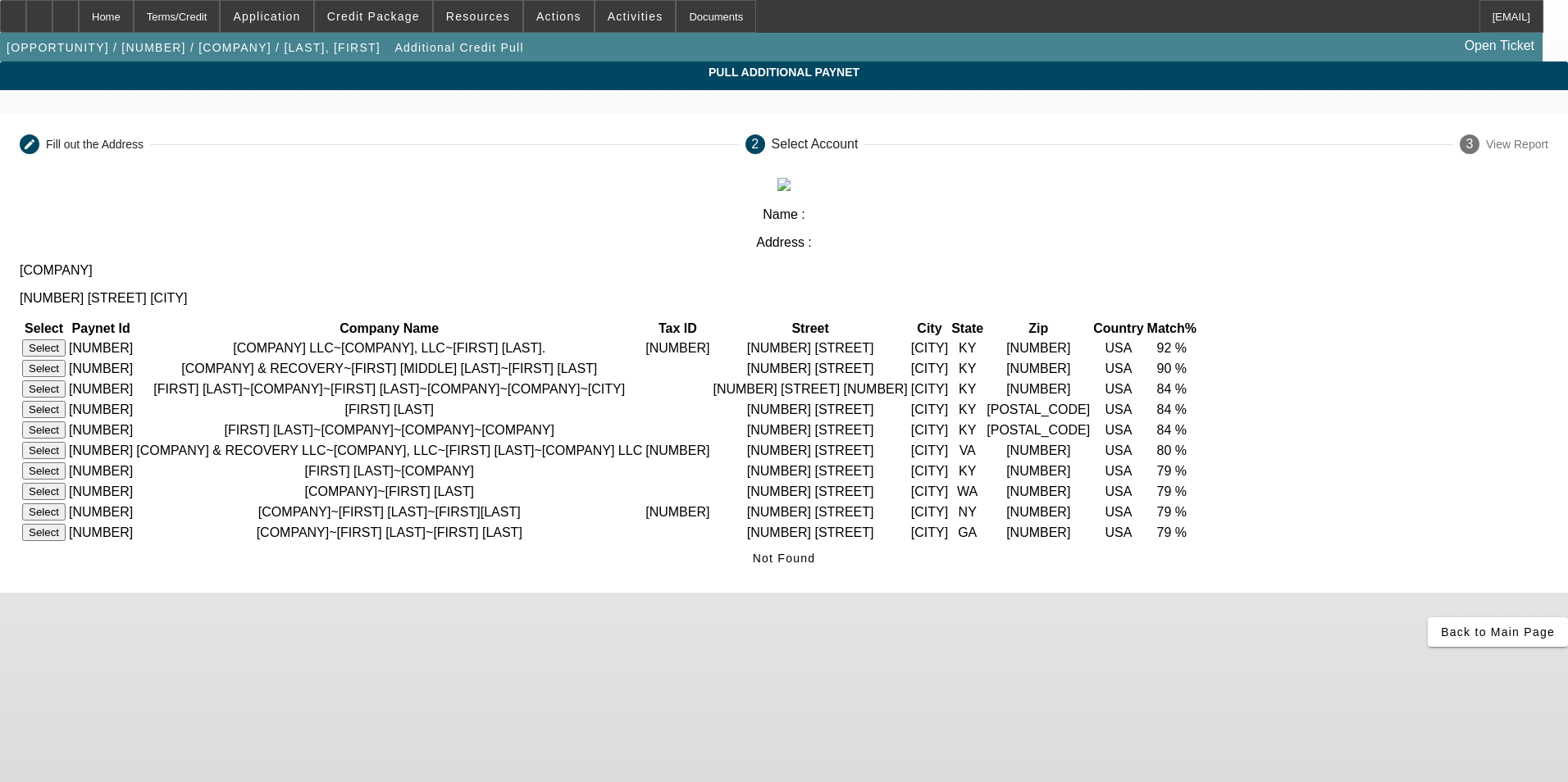 click on "Select" at bounding box center (43, 368) 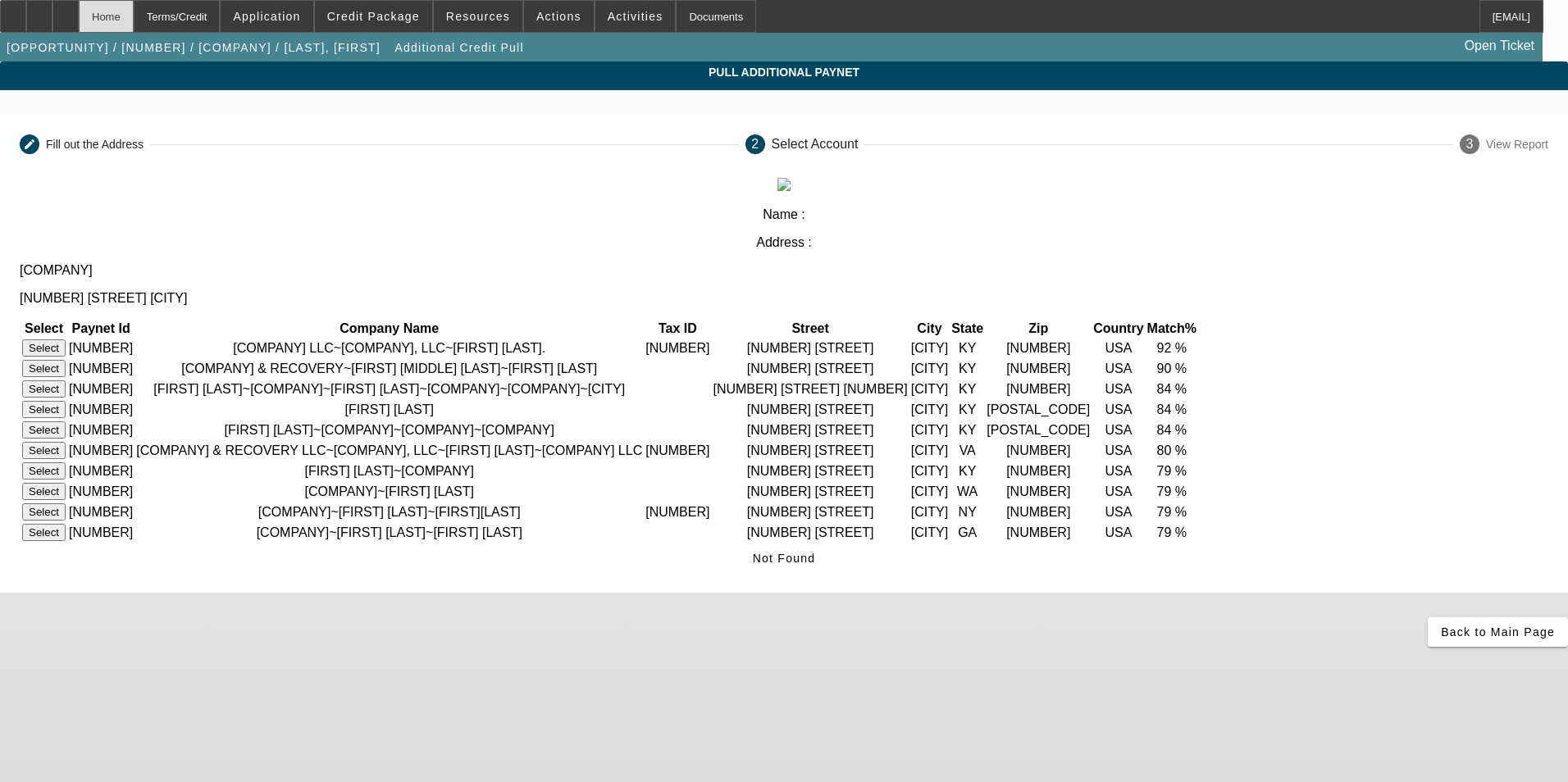 click on "Home" at bounding box center (106, 16) 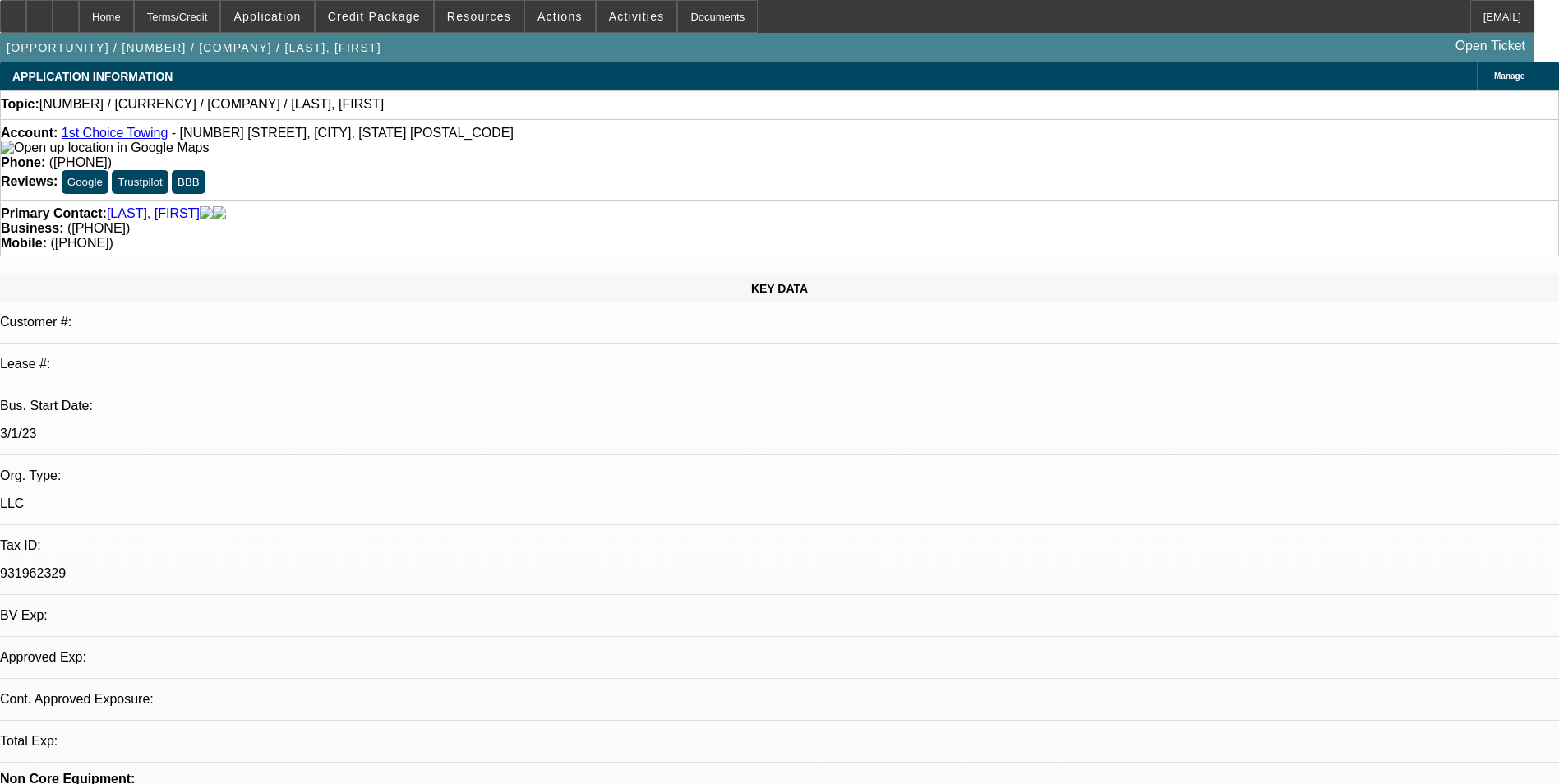 select on "0" 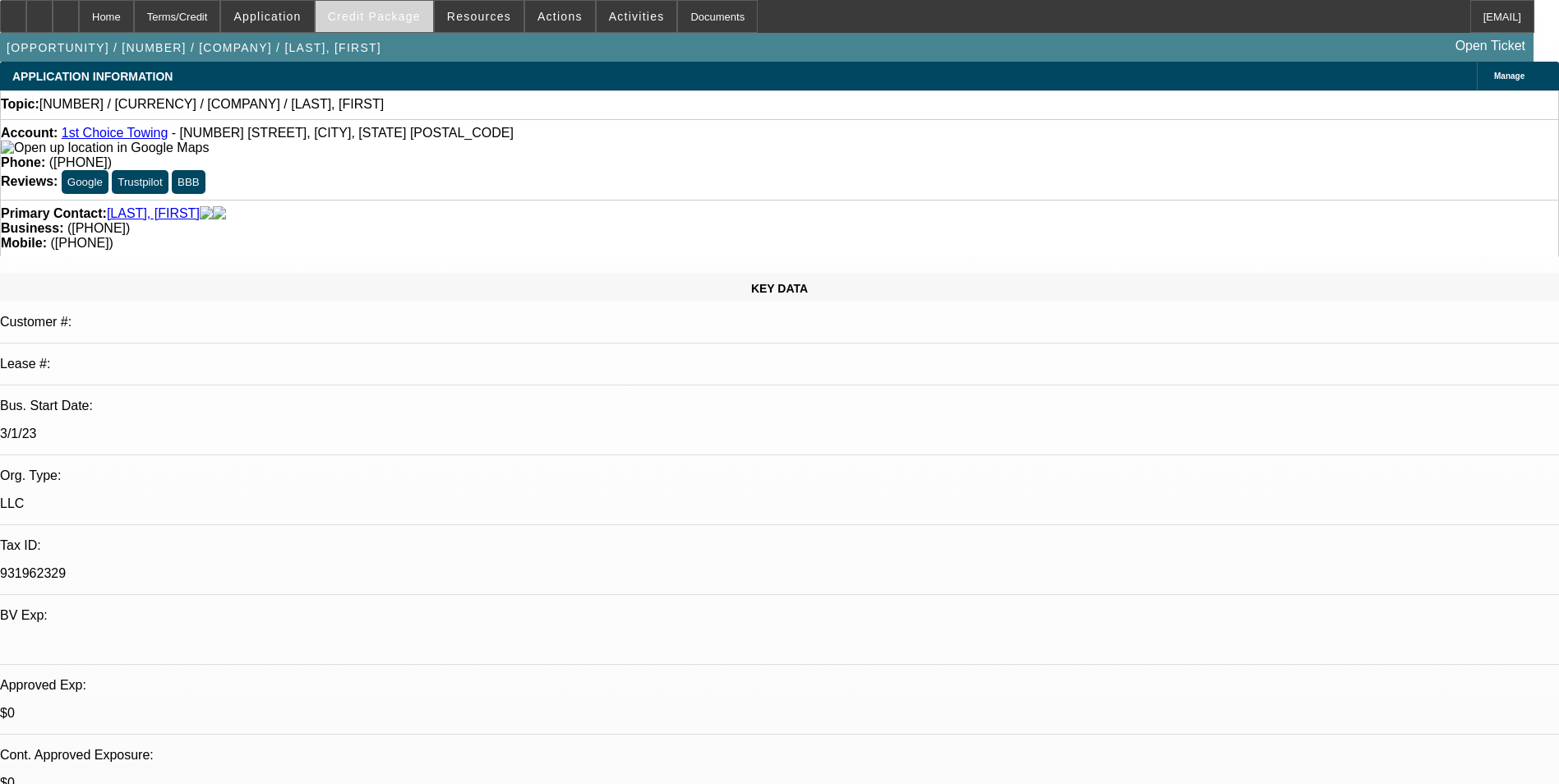 click on "Credit Package" at bounding box center (374, 16) 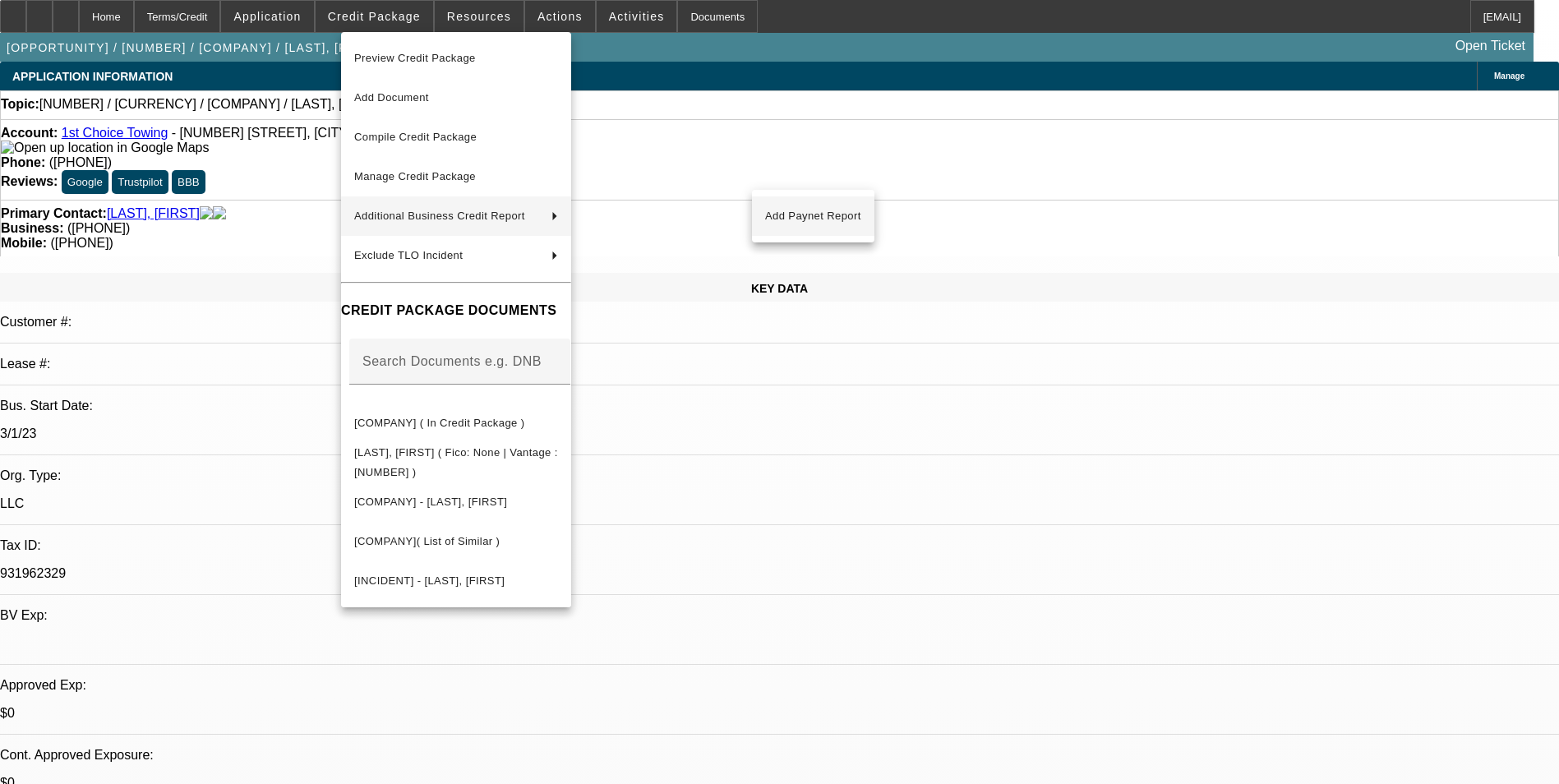 click on "Add Paynet Report" at bounding box center (813, 216) 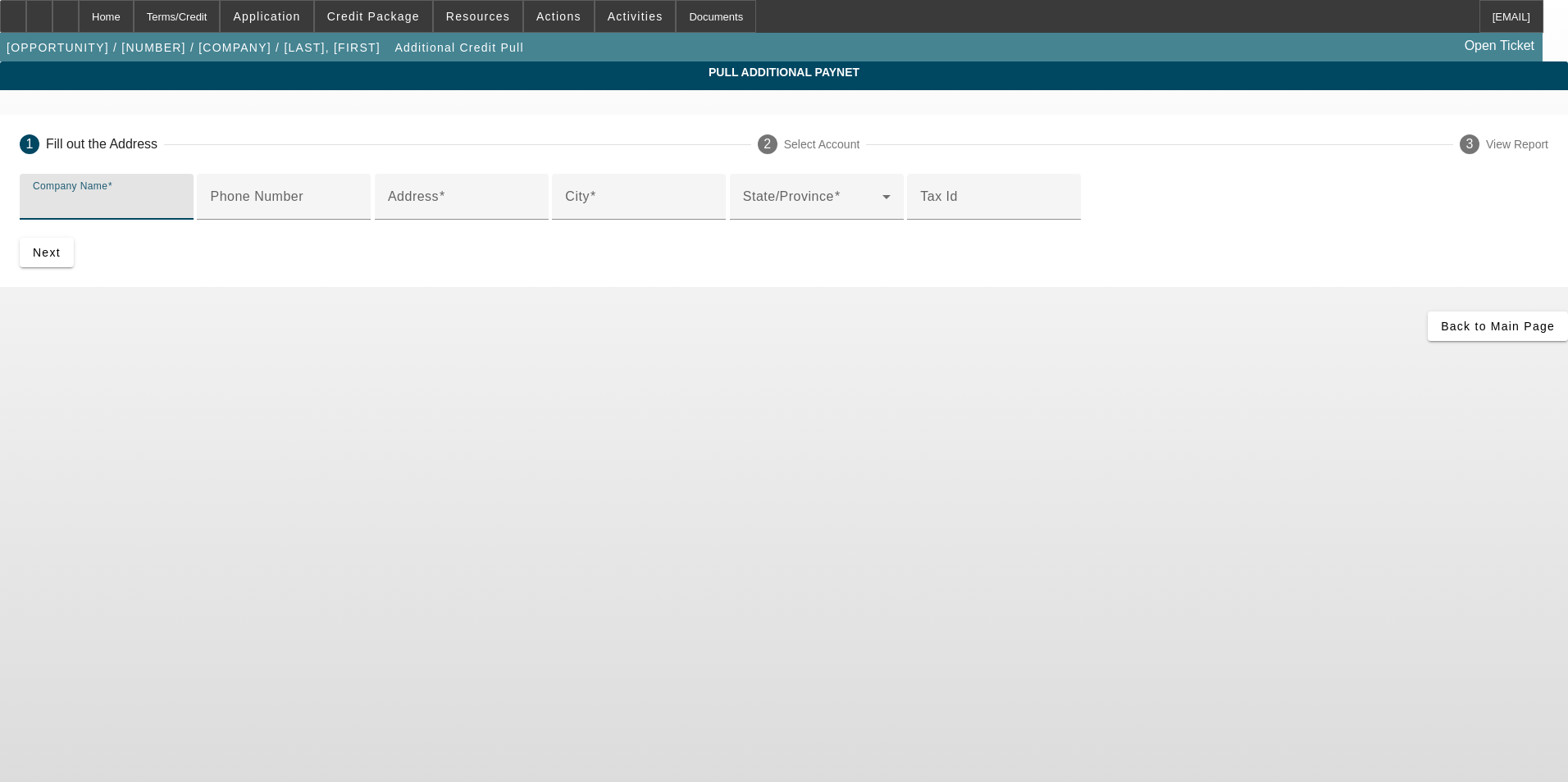 click on "Company Name" at bounding box center [107, 203] 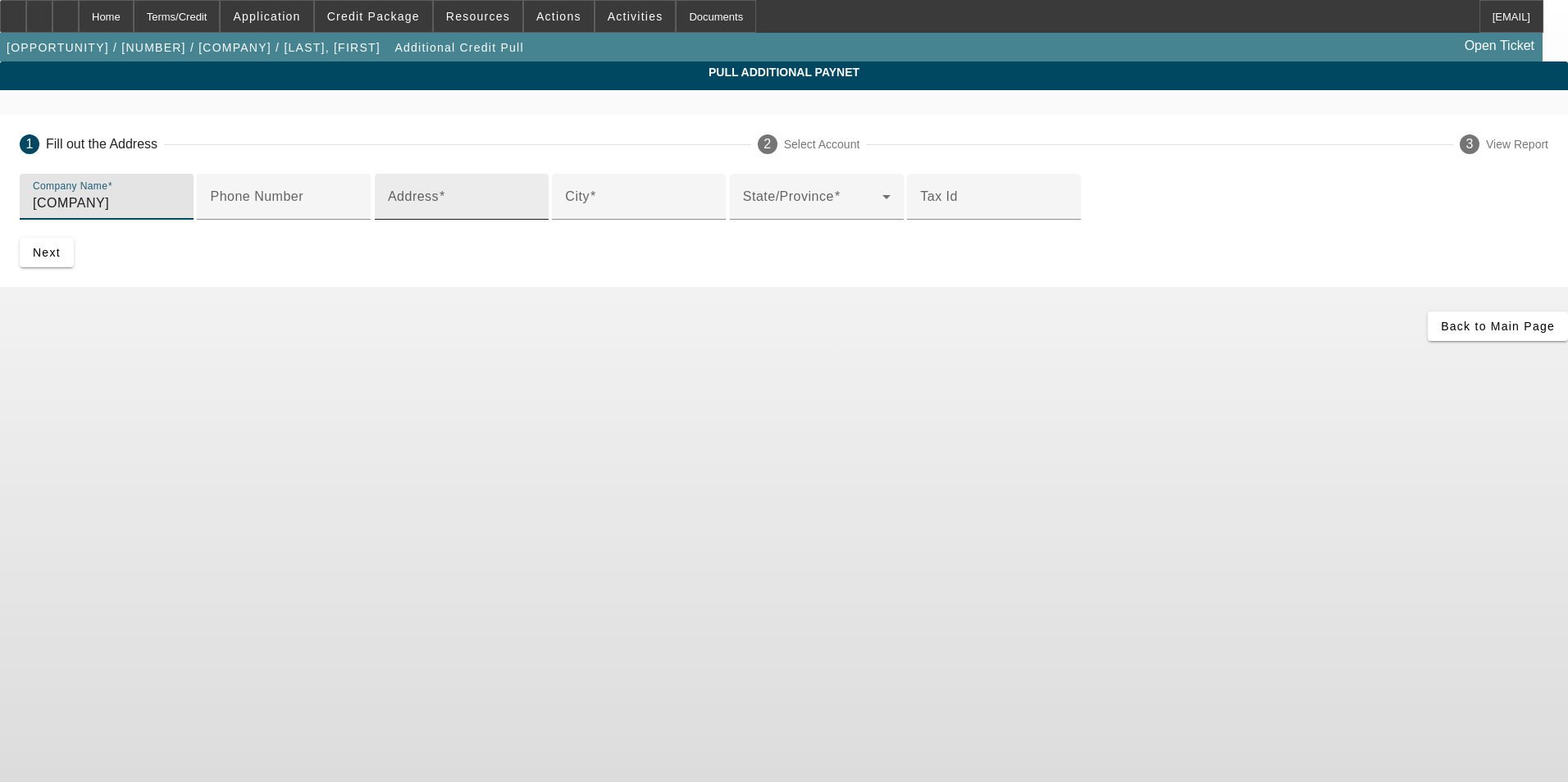type on "Paynes Towing" 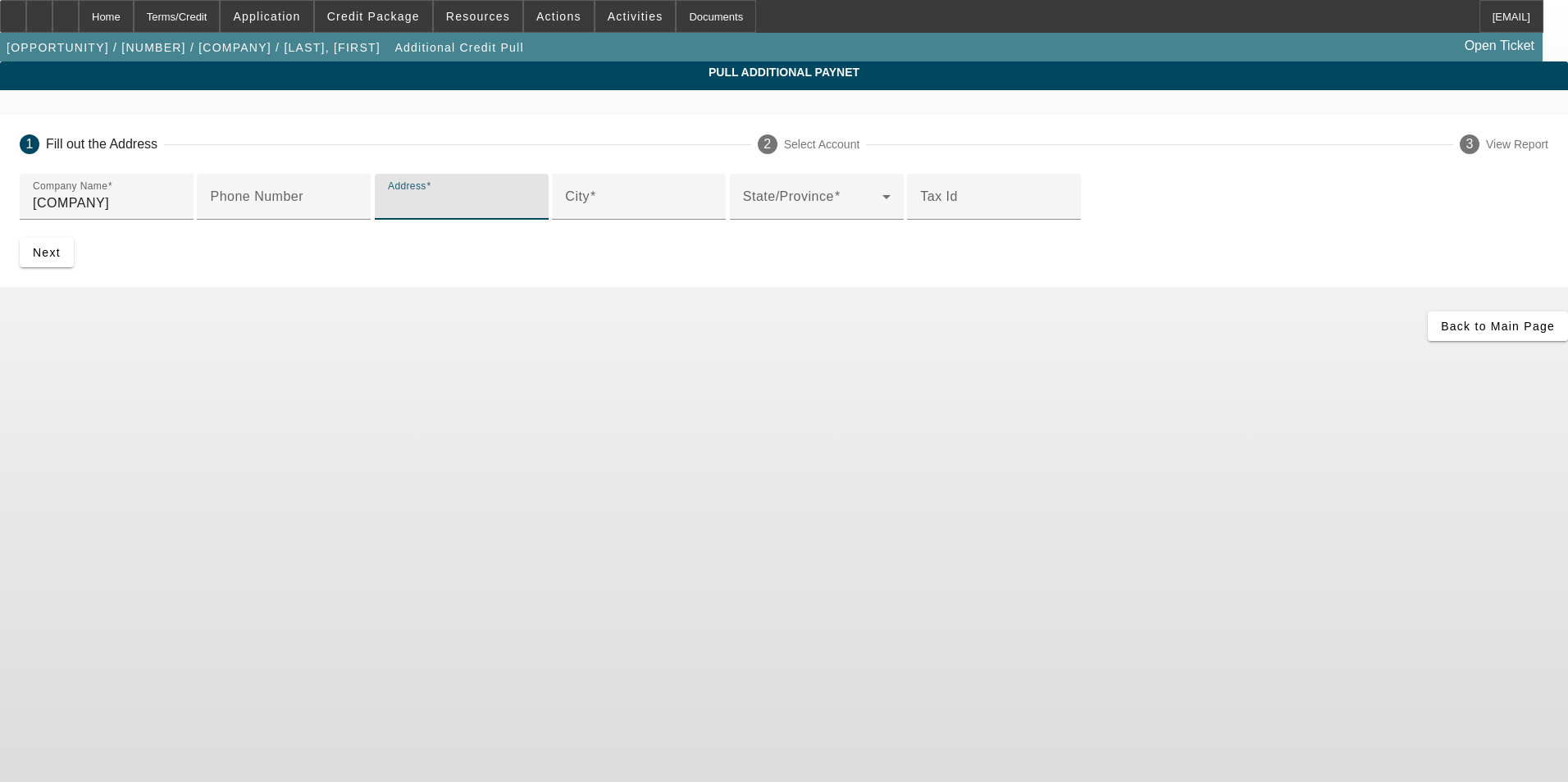 paste on ", Bowling Green, KY 42101" 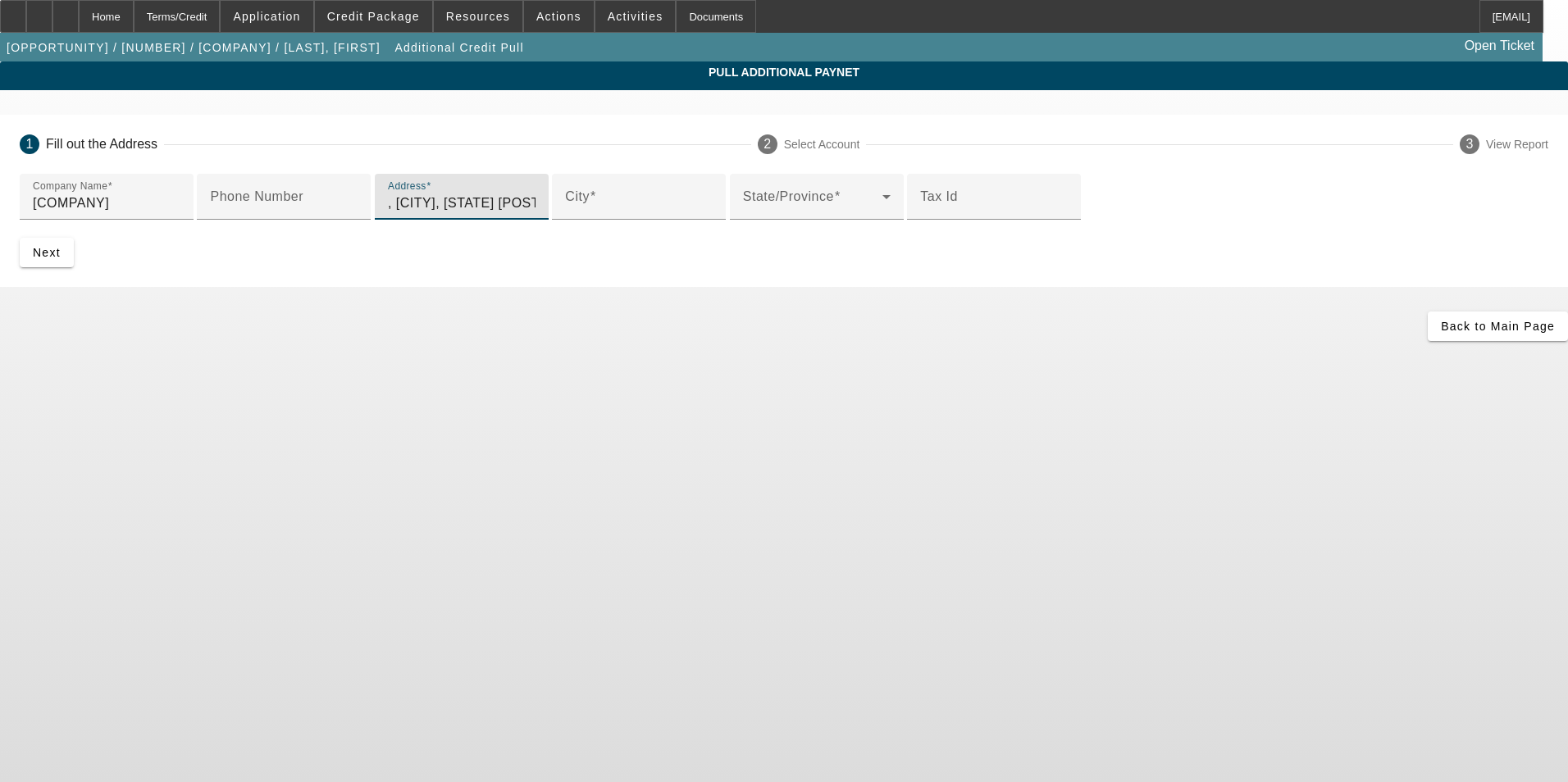 drag, startPoint x: 369, startPoint y: 333, endPoint x: 312, endPoint y: 334, distance: 57.00877 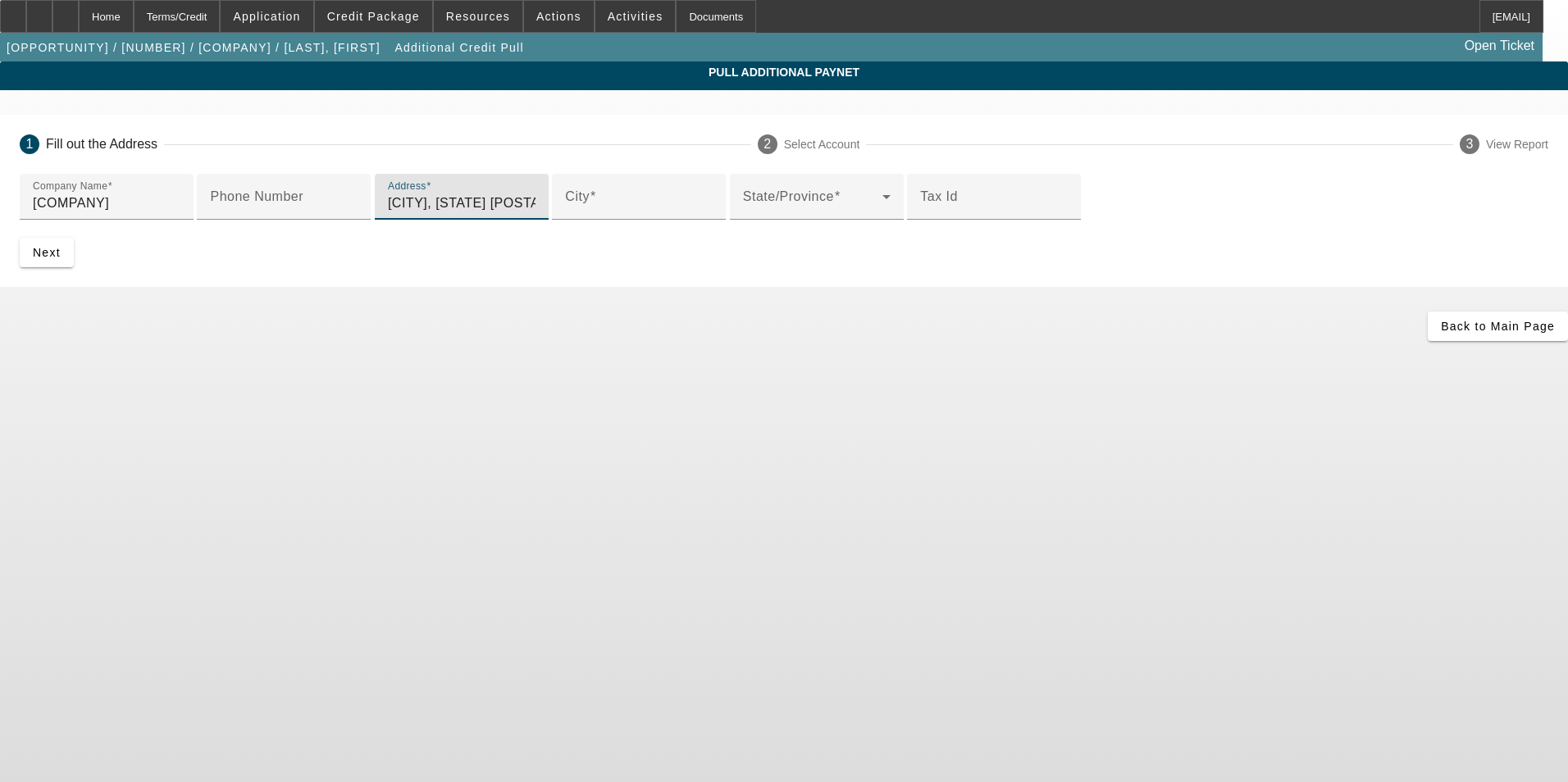 drag, startPoint x: 535, startPoint y: 334, endPoint x: 431, endPoint y: 333, distance: 104.00481 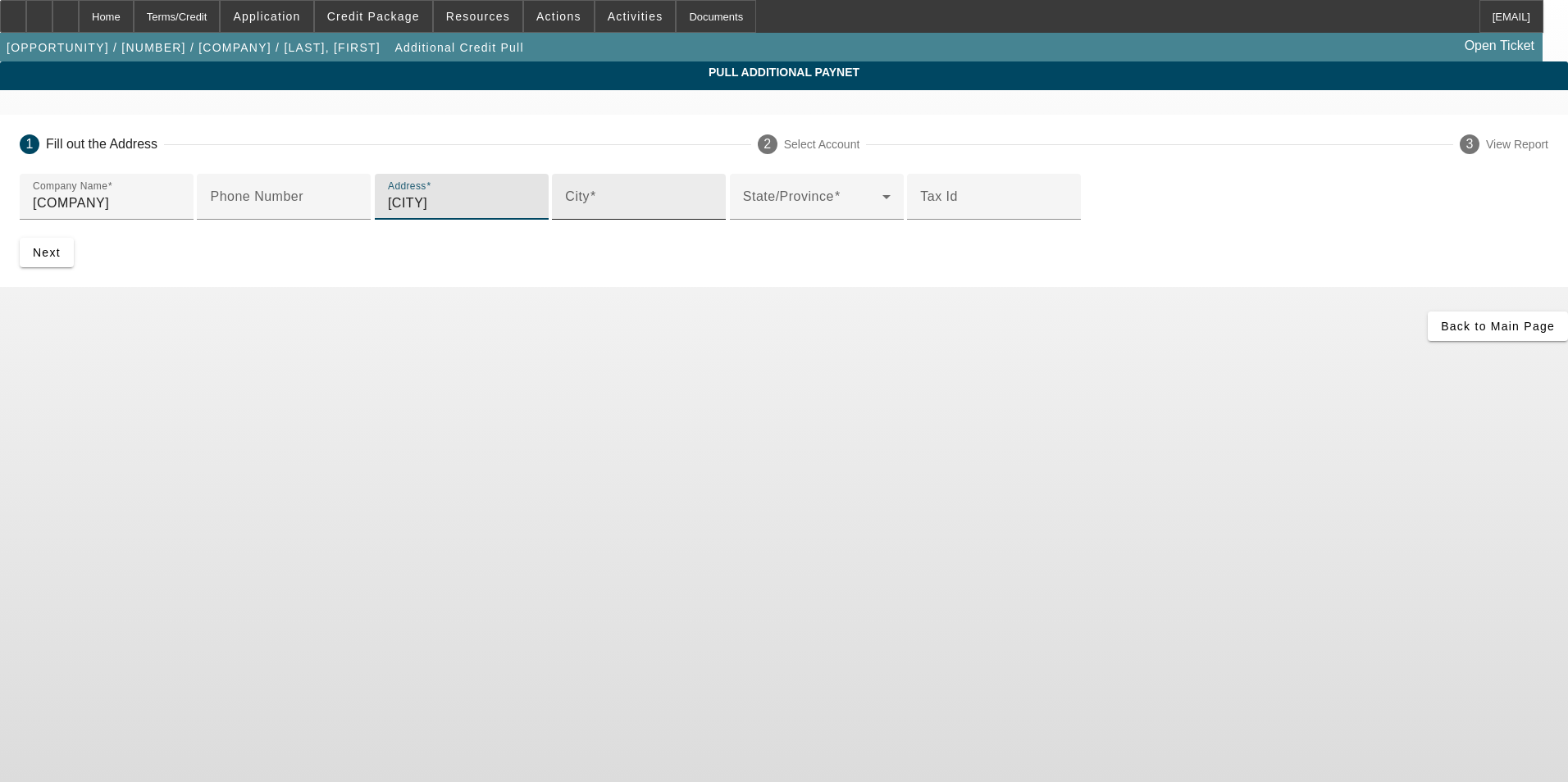 click on "City" at bounding box center (639, 203) 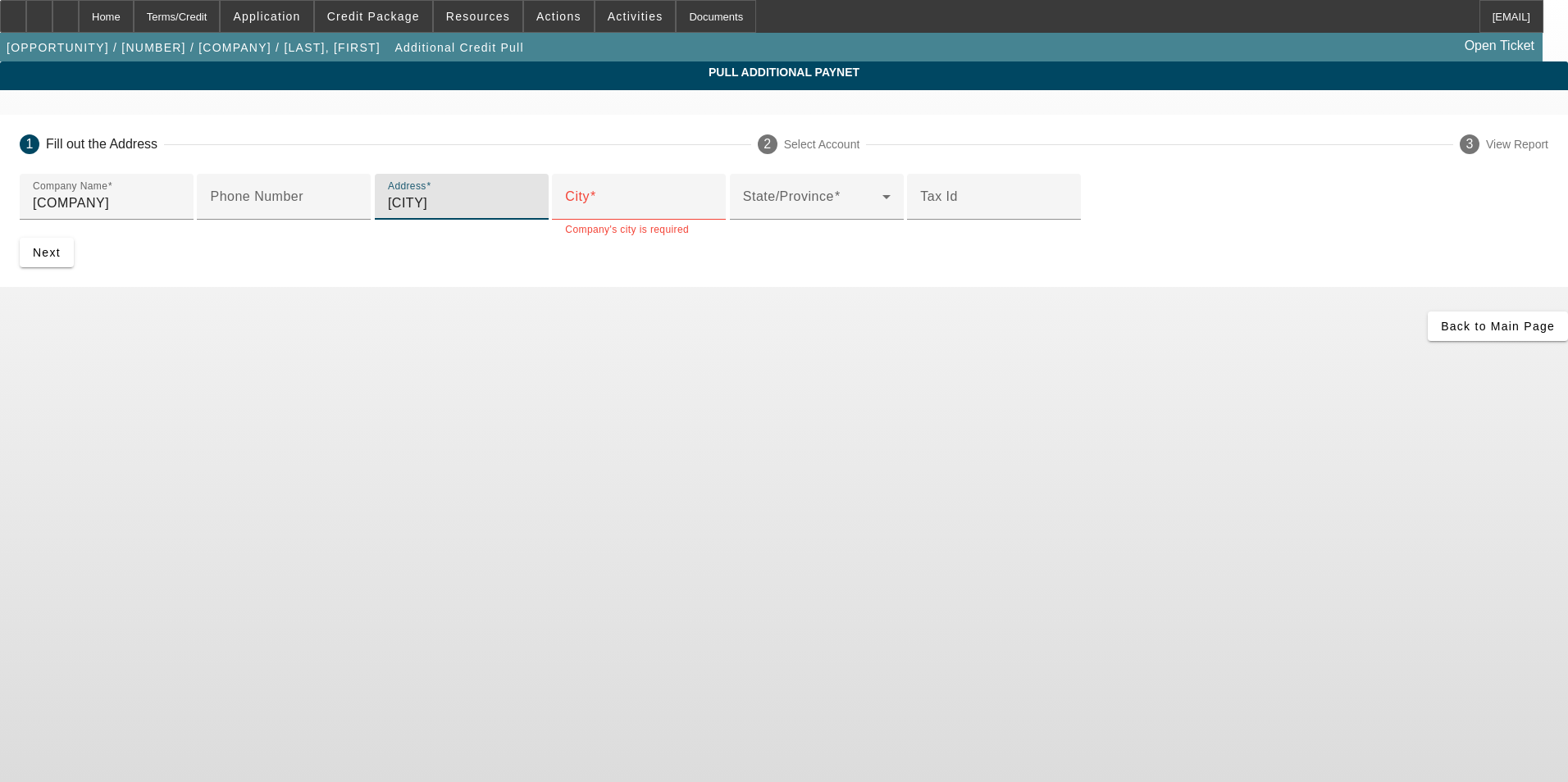 drag, startPoint x: 447, startPoint y: 327, endPoint x: 334, endPoint y: 350, distance: 115.31695 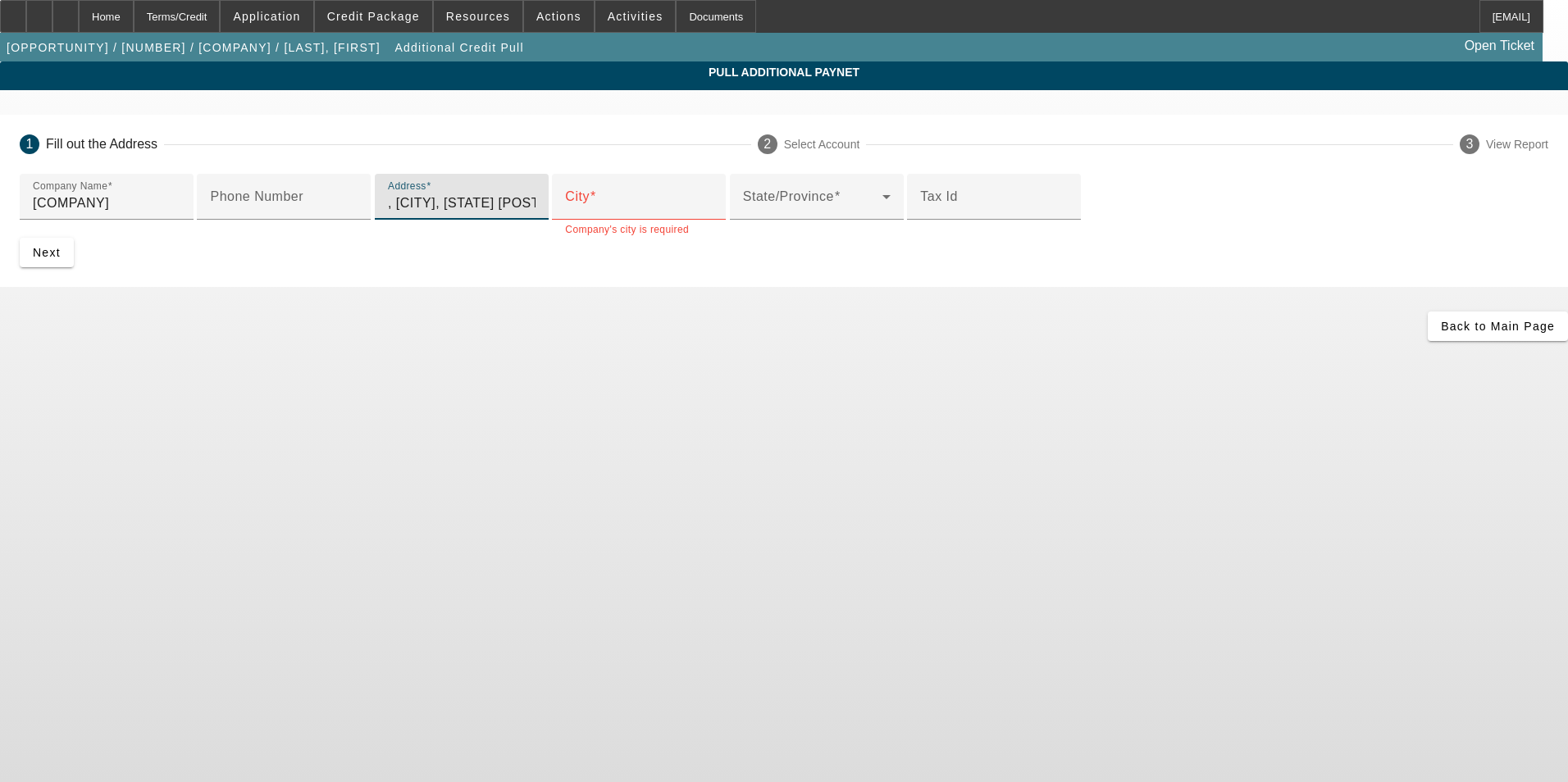 drag, startPoint x: 517, startPoint y: 334, endPoint x: 285, endPoint y: 344, distance: 232.21542 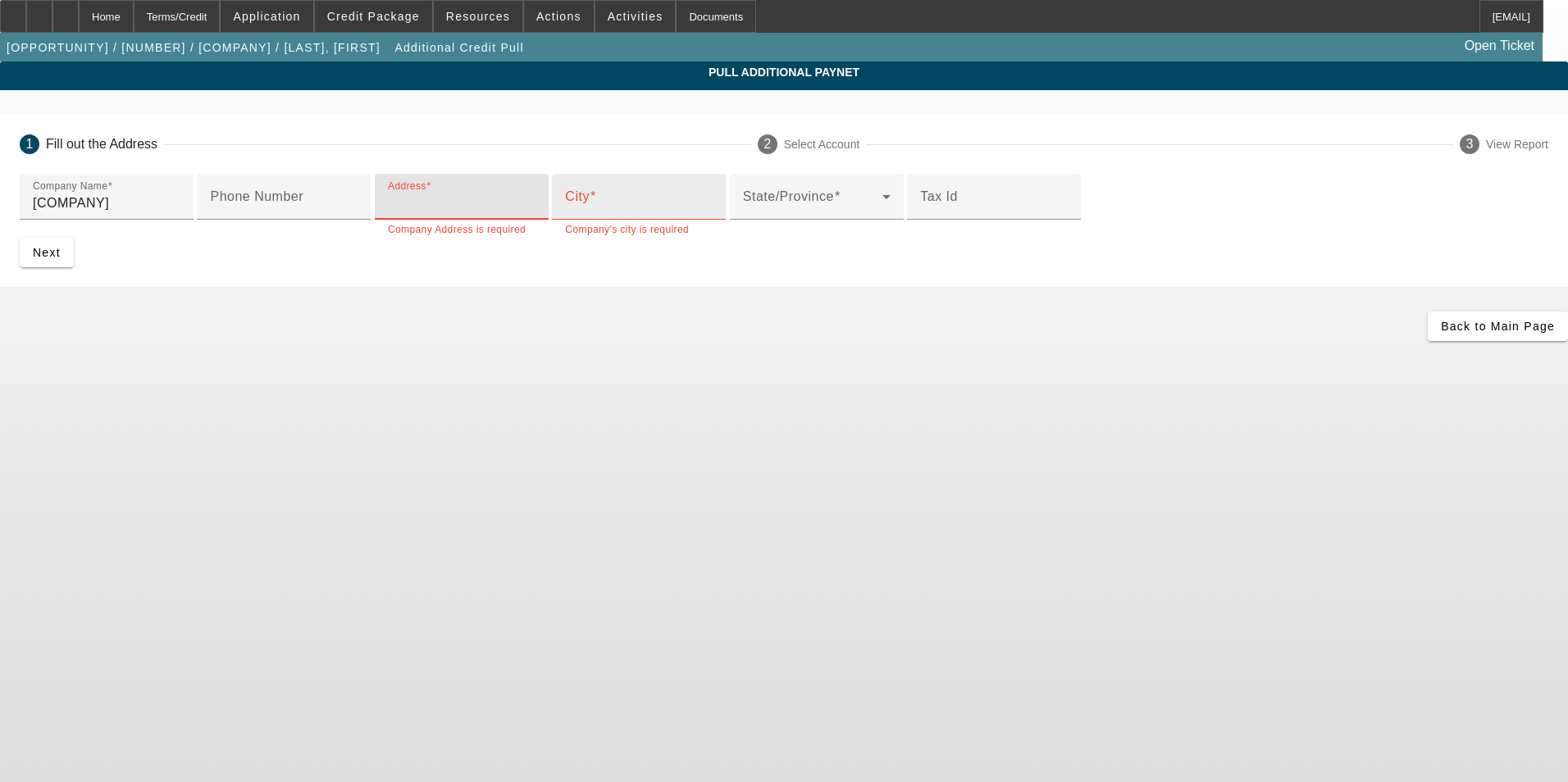 type 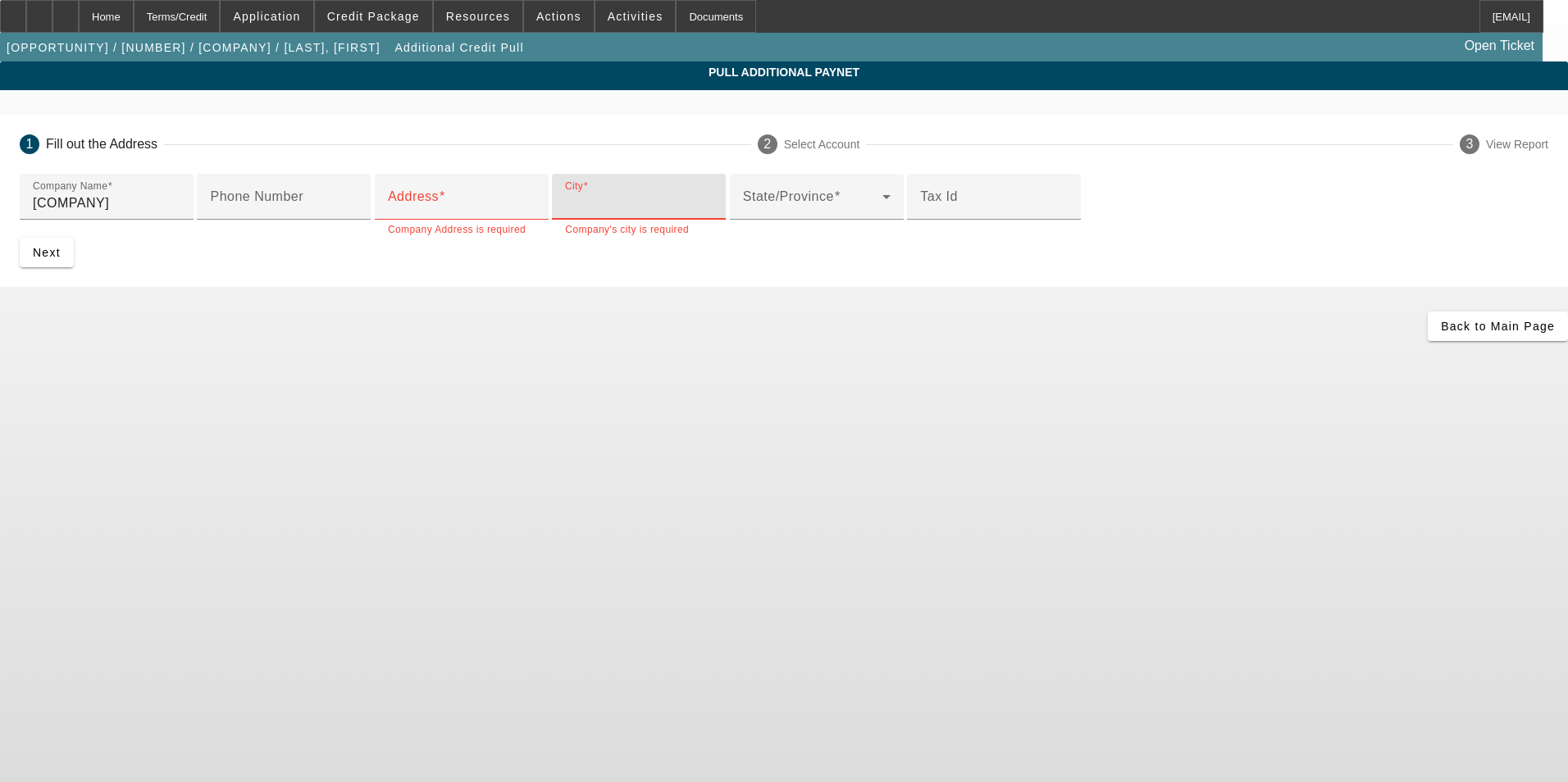 click on "City" at bounding box center (639, 203) 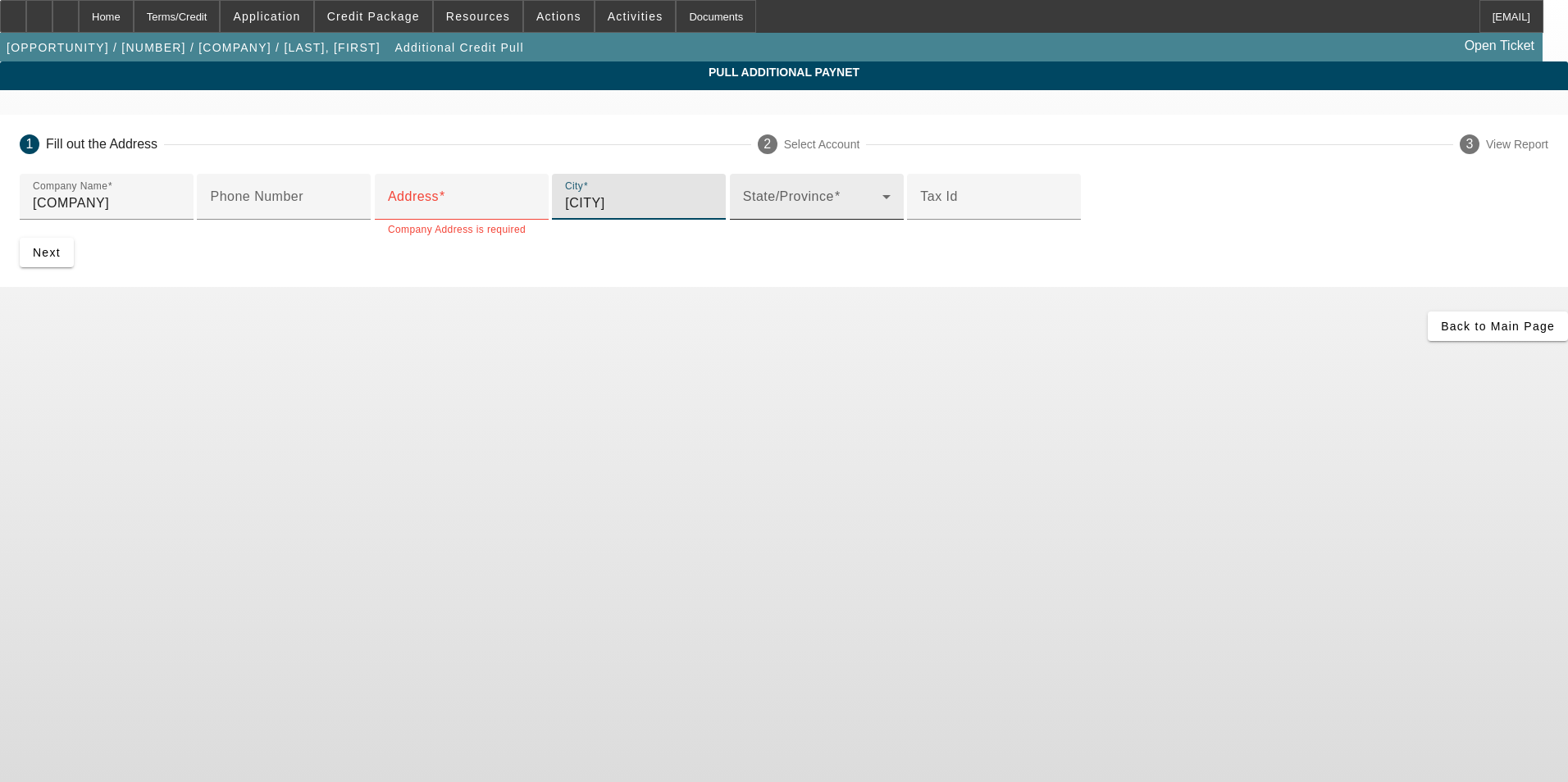 type on "Bowling Green" 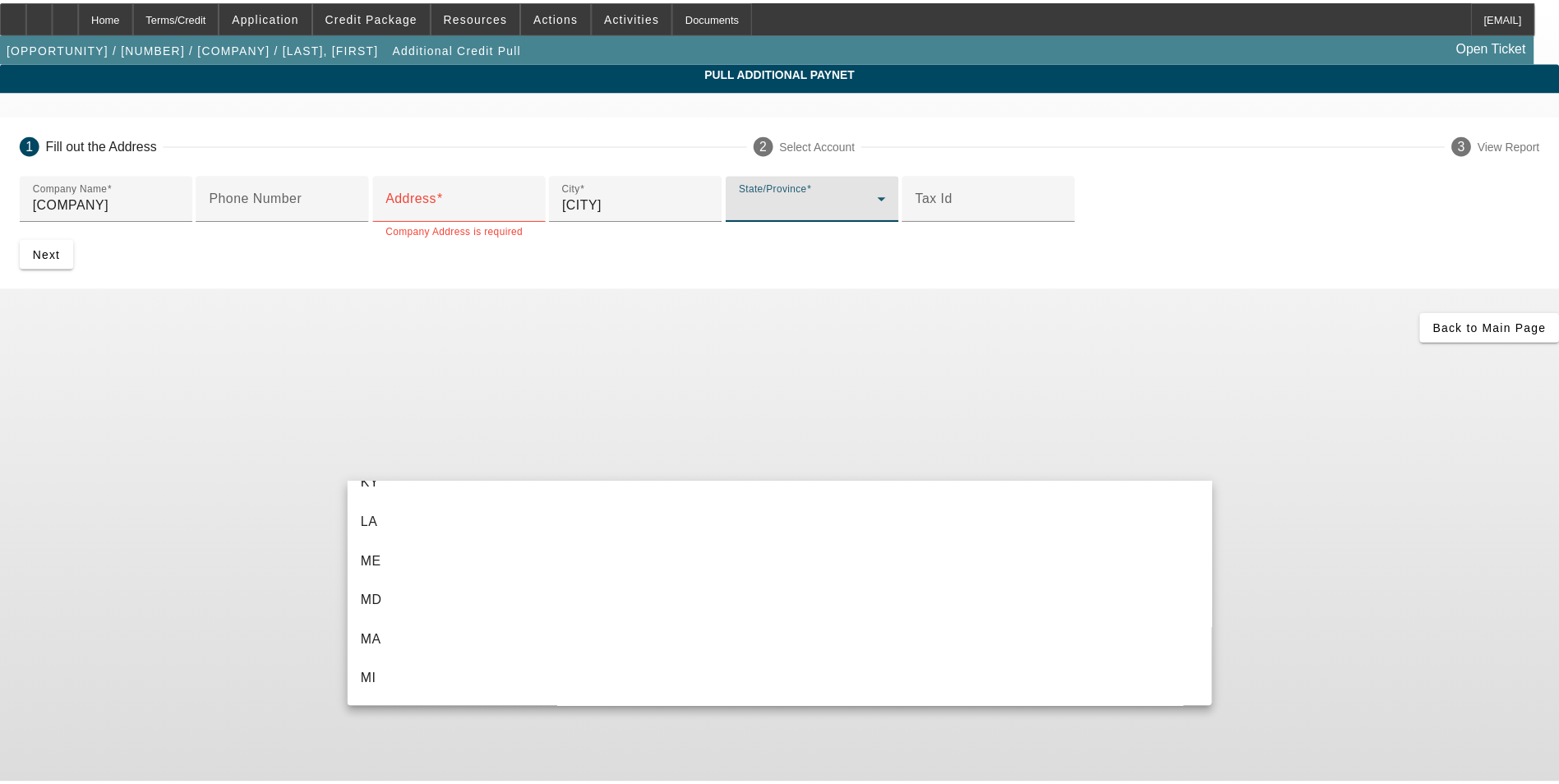 scroll, scrollTop: 657, scrollLeft: 0, axis: vertical 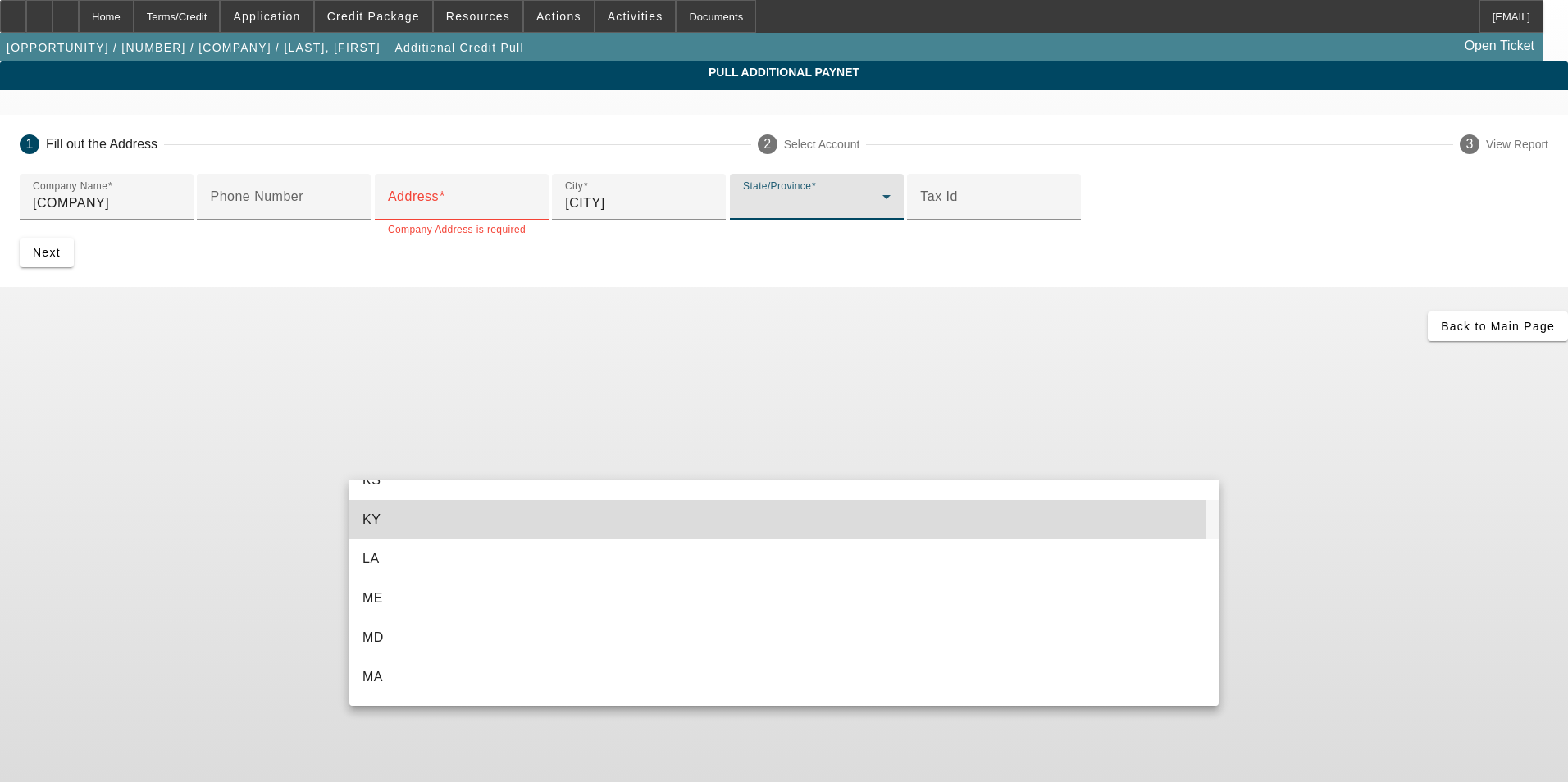 click on "KY" at bounding box center [784, 520] 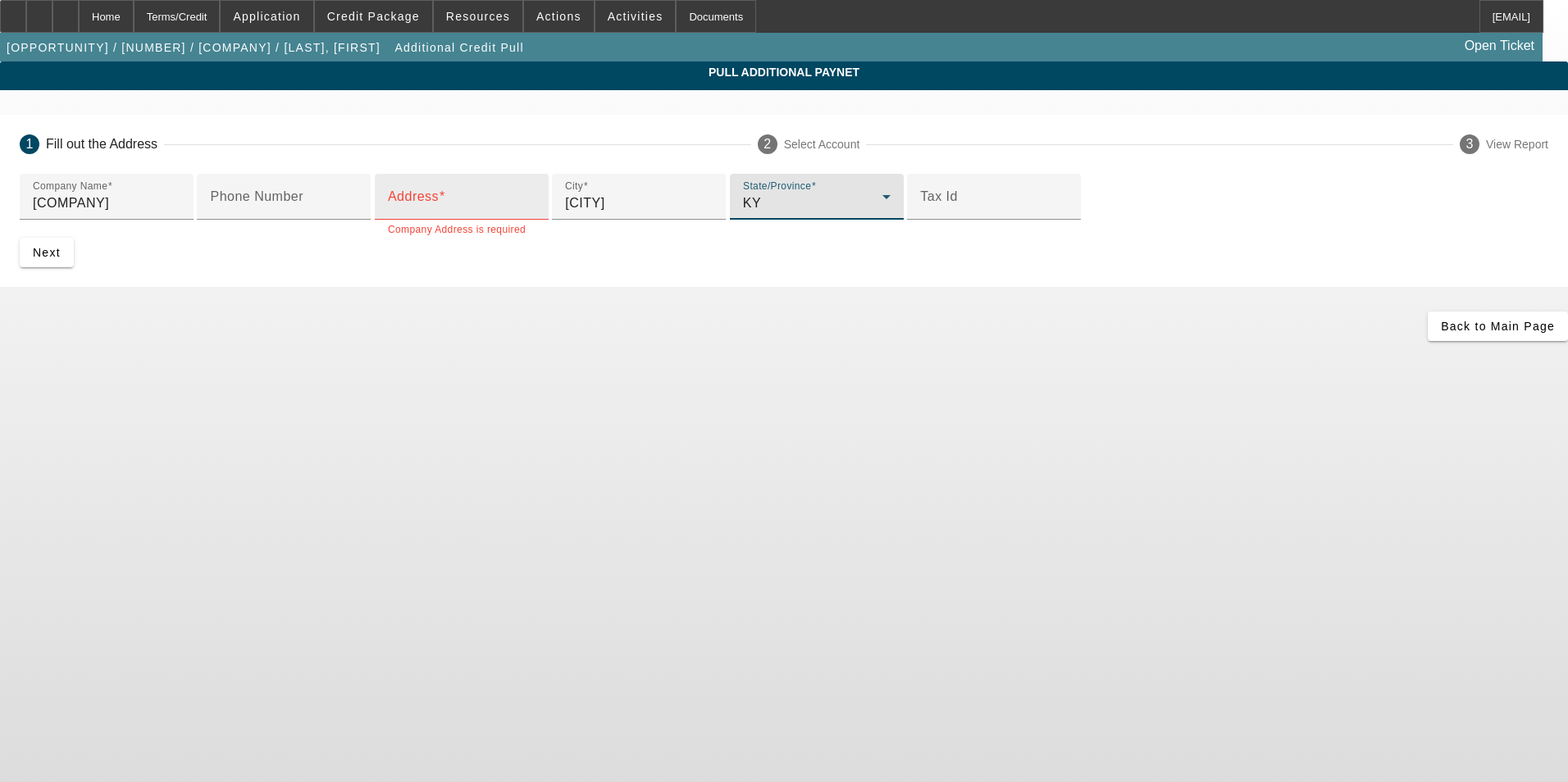 click on "Address" at bounding box center [462, 197] 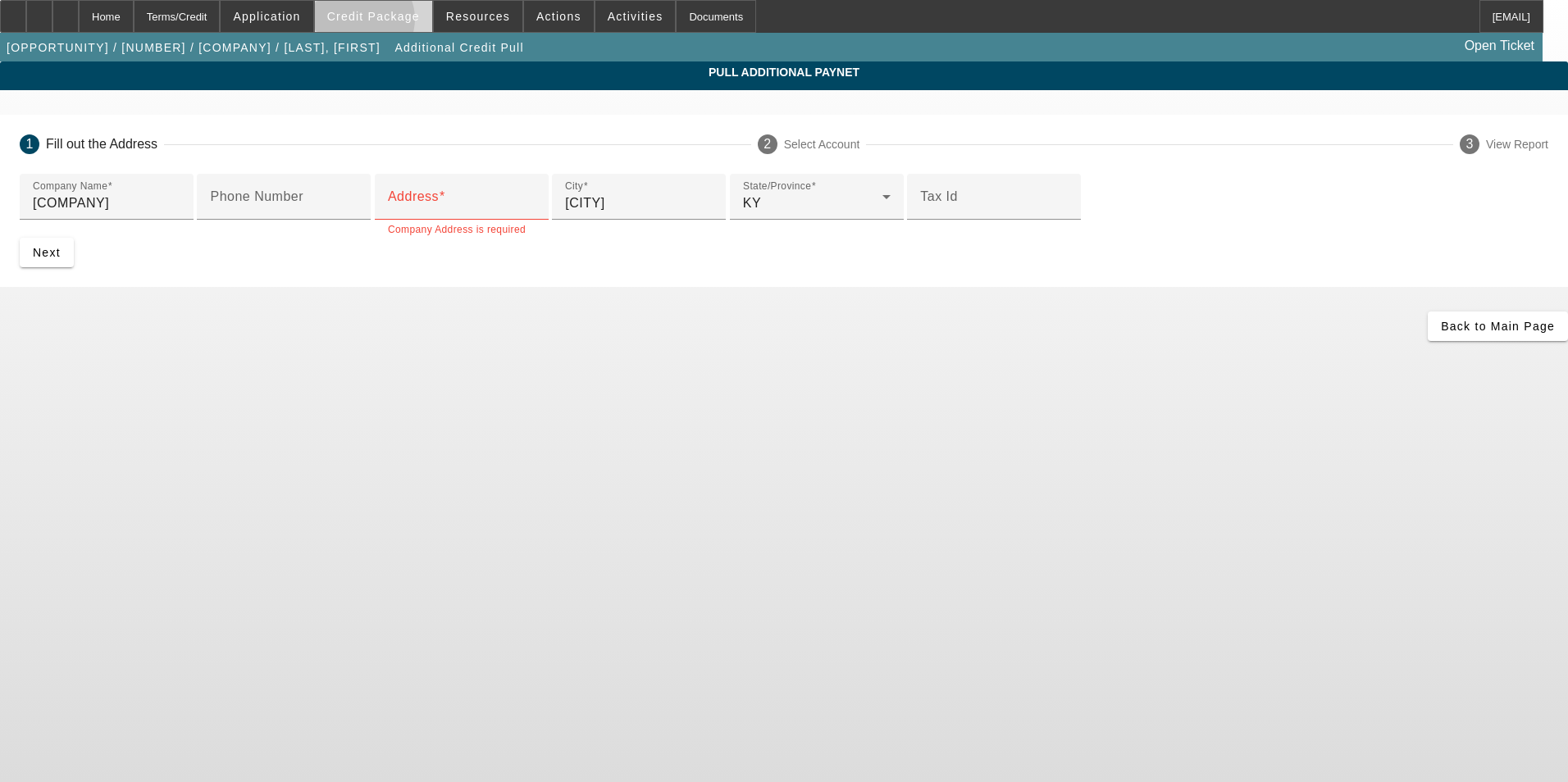 click at bounding box center [373, 16] 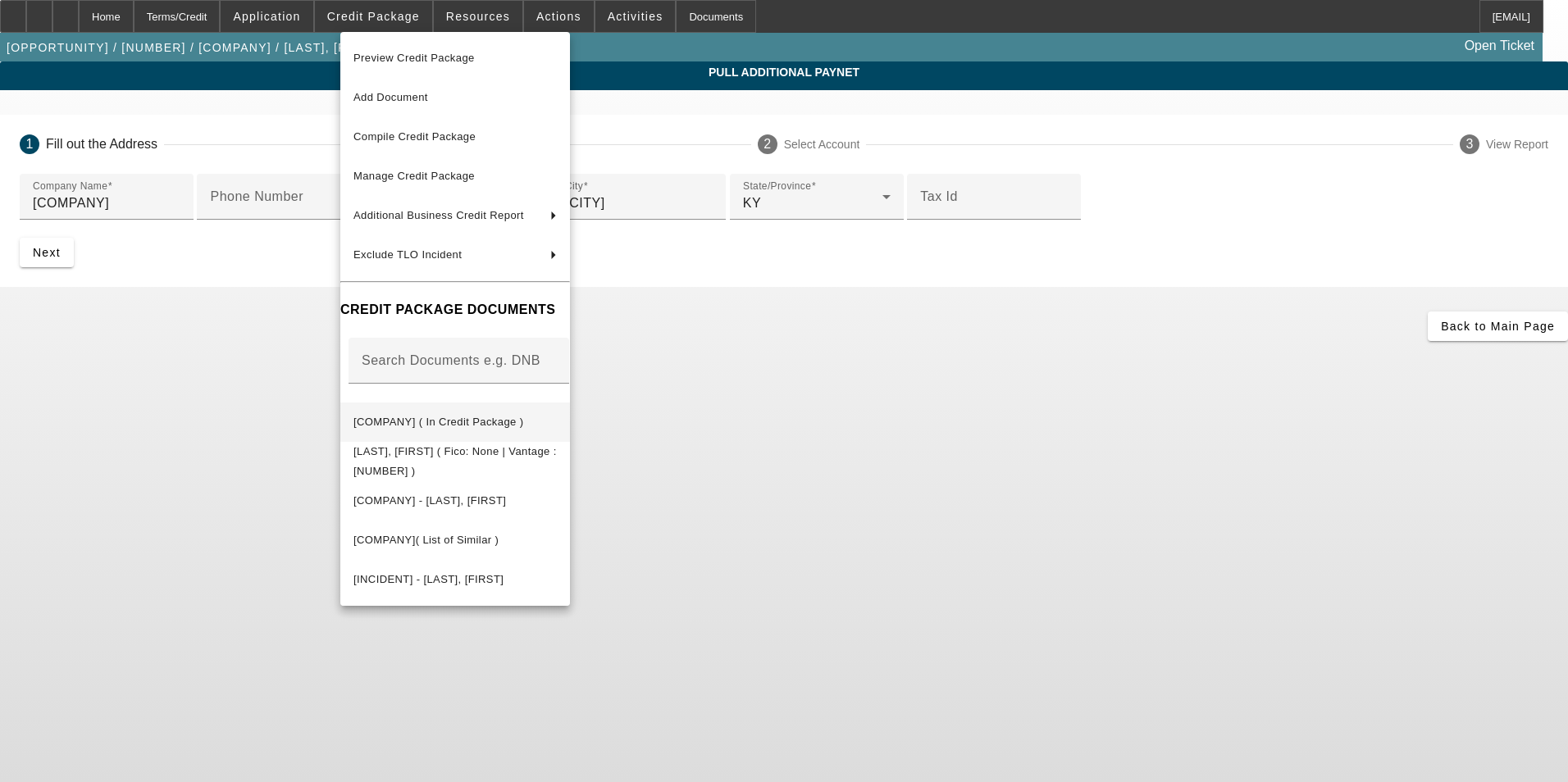 click on "Application - 1st Choice Towing( In Credit Package )" at bounding box center [438, 421] 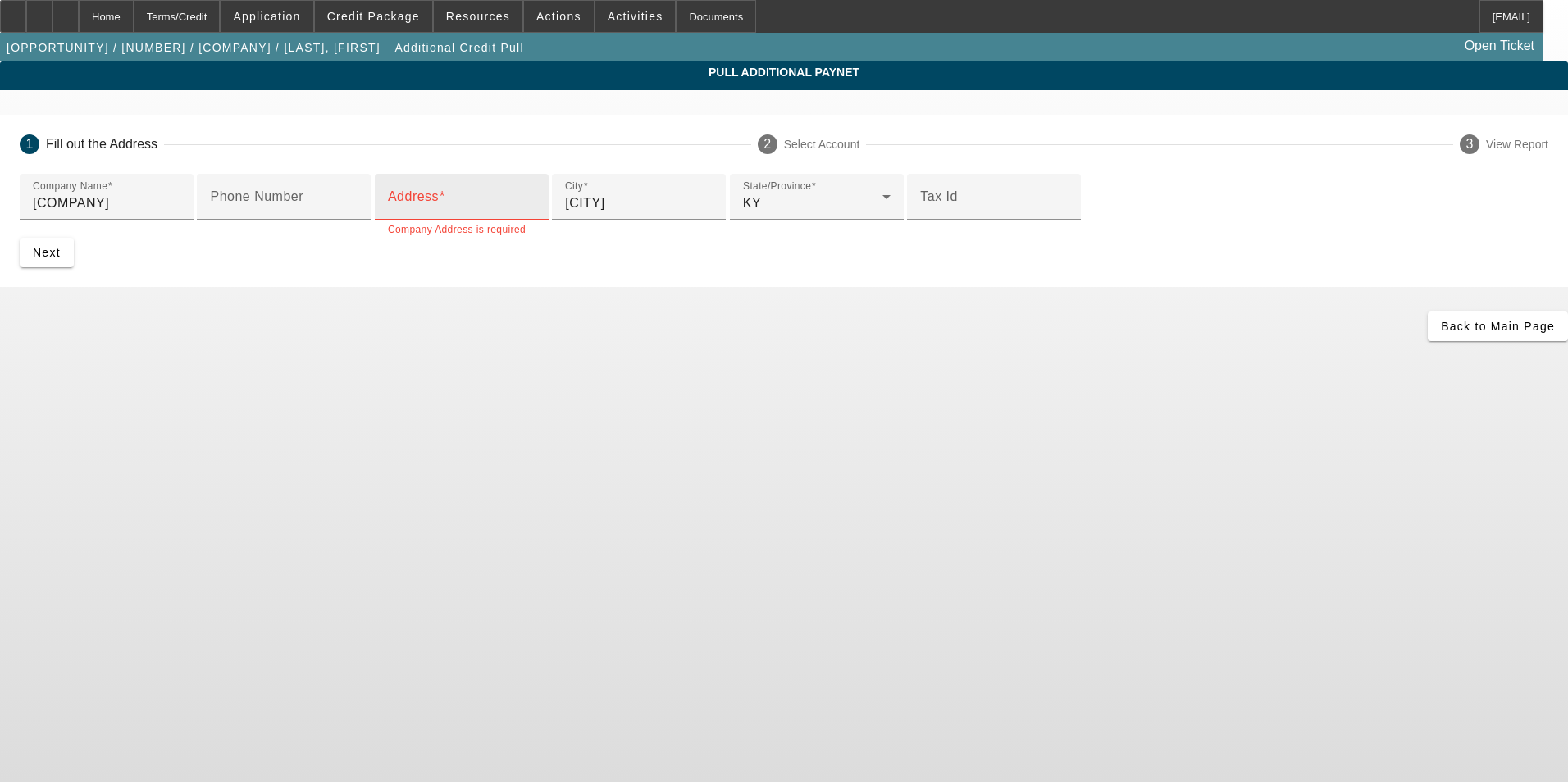 click on "Address" at bounding box center [413, 196] 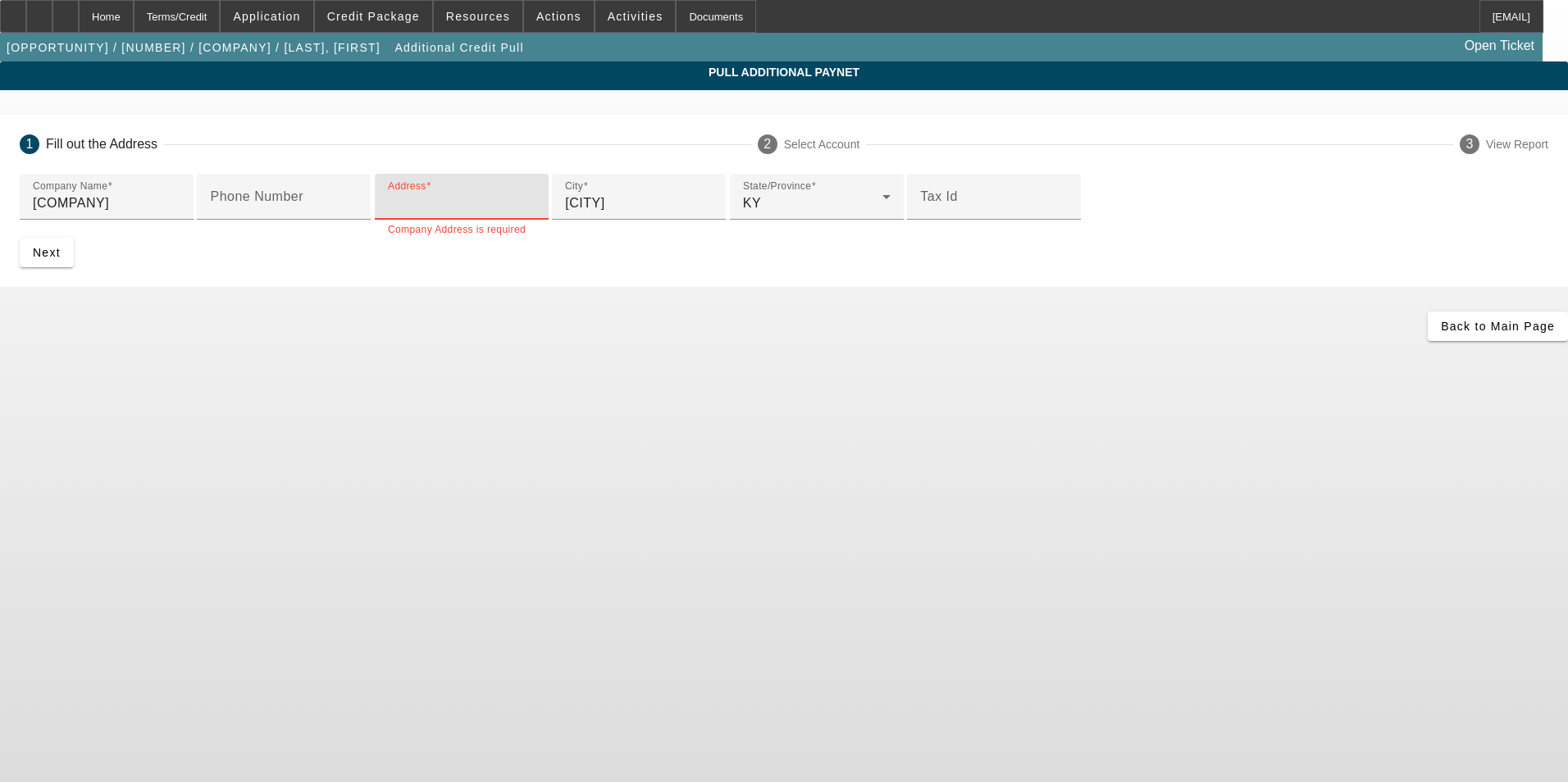 paste on "55 Parker Avenue" 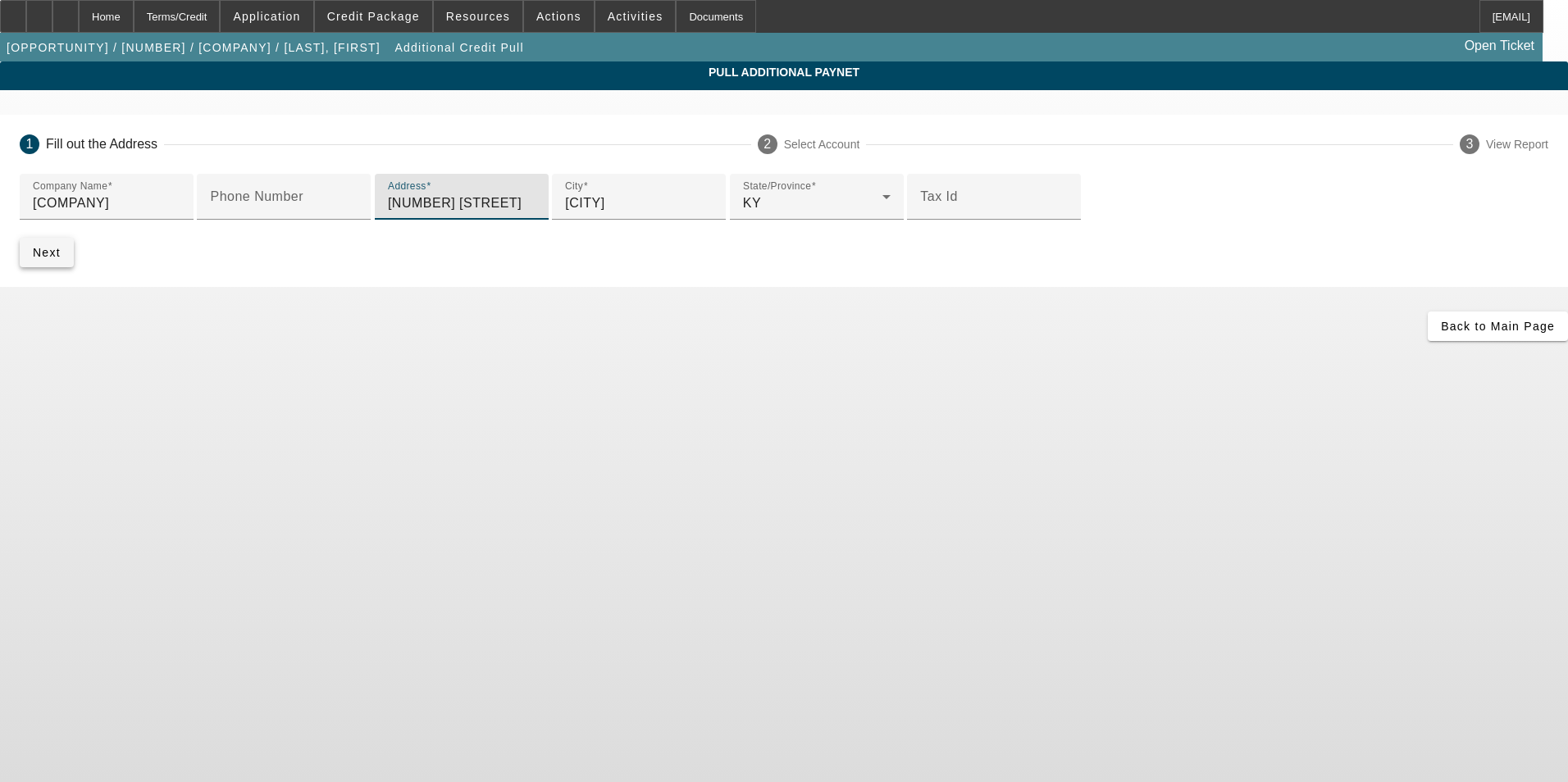 type on "55 Parker Avenue" 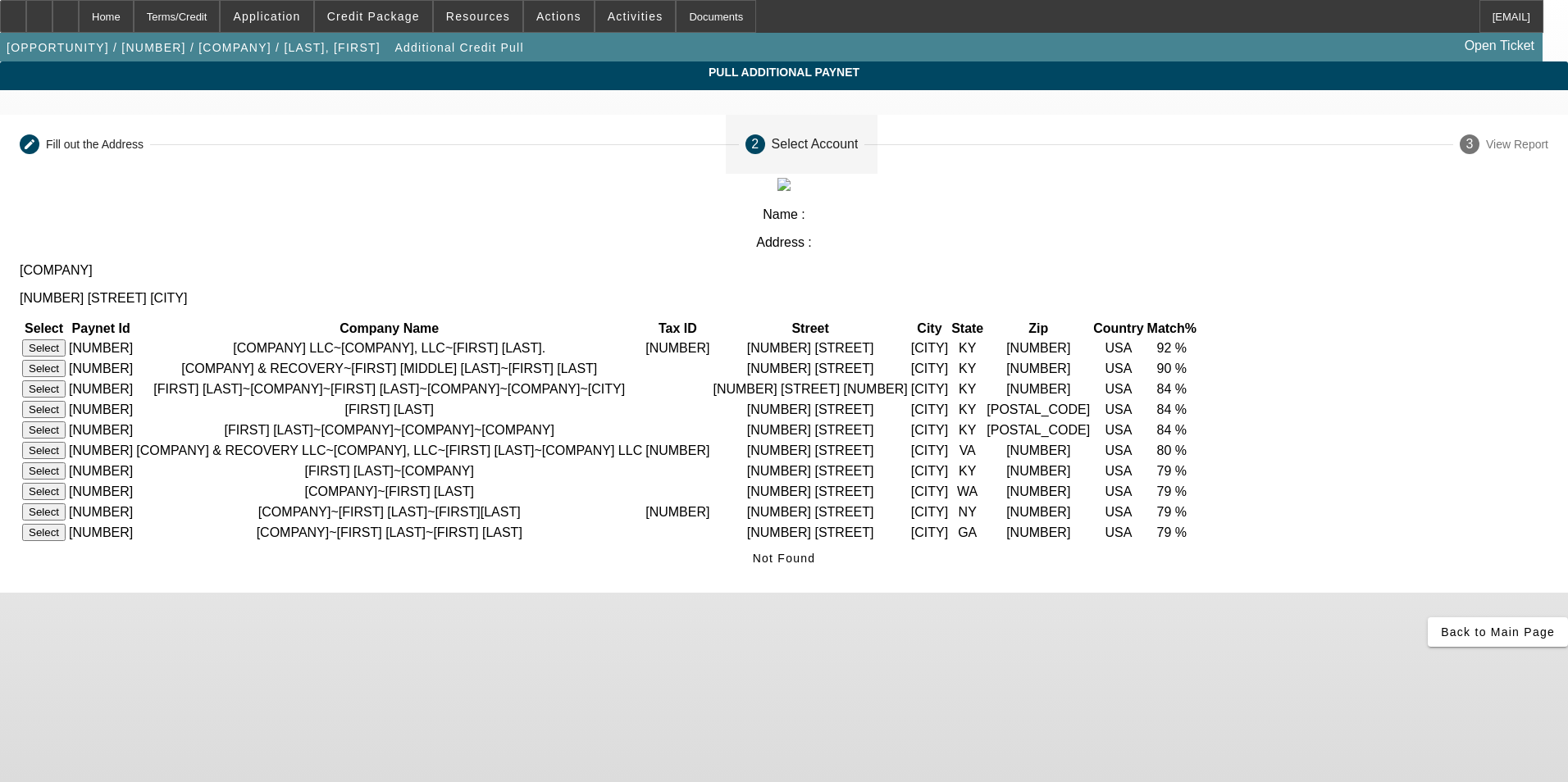 click on "Select" at bounding box center (43, 368) 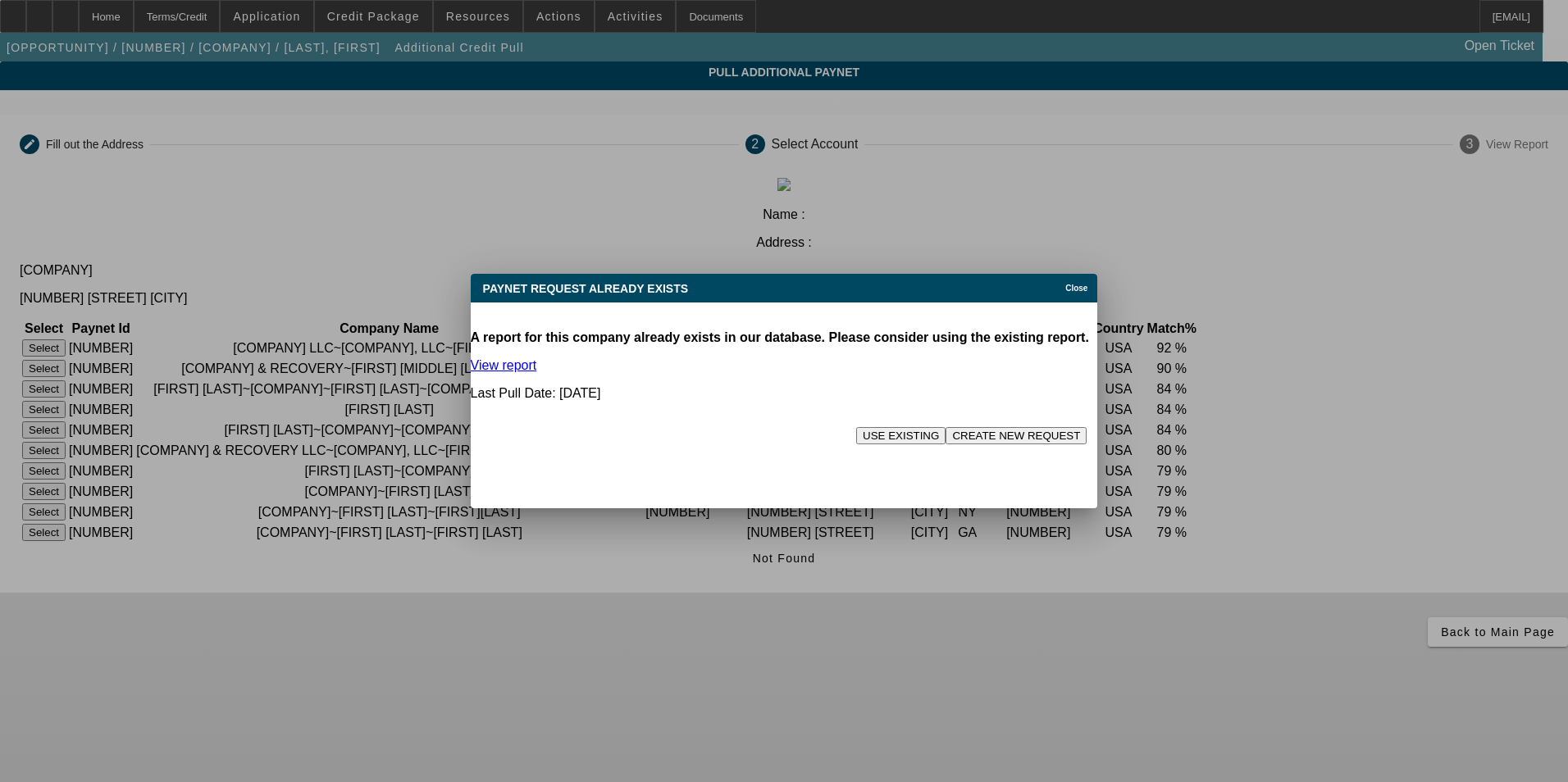 click on "CREATE NEW REQUEST" 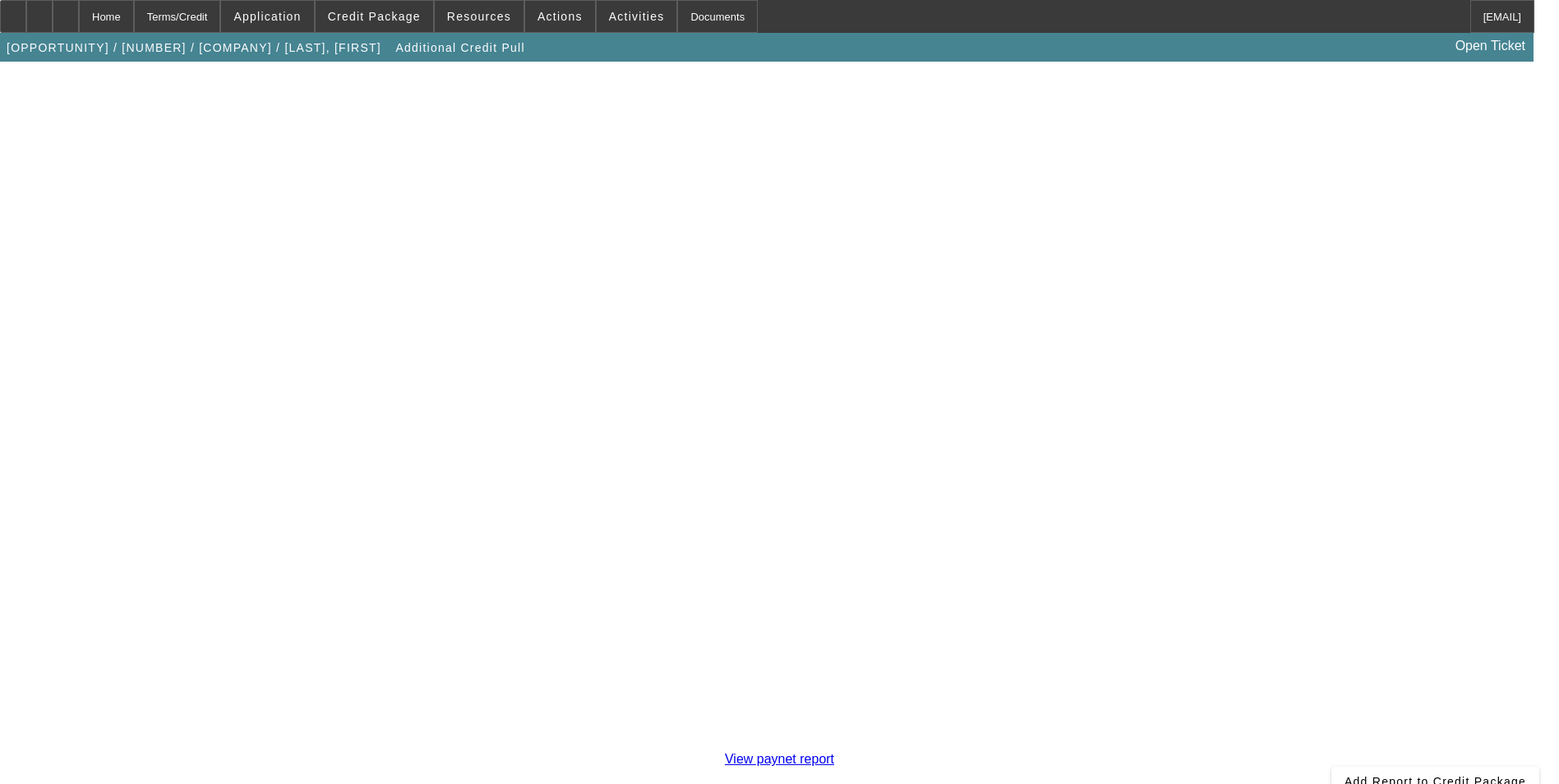 scroll, scrollTop: 288, scrollLeft: 0, axis: vertical 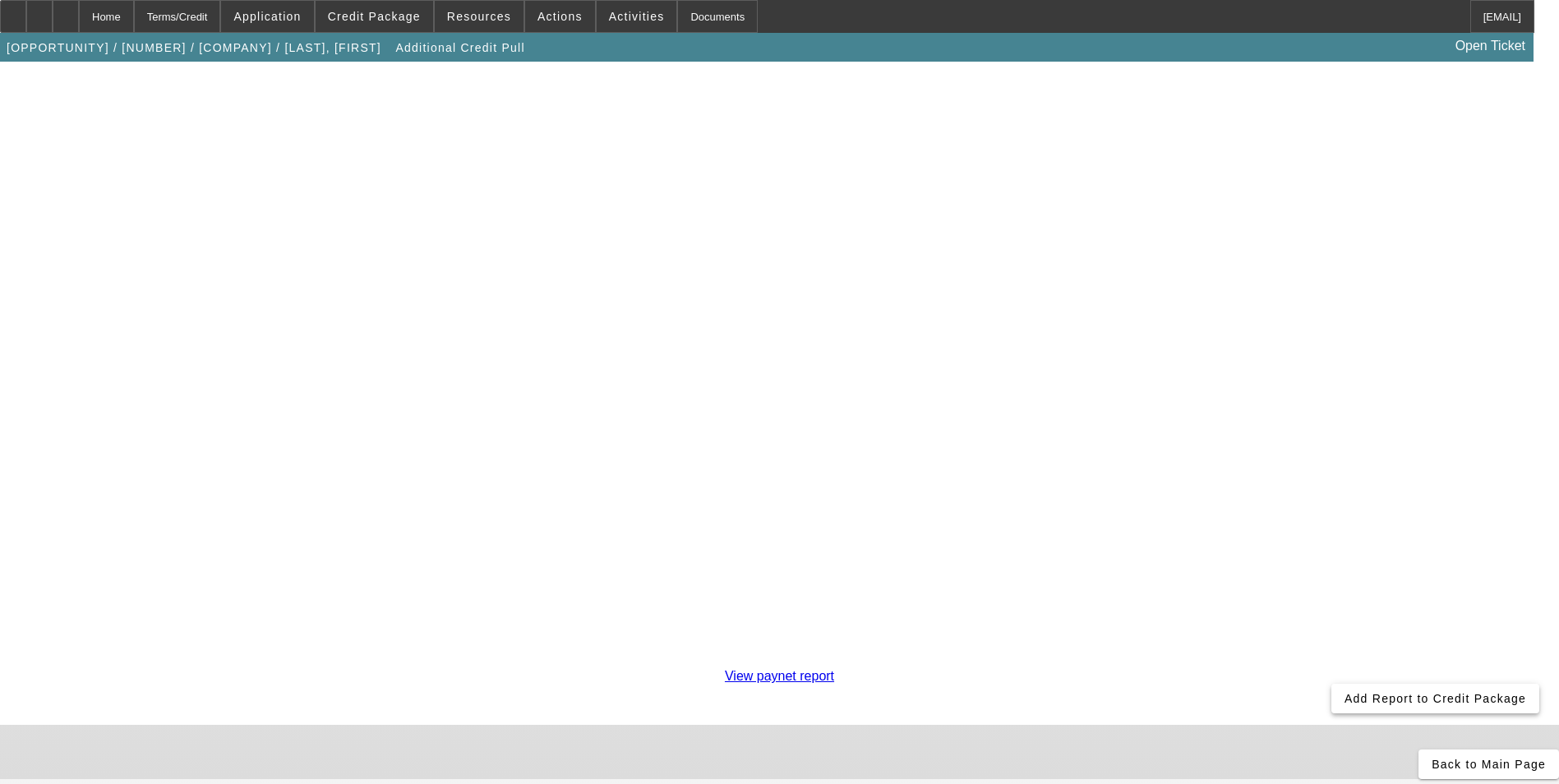 click at bounding box center (1435, 699) 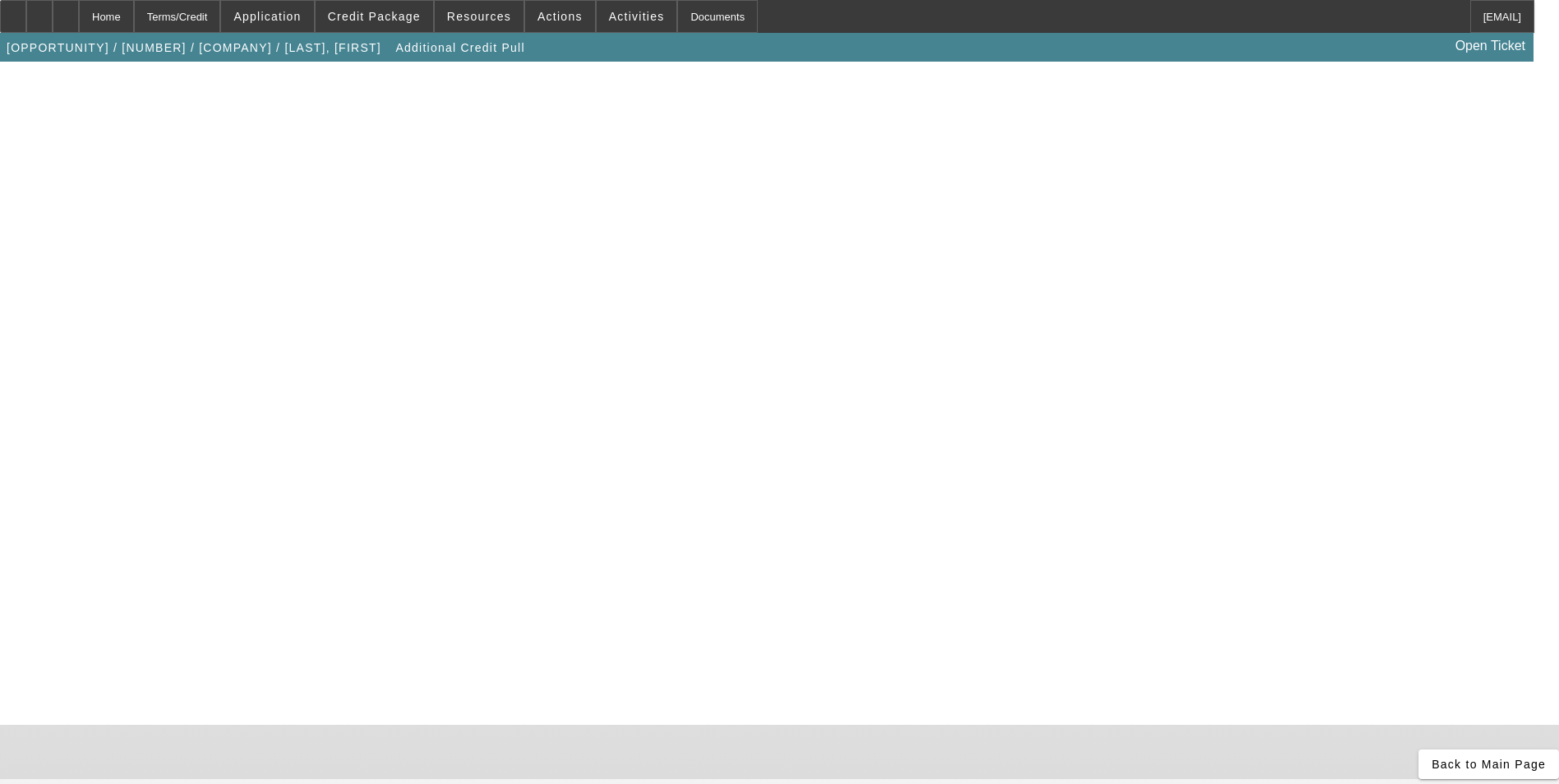 scroll, scrollTop: 0, scrollLeft: 0, axis: both 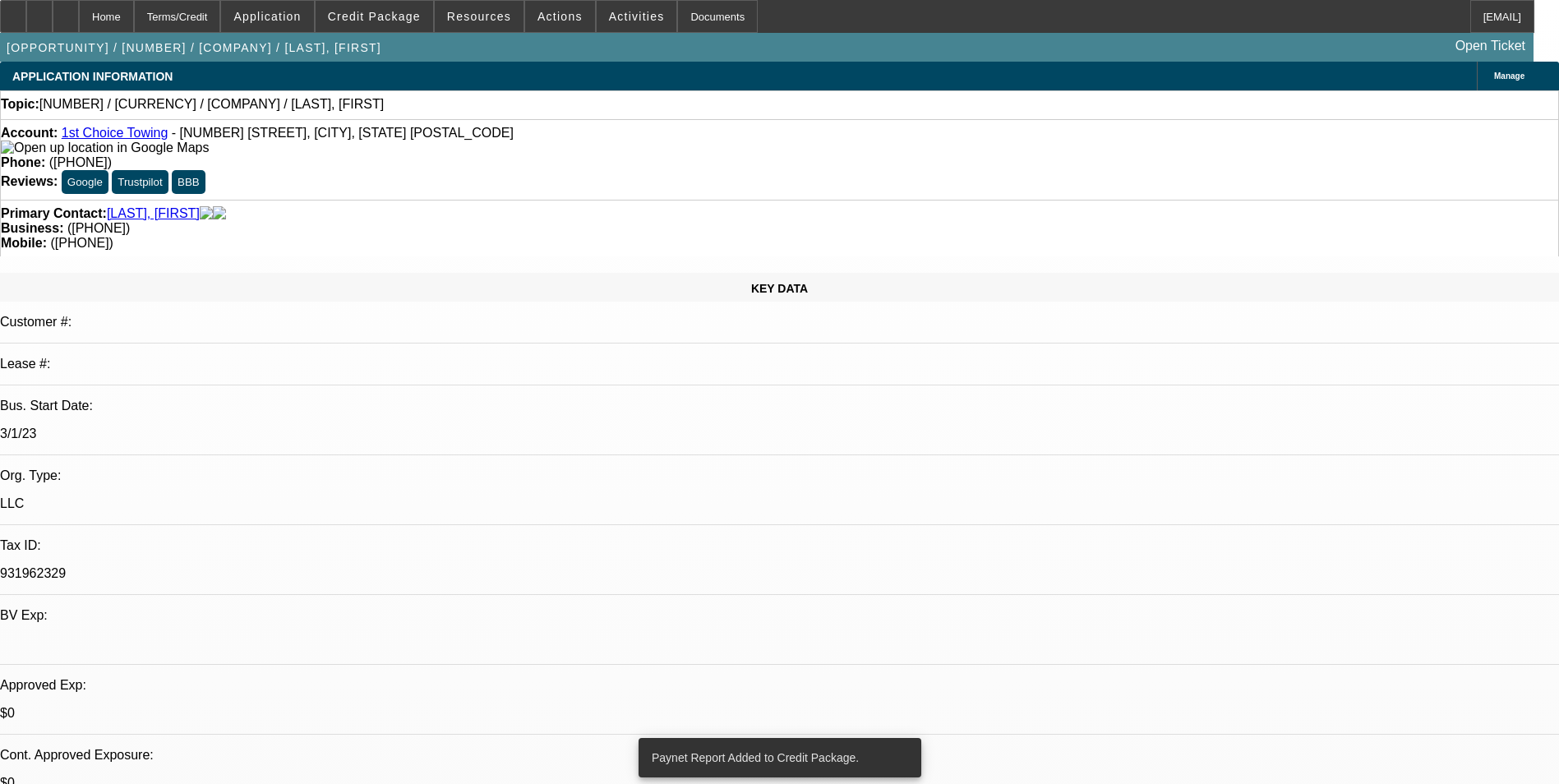 select on "0" 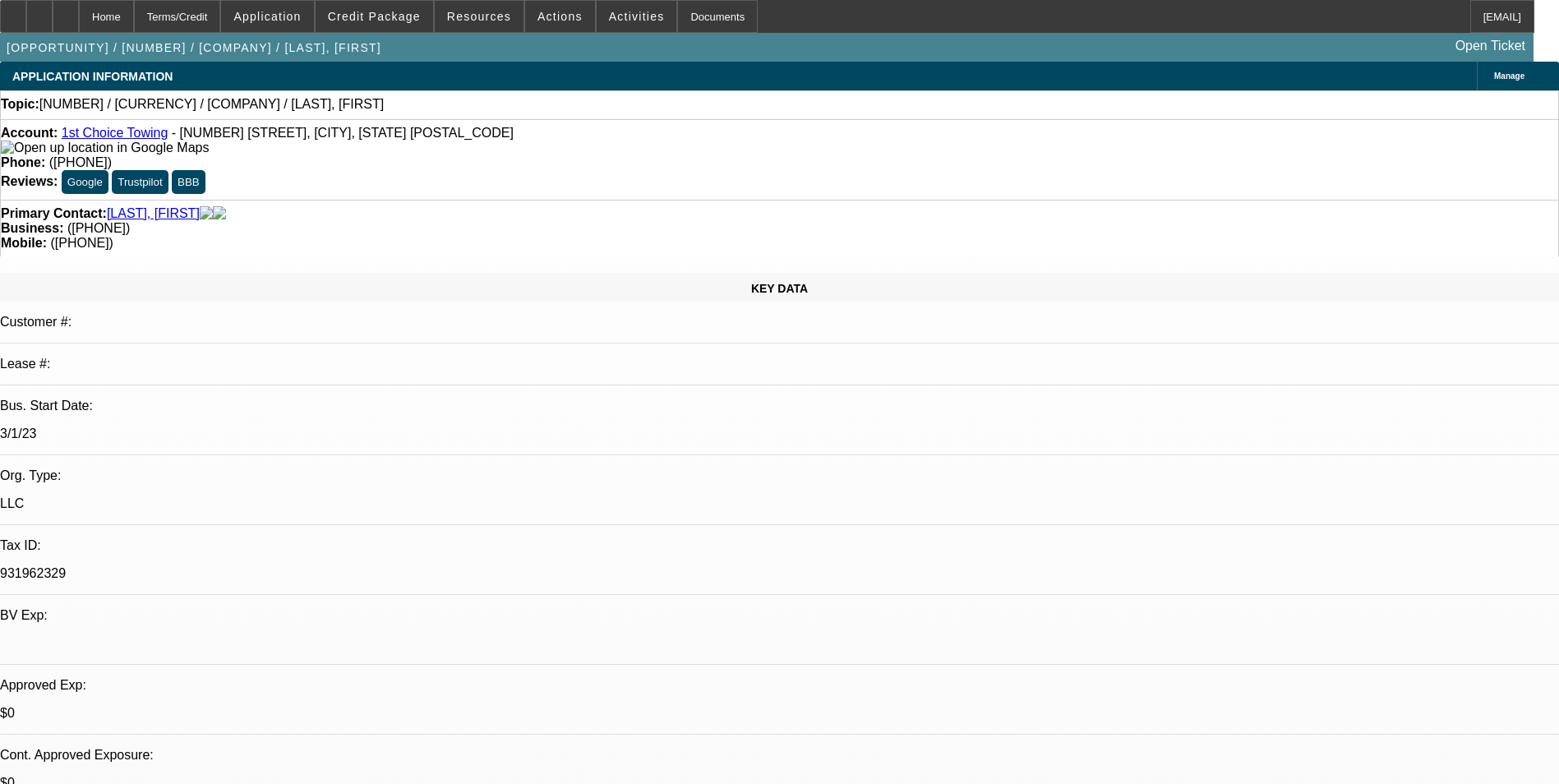 click on "Gaizutis, Lucas - 8/7/25, 12:07 PM" at bounding box center (489, 5555) 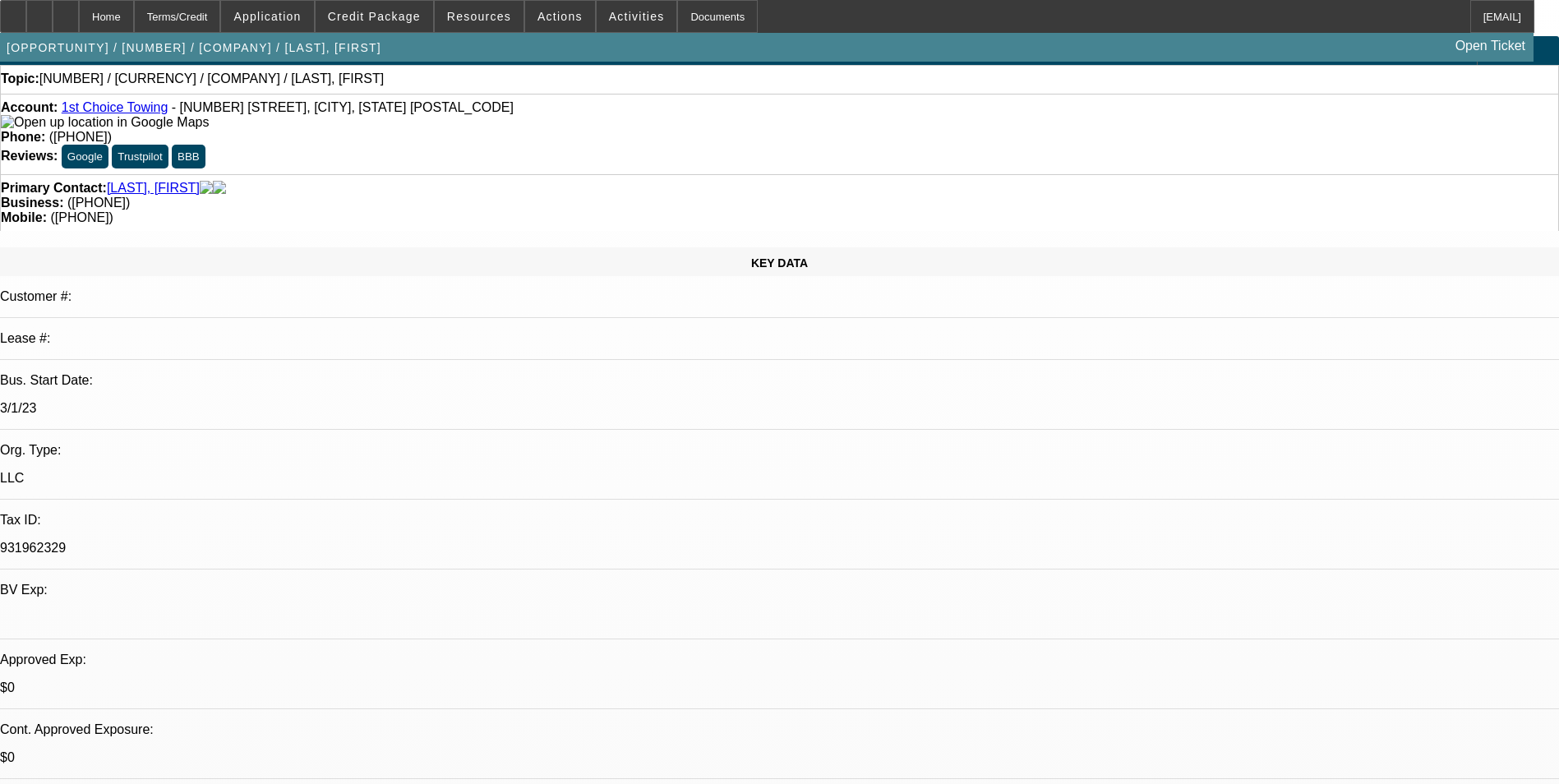 scroll, scrollTop: 0, scrollLeft: 0, axis: both 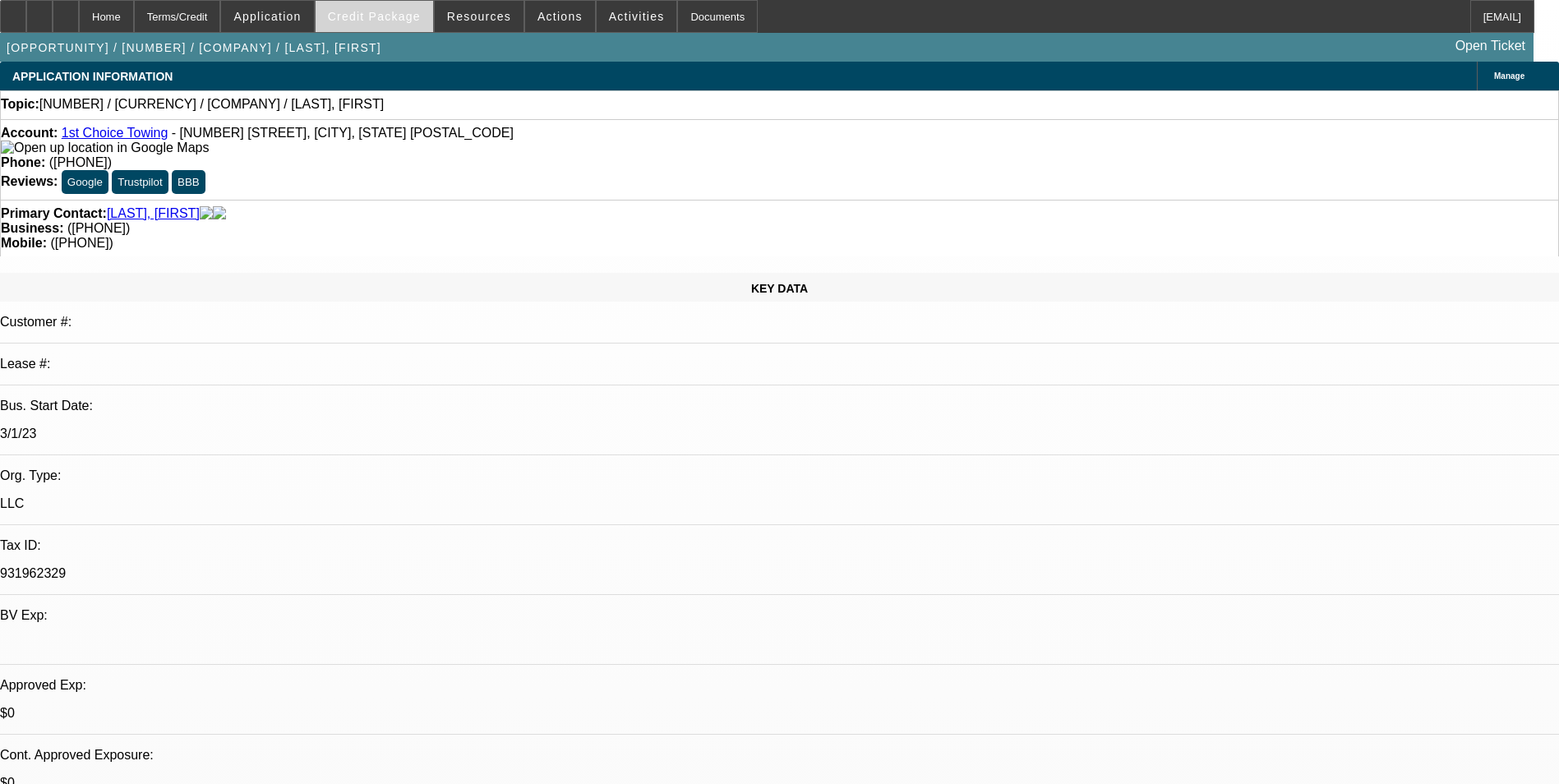 click on "Credit Package" at bounding box center [374, 16] 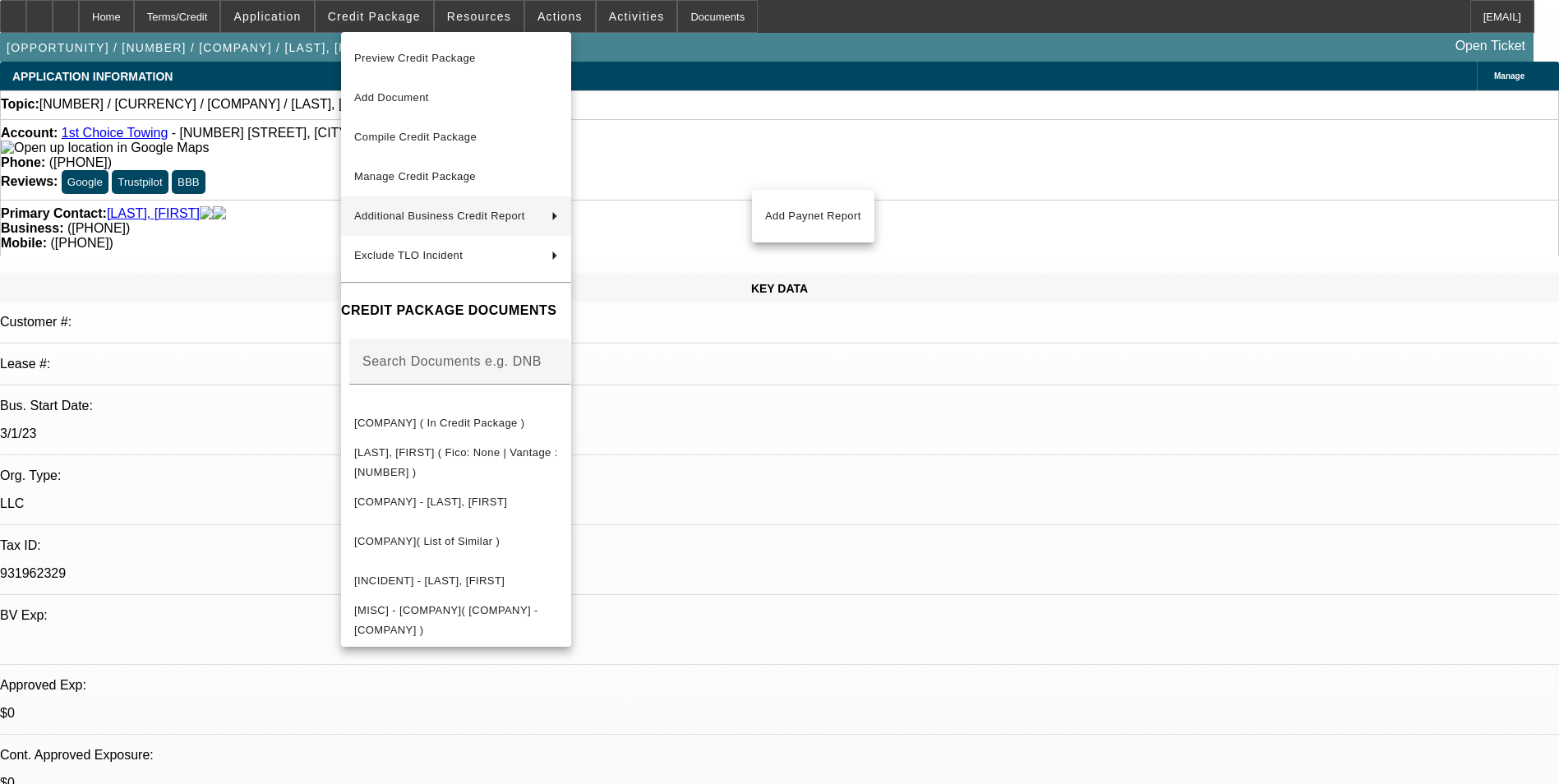 click at bounding box center [779, 392] 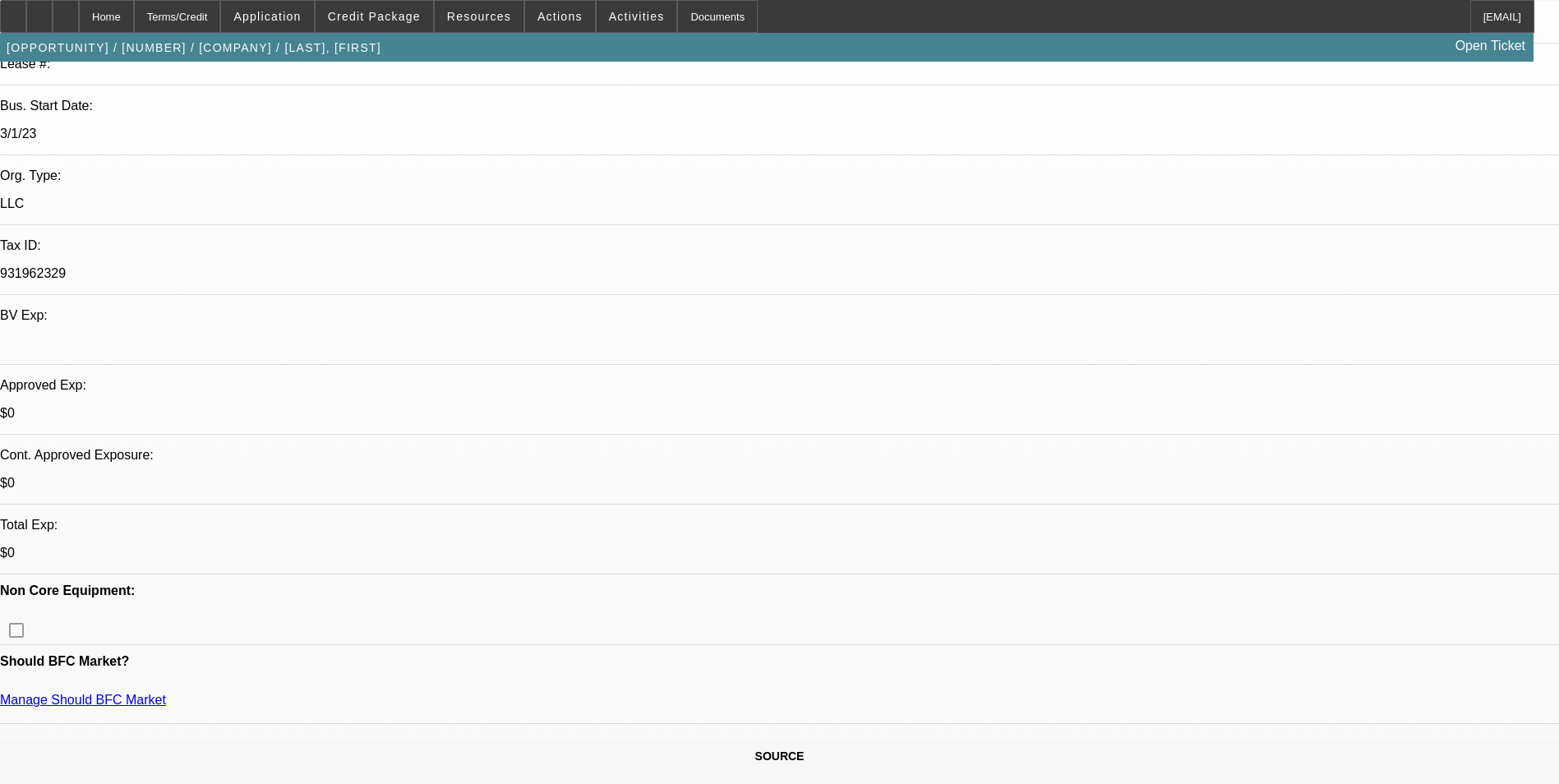 scroll, scrollTop: 493, scrollLeft: 0, axis: vertical 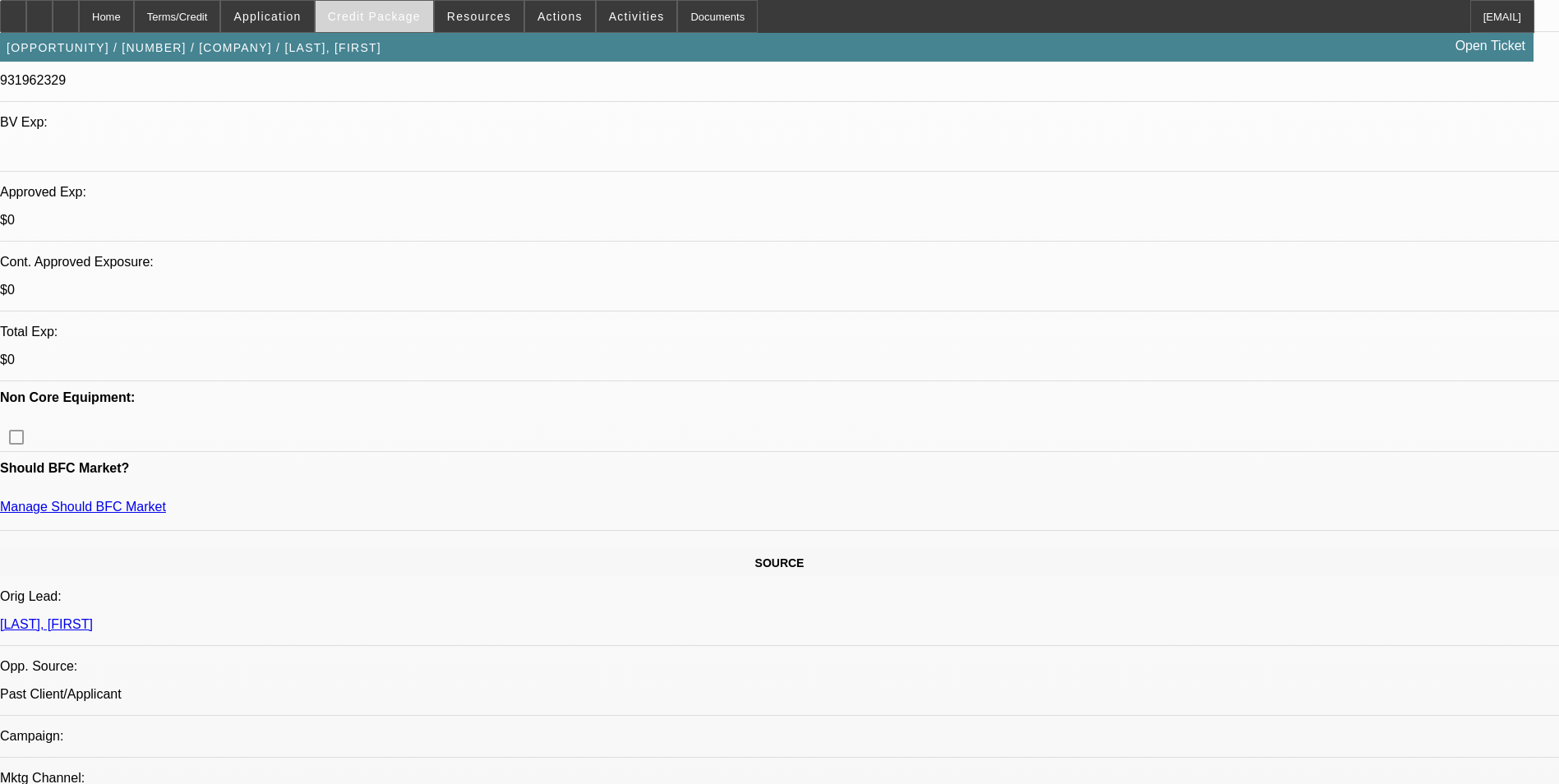 click on "Credit Package" at bounding box center (374, 16) 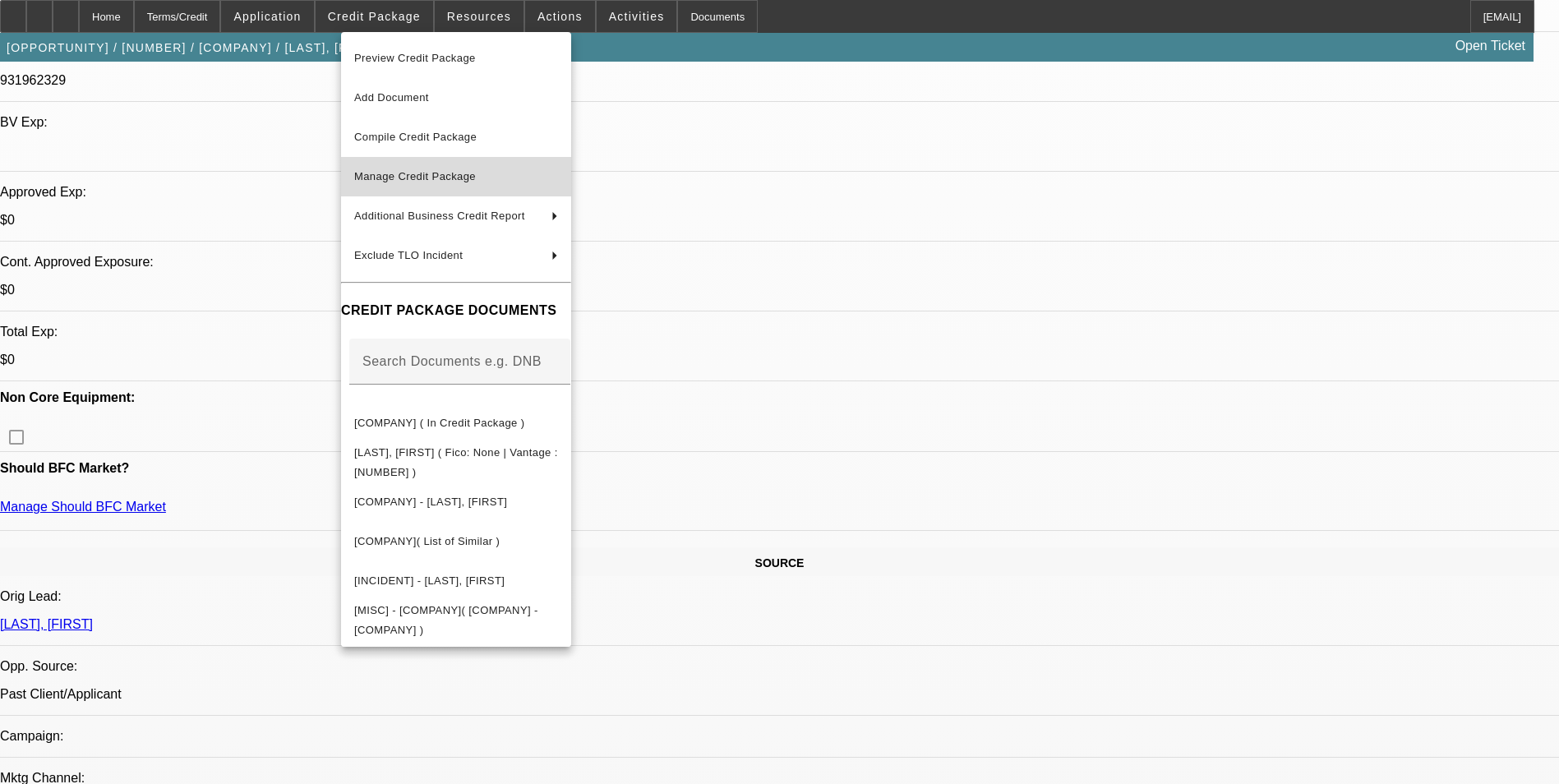 click on "Manage Credit Package" at bounding box center [415, 176] 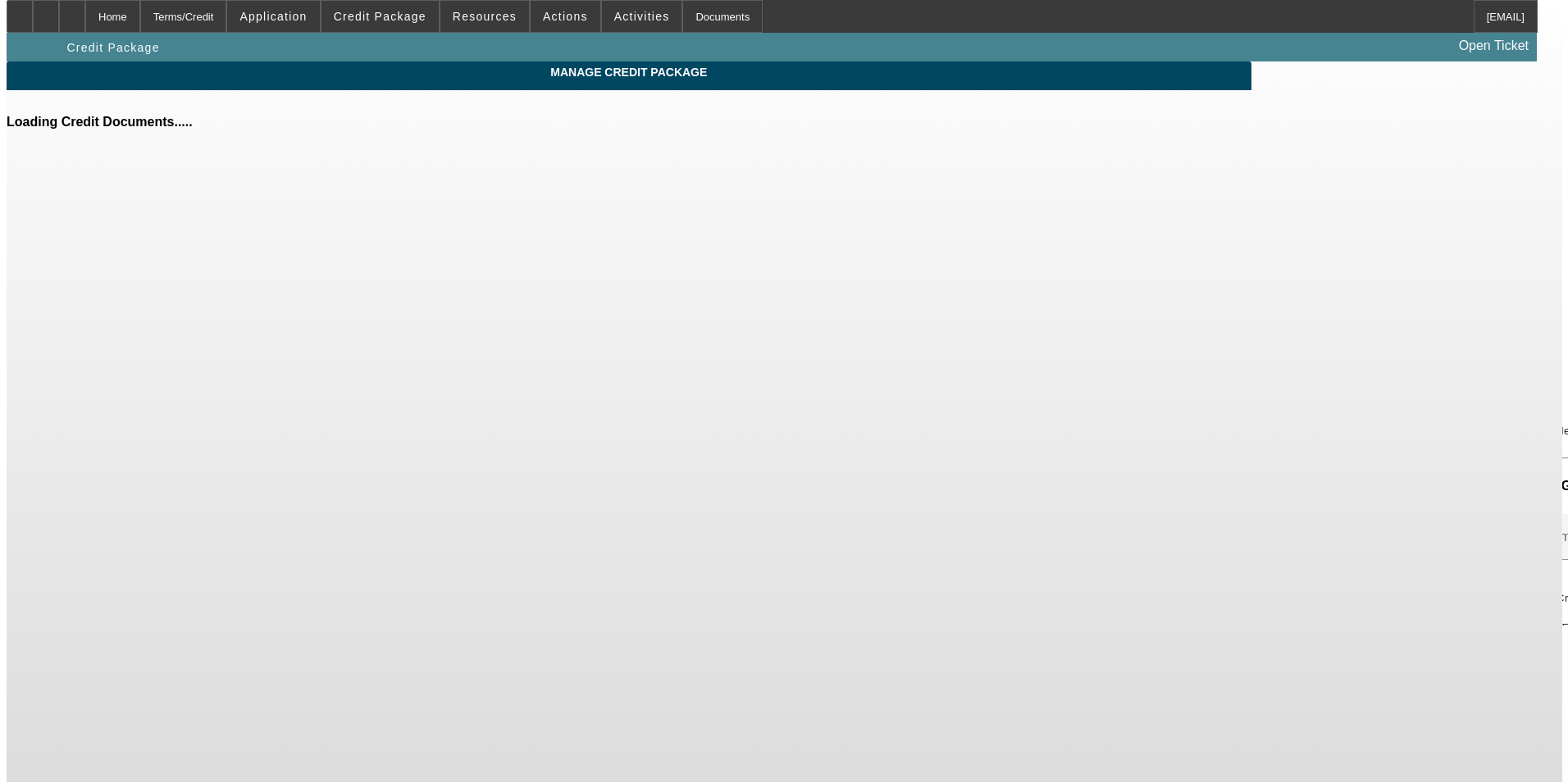 scroll, scrollTop: 0, scrollLeft: 0, axis: both 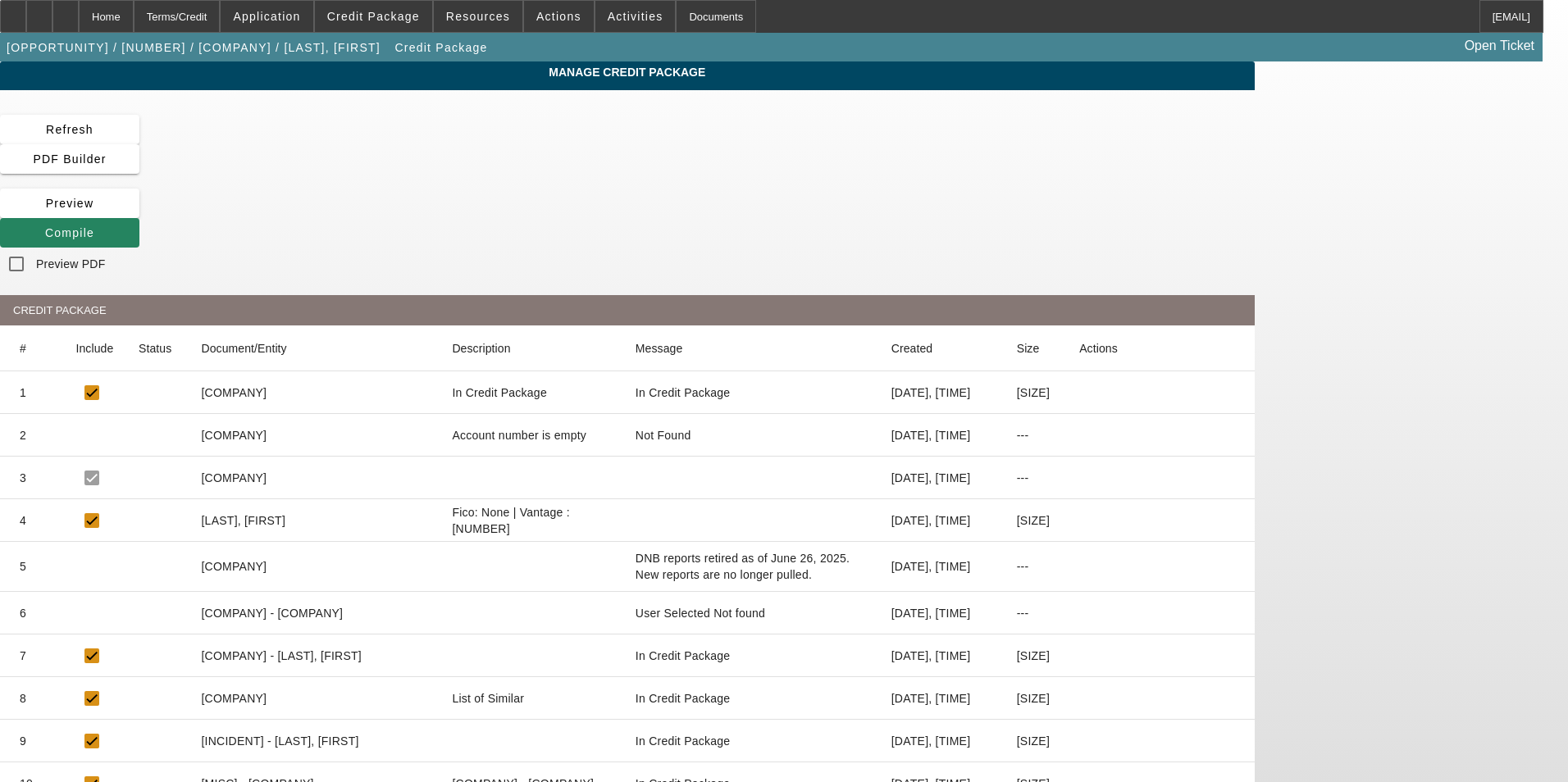 click 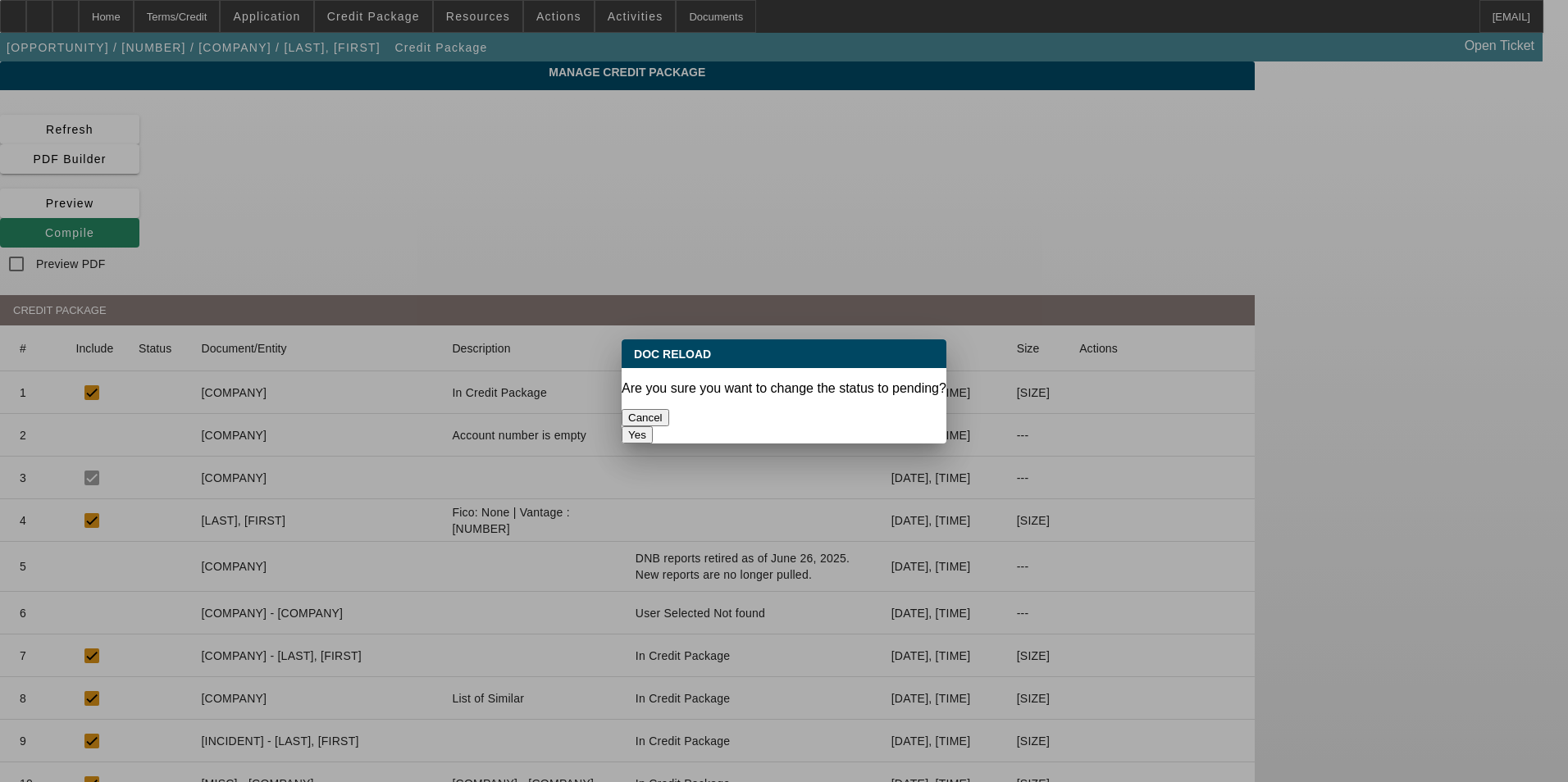 click on "Yes" at bounding box center (637, 434) 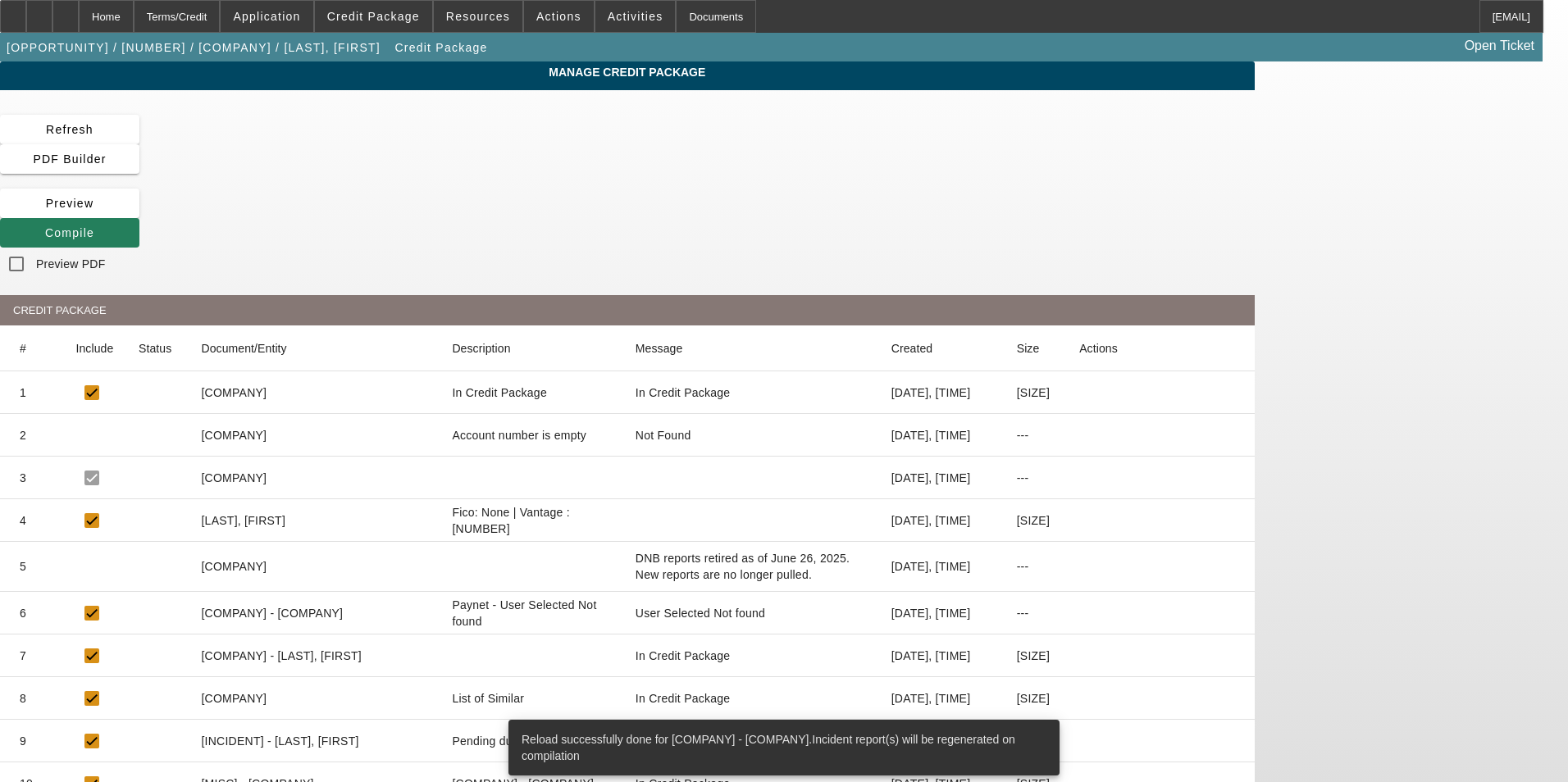 click at bounding box center [70, 233] 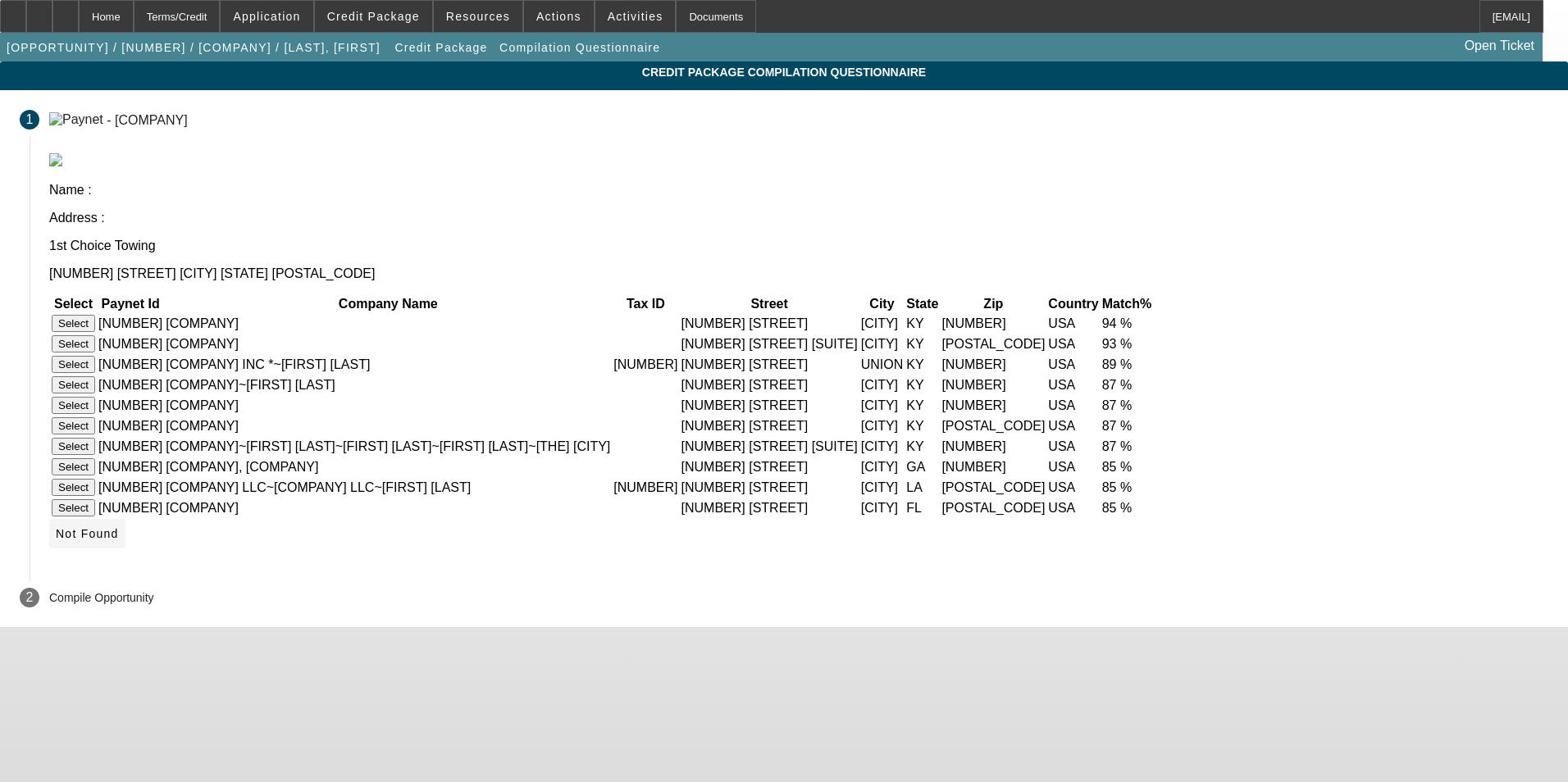 click on "Not Found" at bounding box center [87, 534] 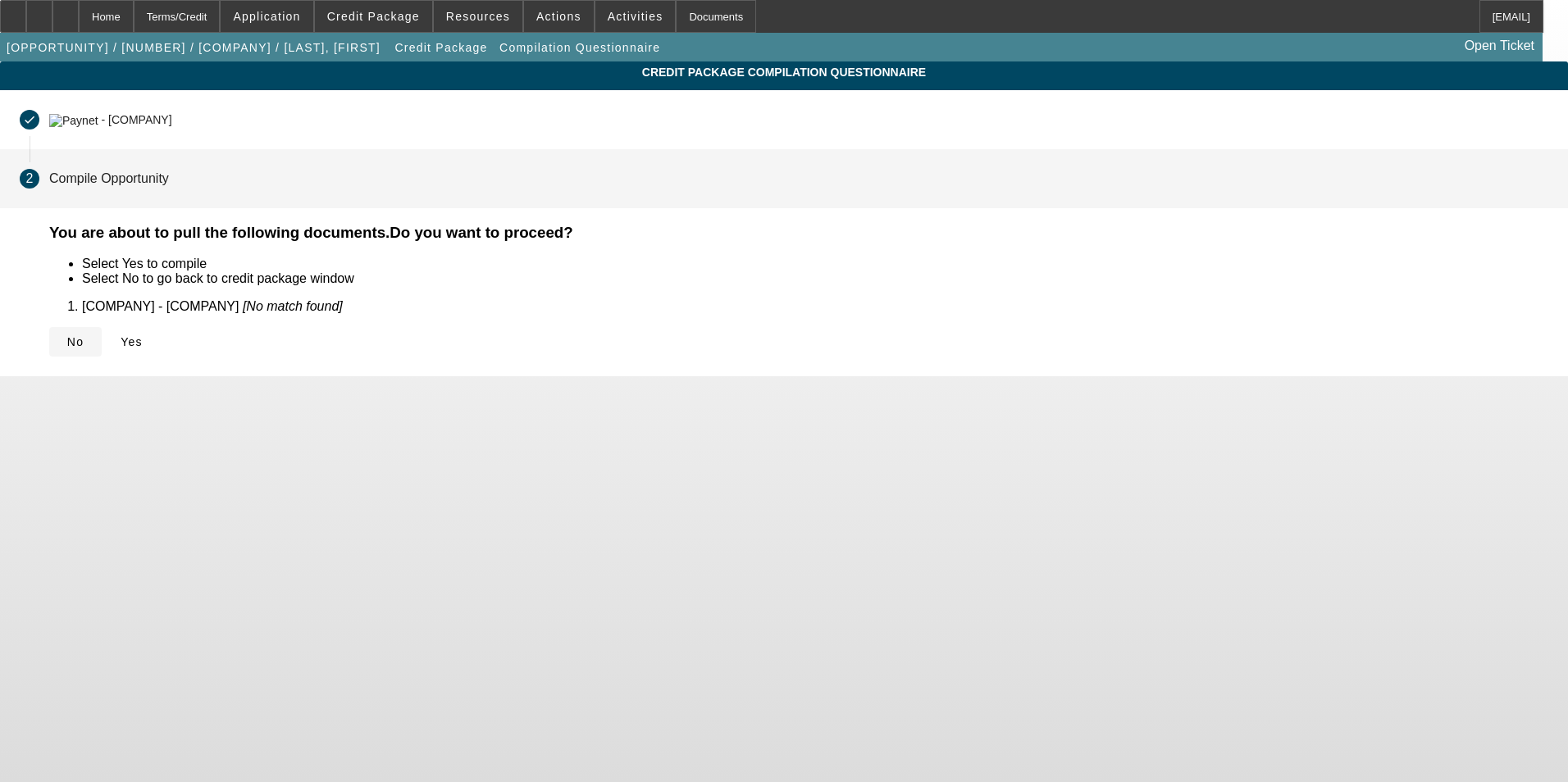 click at bounding box center (67, 342) 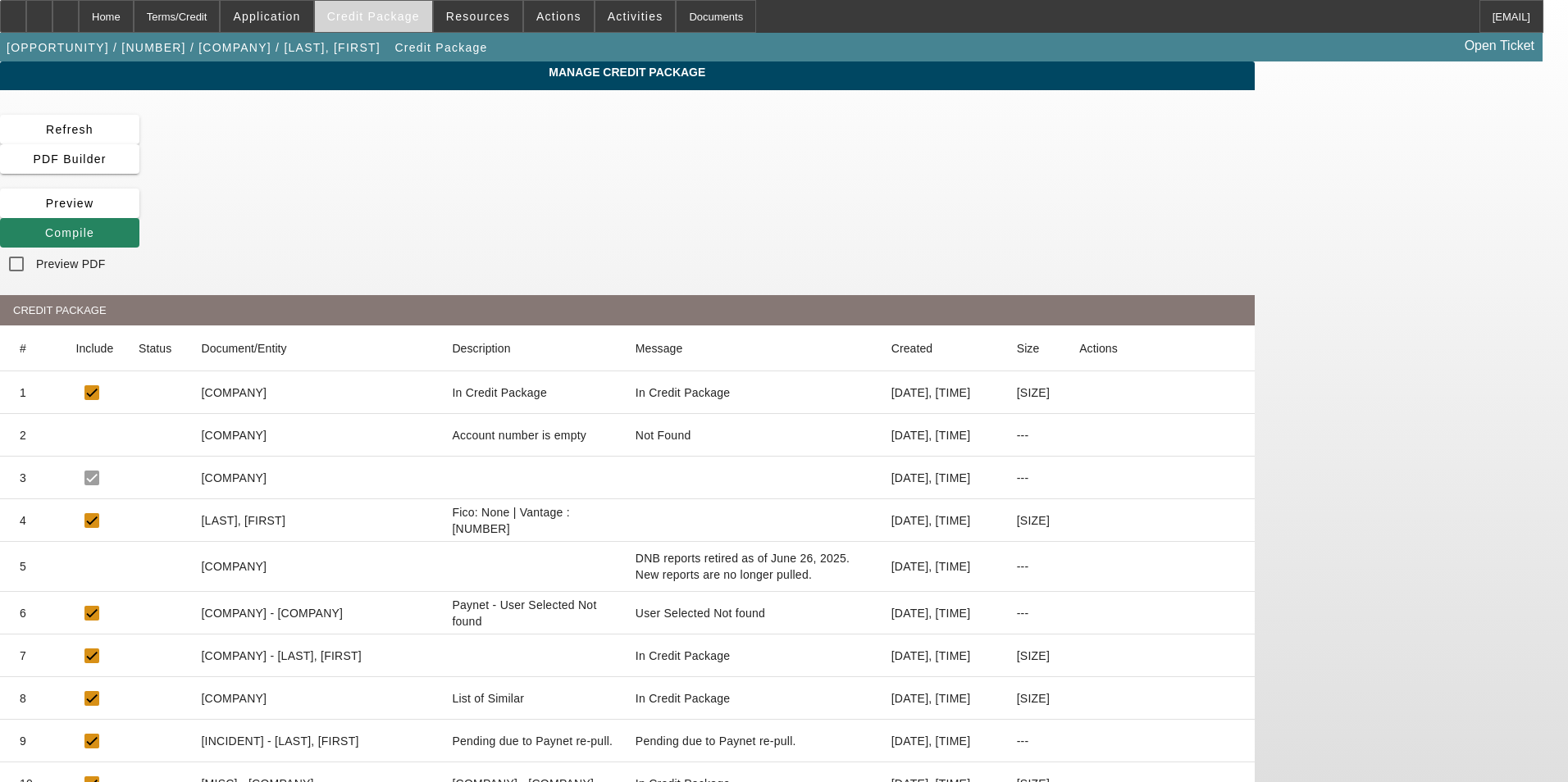 click at bounding box center [373, 16] 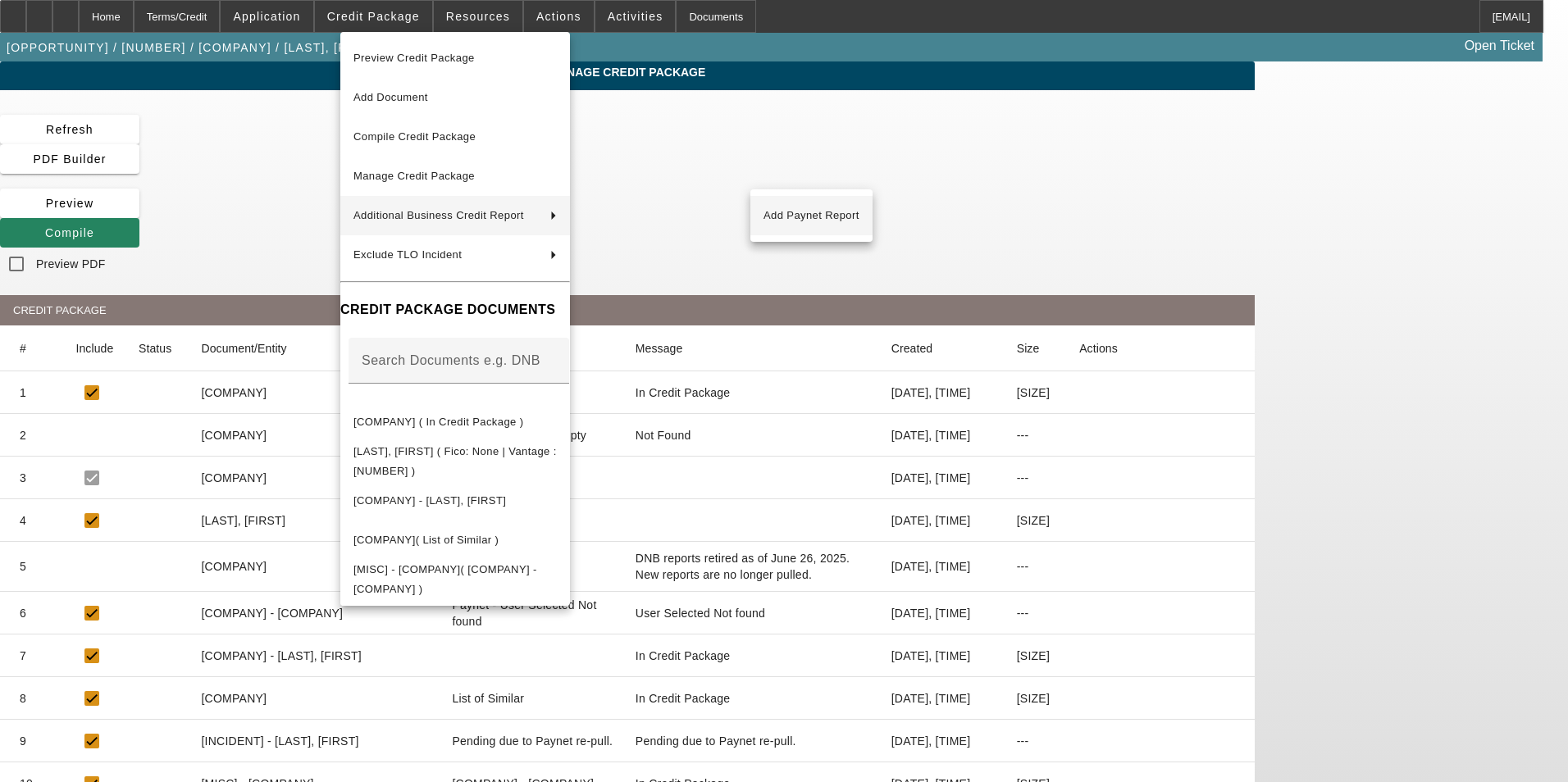 click on "Add Paynet Report" at bounding box center [811, 216] 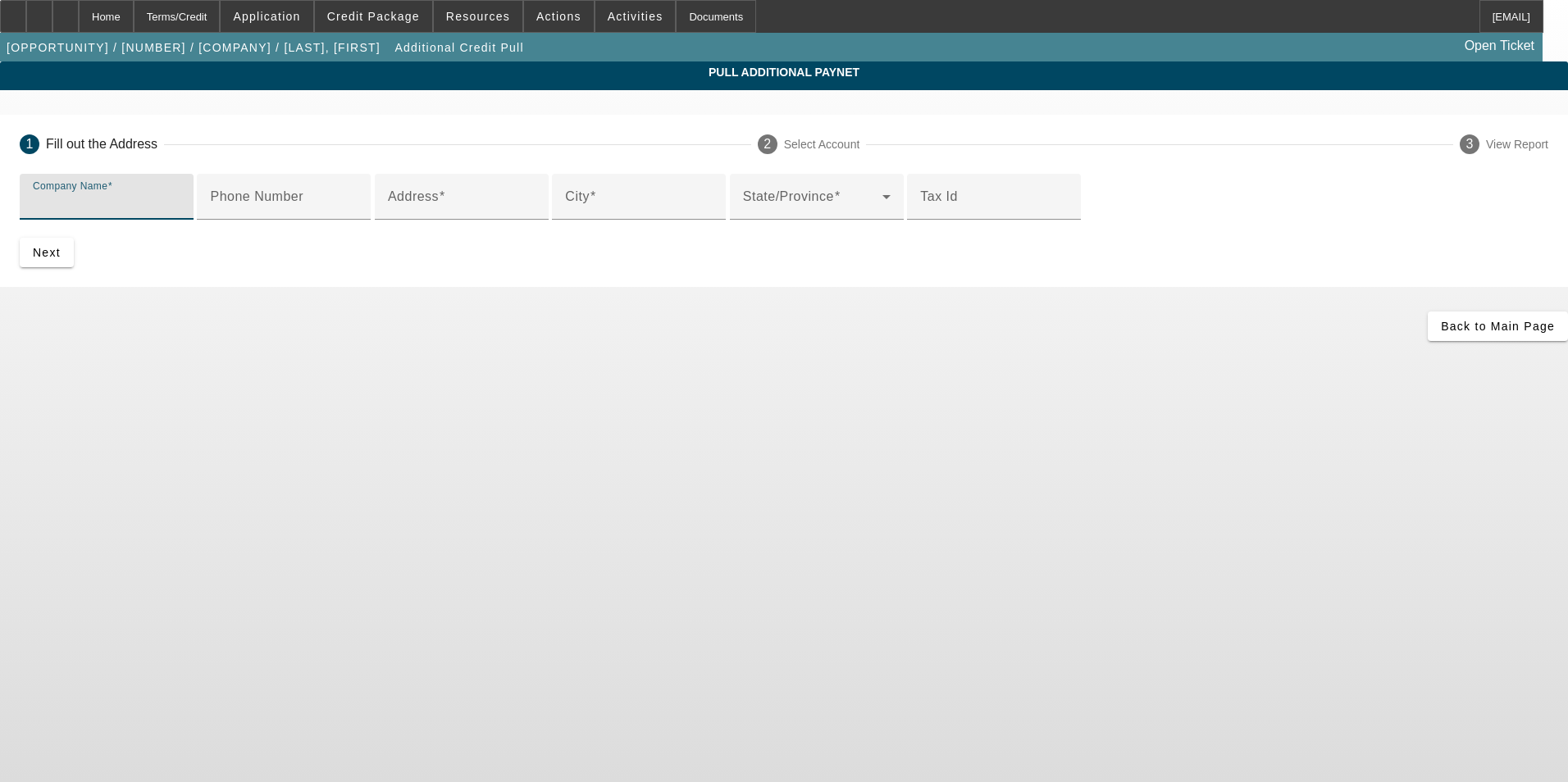 click on "Company Name" at bounding box center [107, 203] 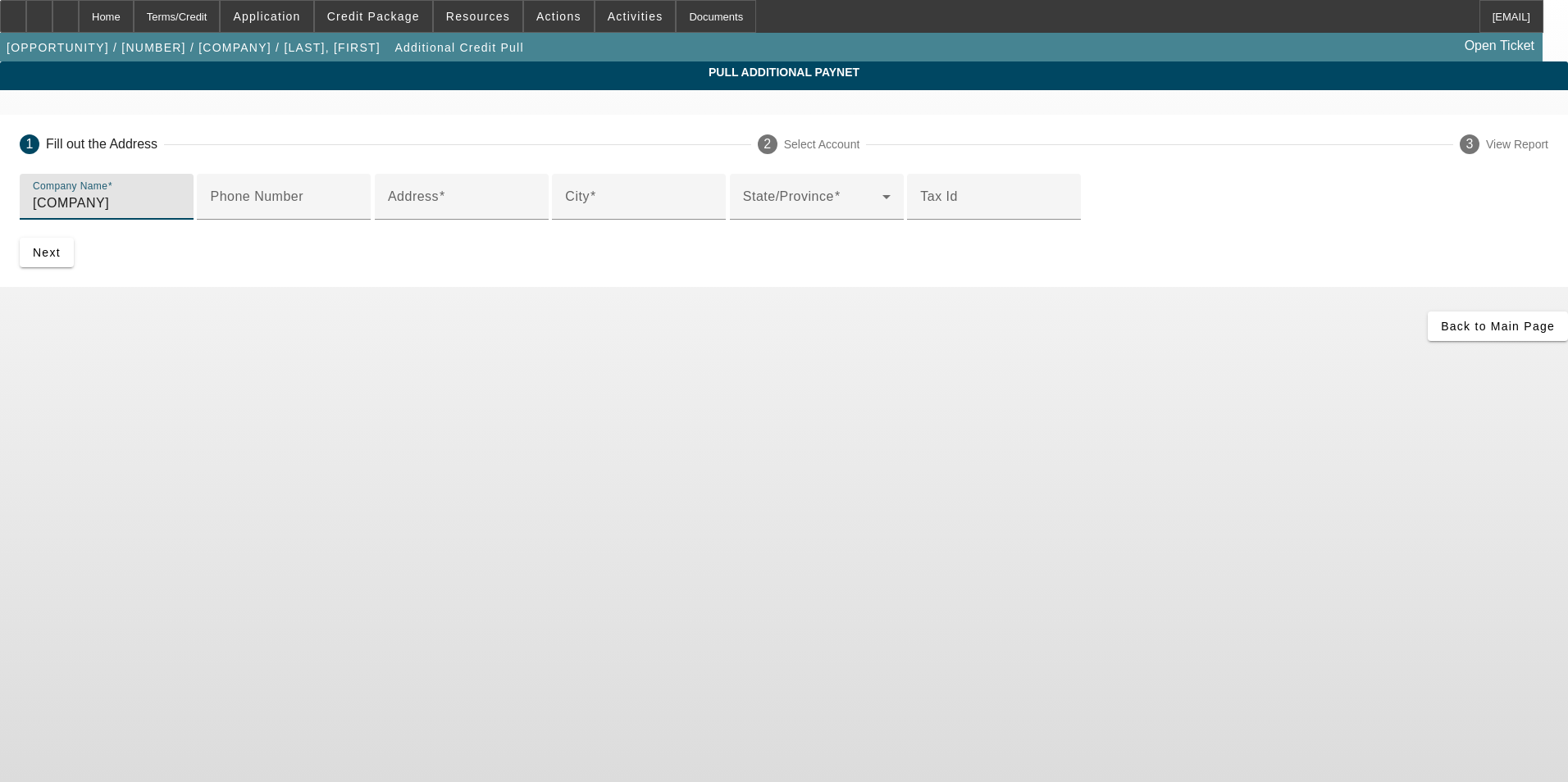 type on "Paynes Towing" 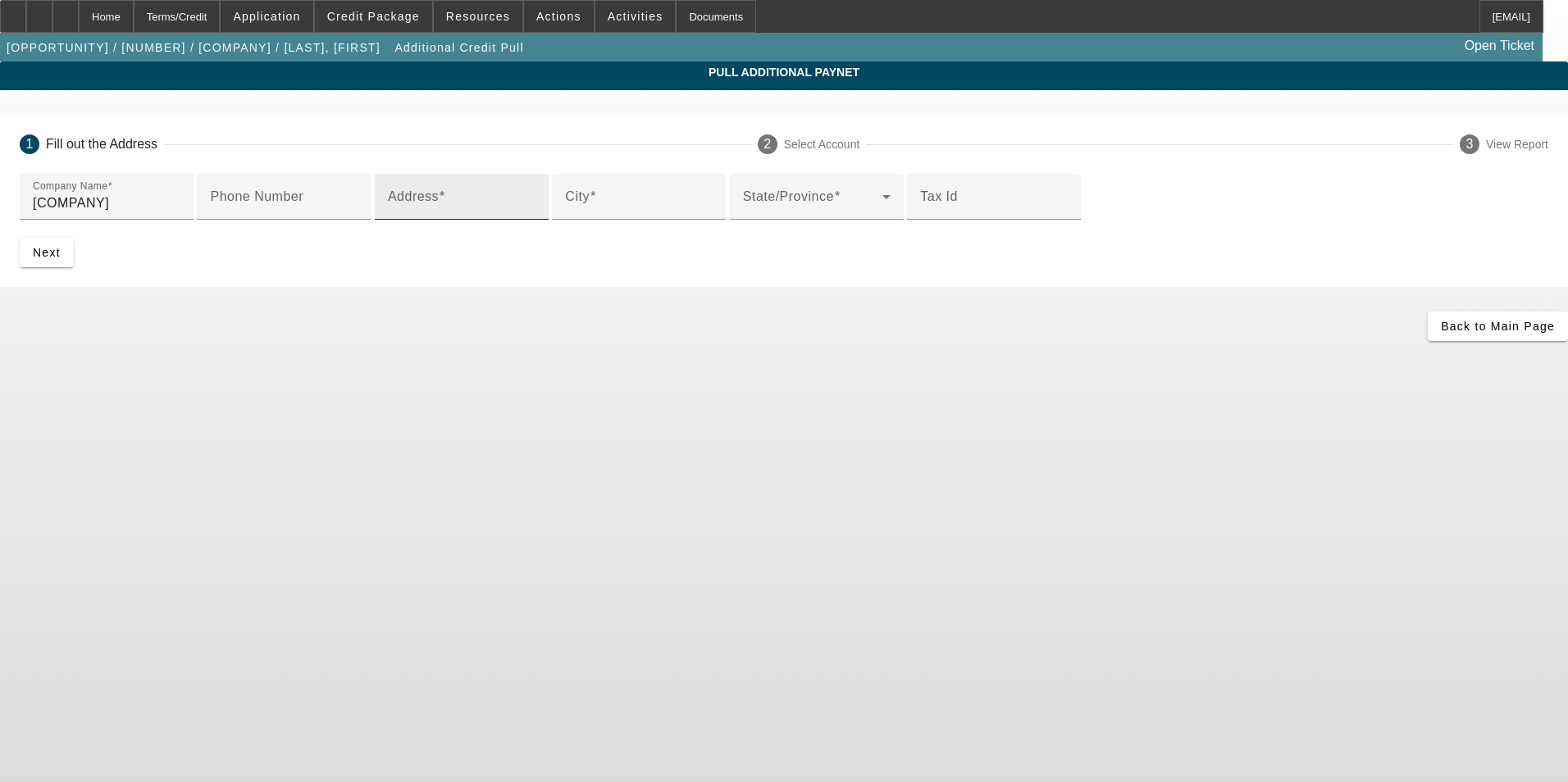 click on "Address" at bounding box center (462, 197) 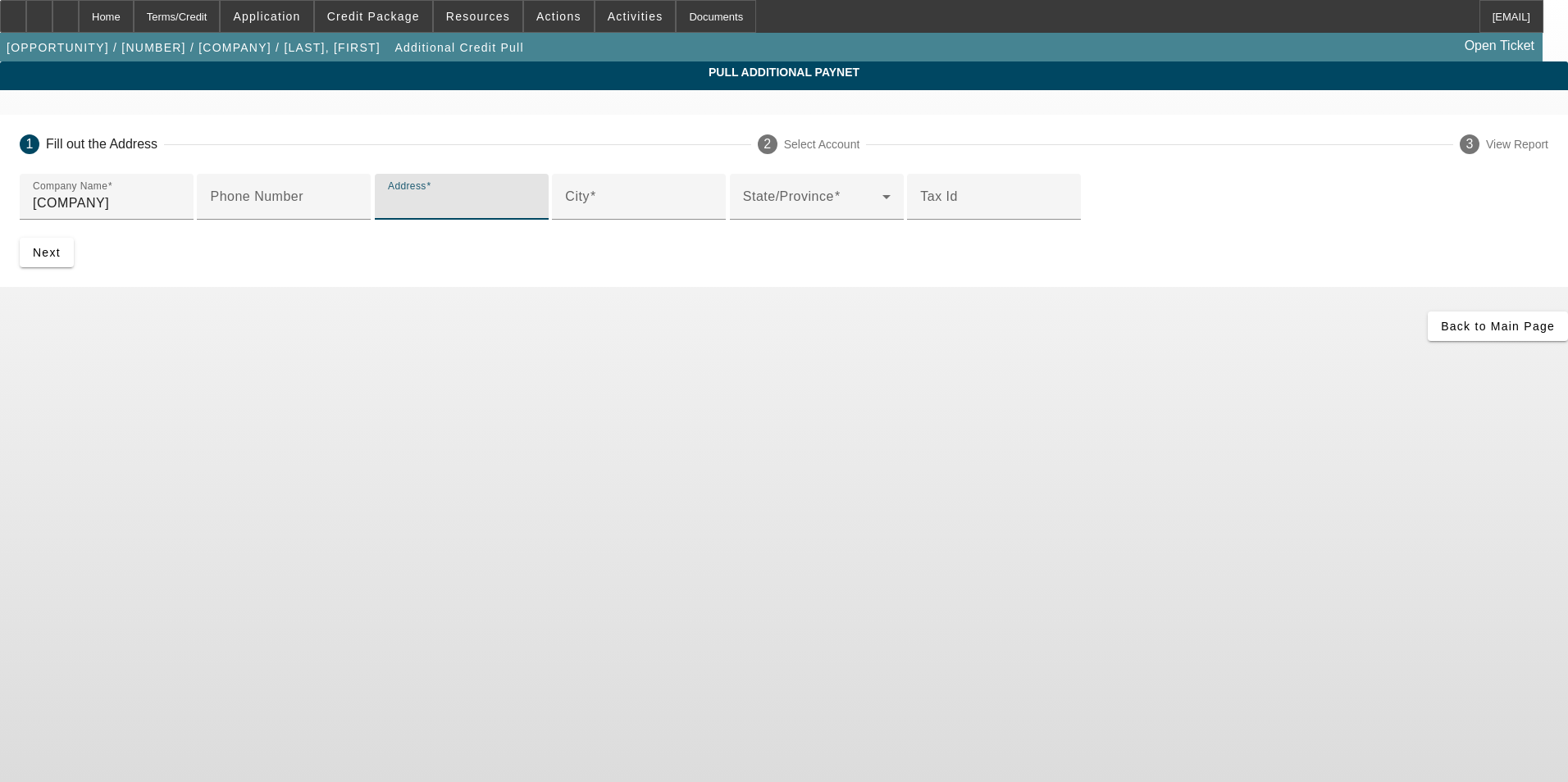 paste on "55 Parker Avenue" 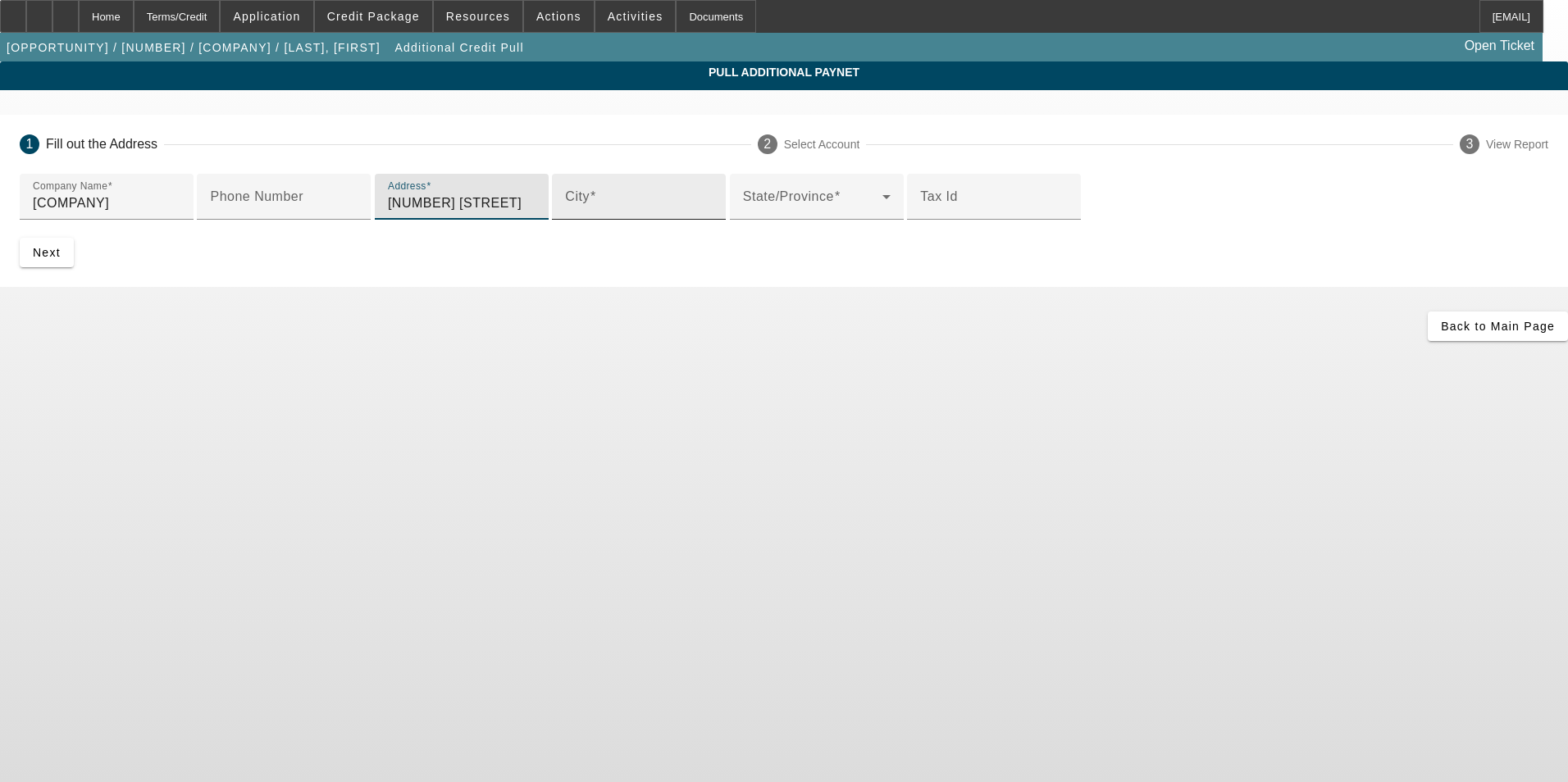type on "55 Parker Avenue" 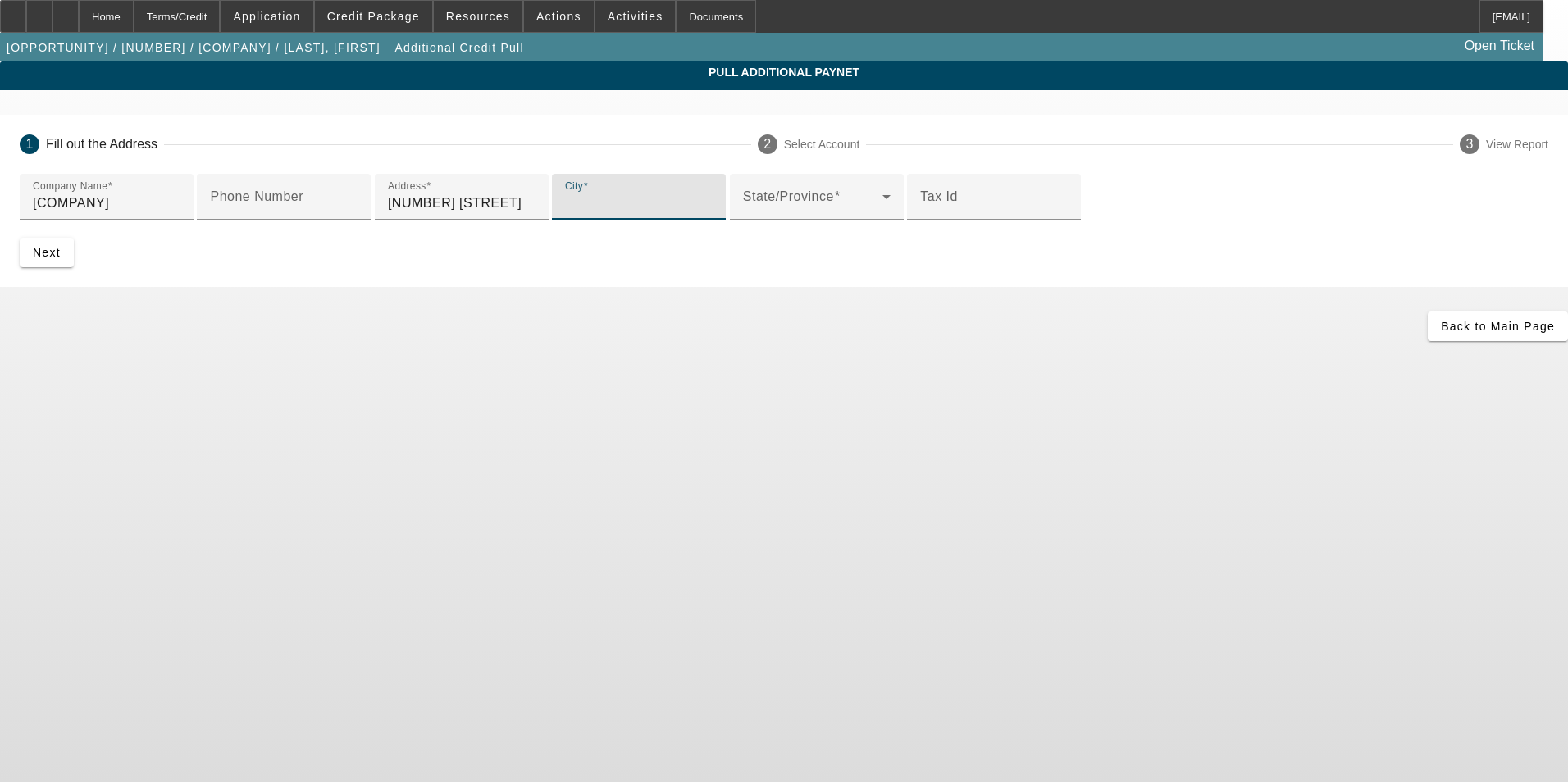 click on "City" at bounding box center (639, 203) 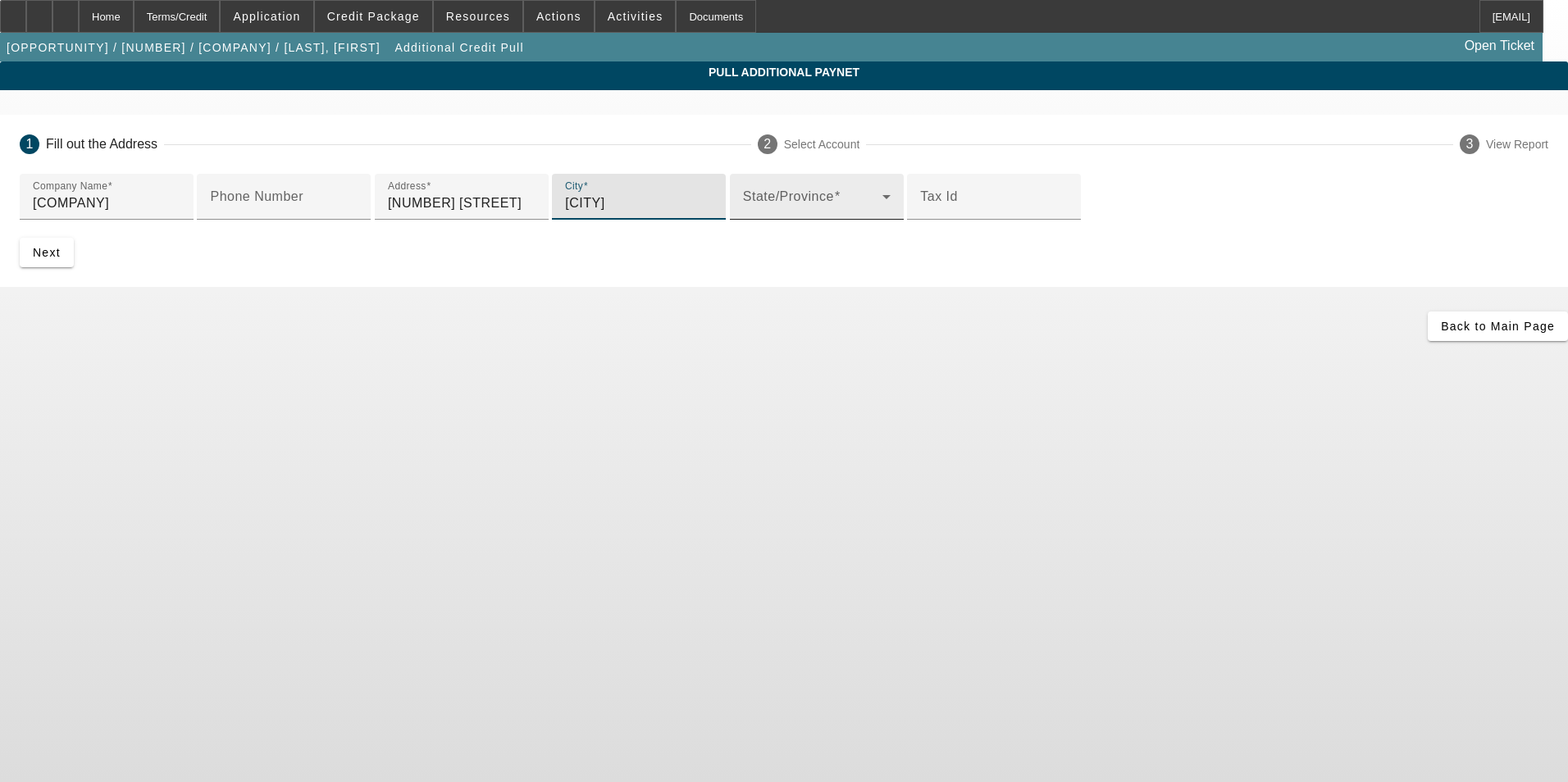 type on "Bowling Green" 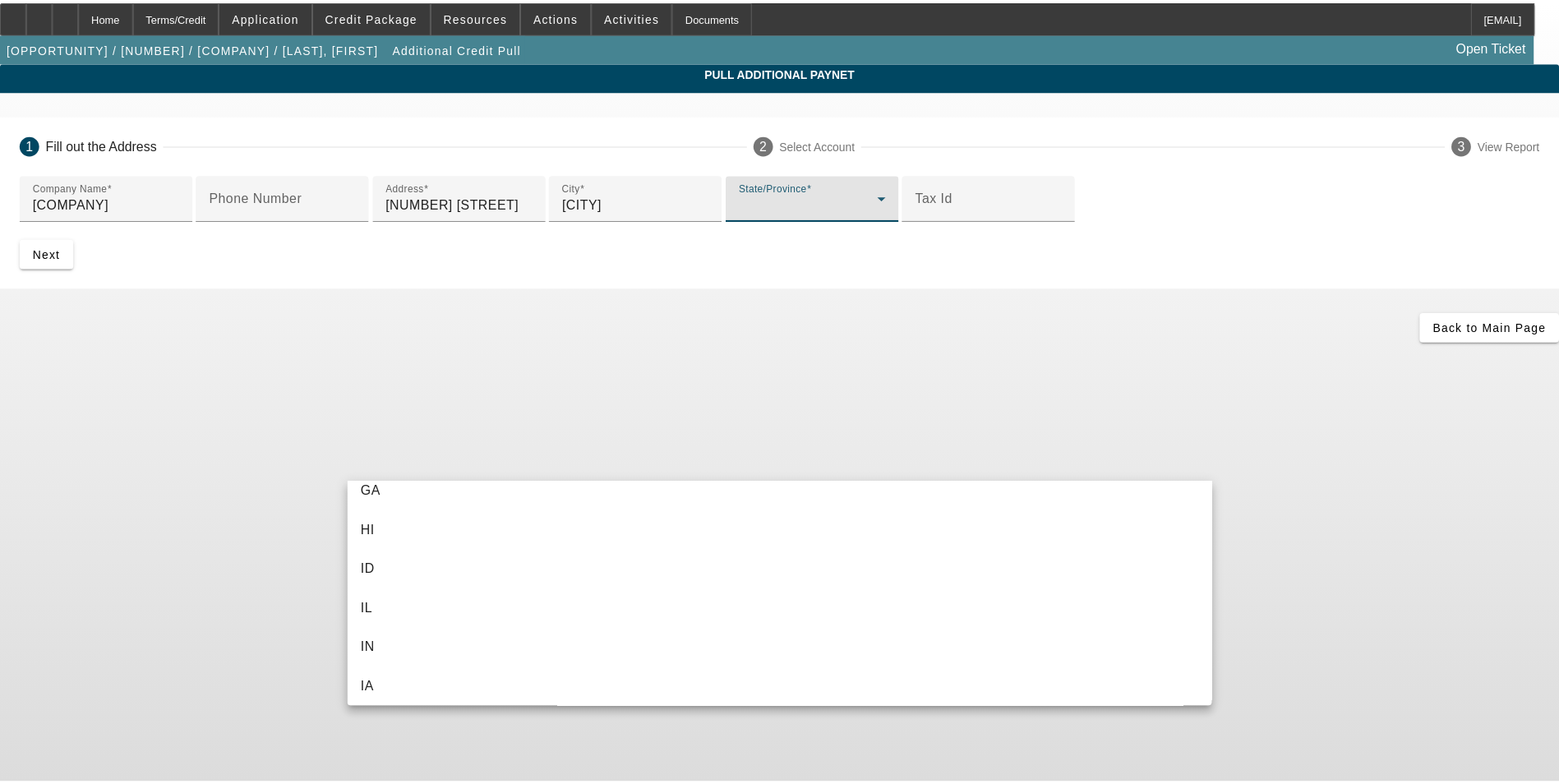 scroll, scrollTop: 493, scrollLeft: 0, axis: vertical 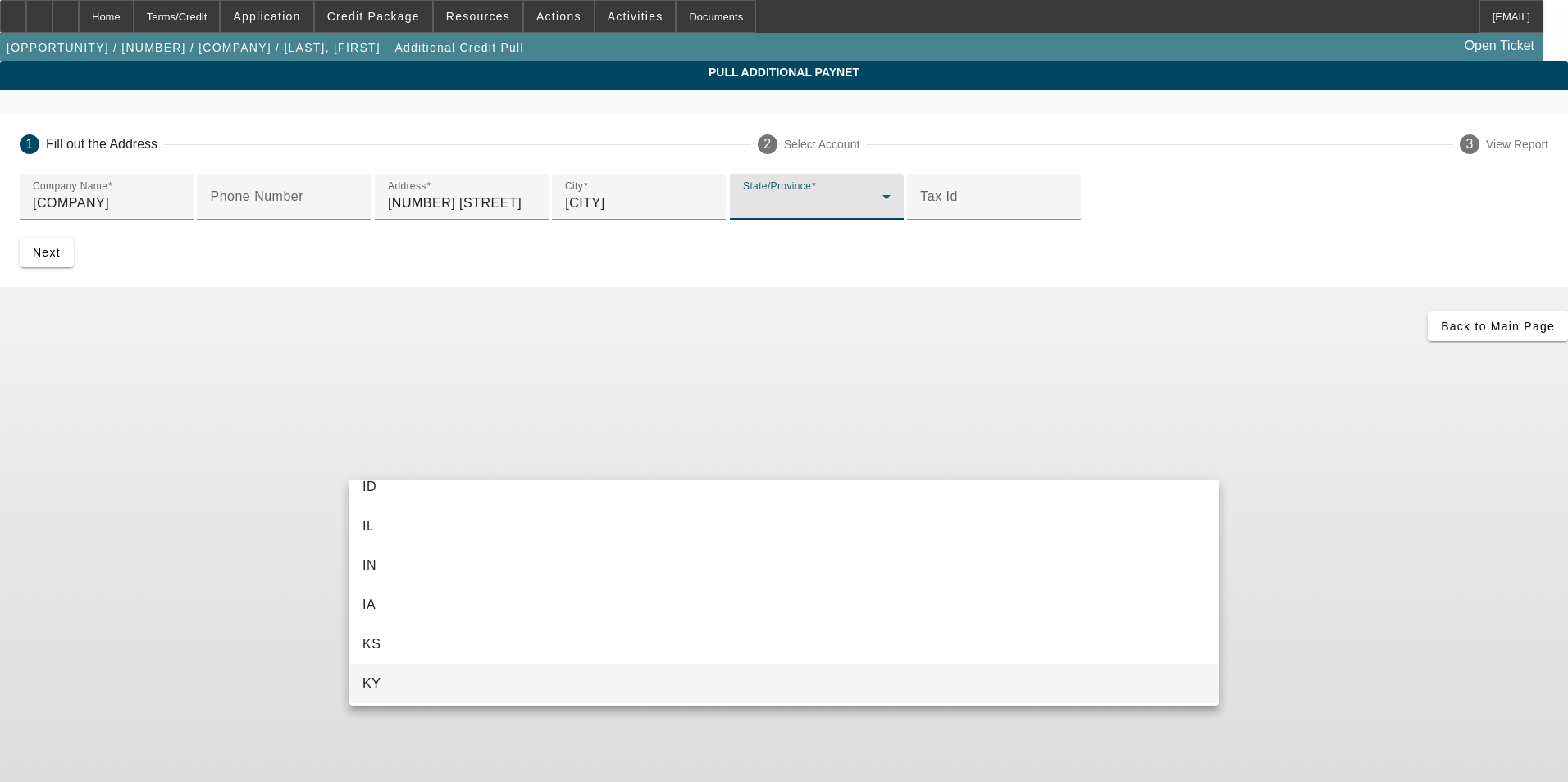 click on "KY" at bounding box center (784, 684) 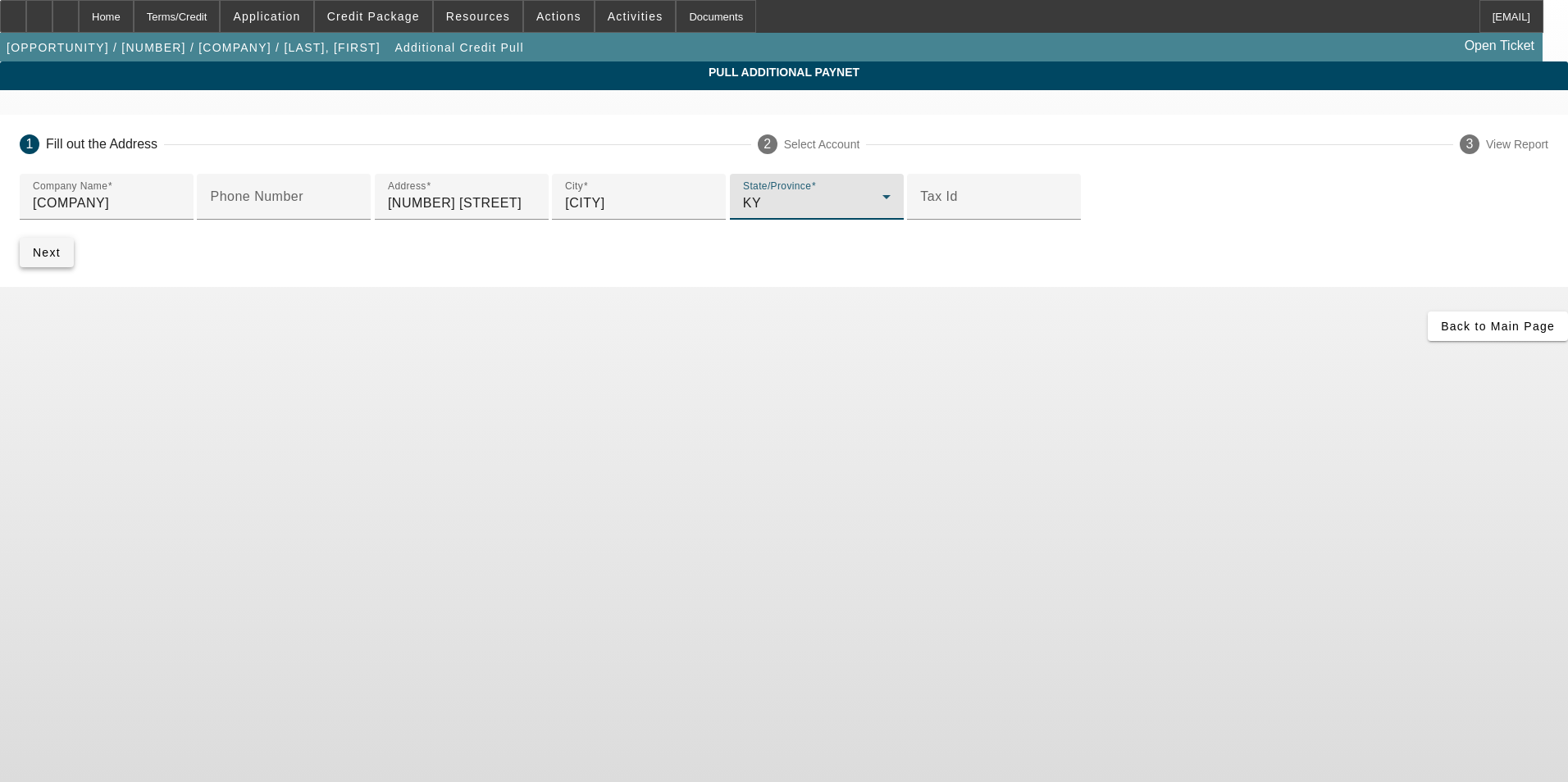 click on "Next" at bounding box center (47, 252) 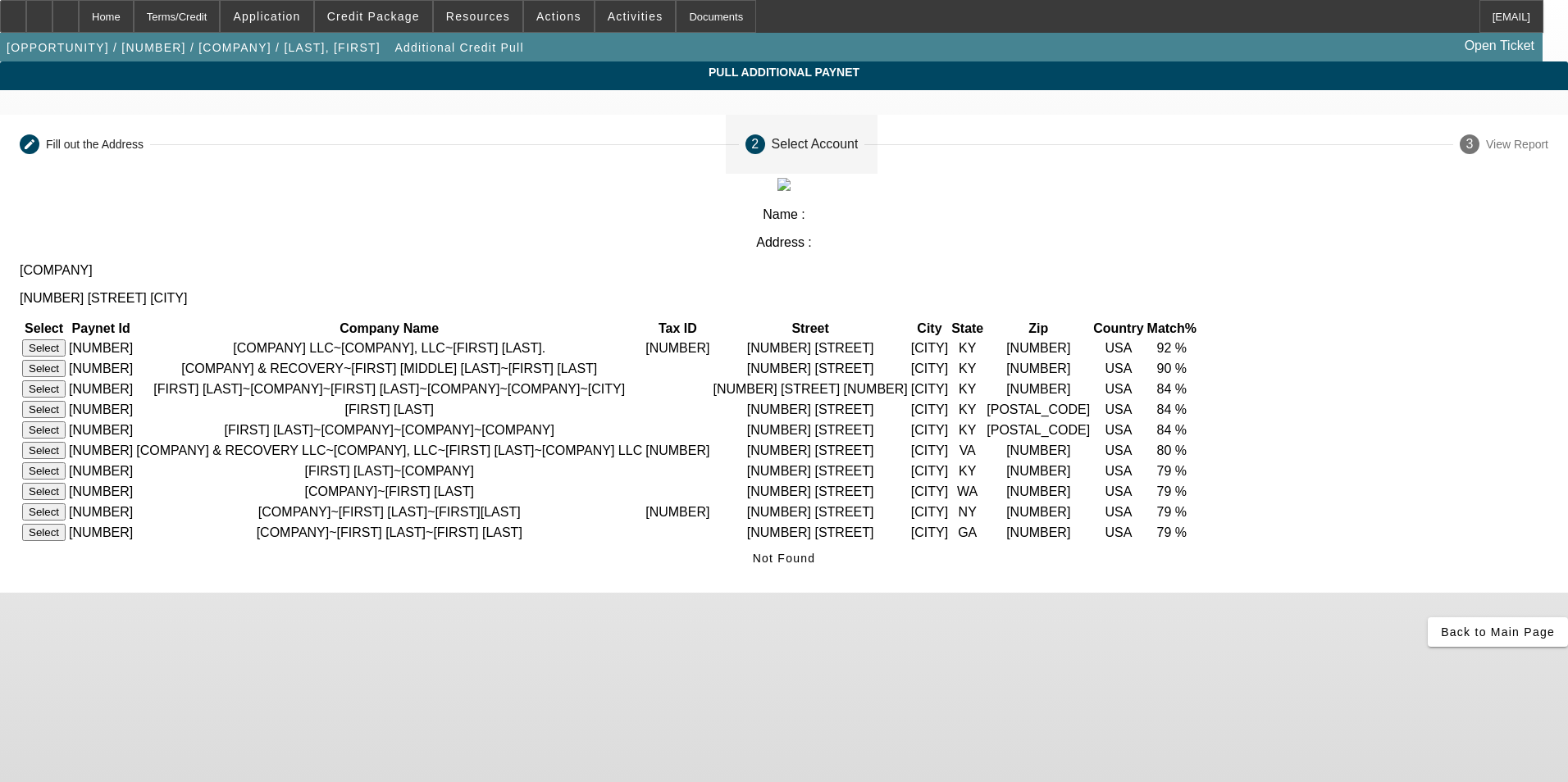 click on "Select" at bounding box center [43, 348] 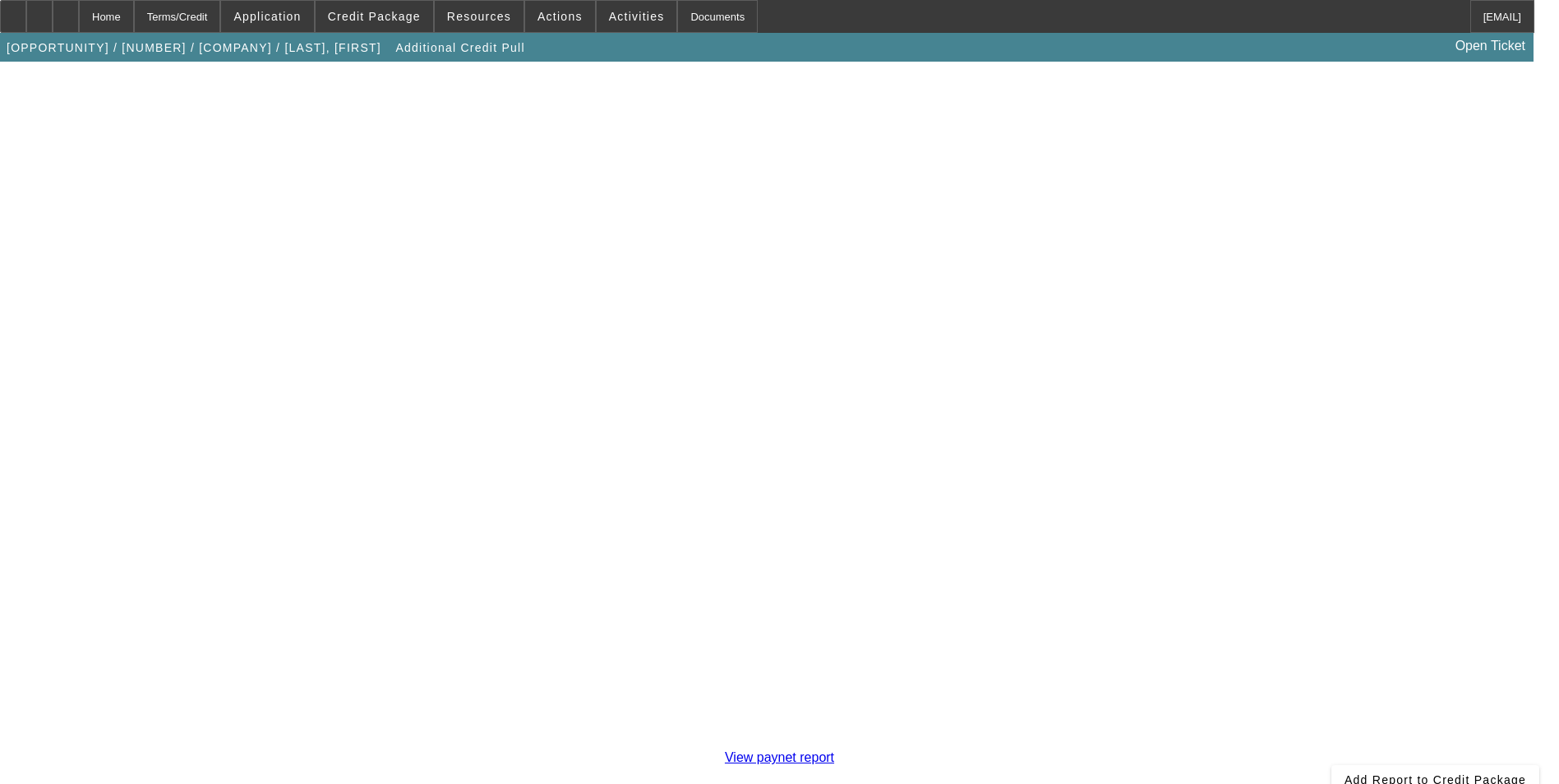scroll, scrollTop: 288, scrollLeft: 0, axis: vertical 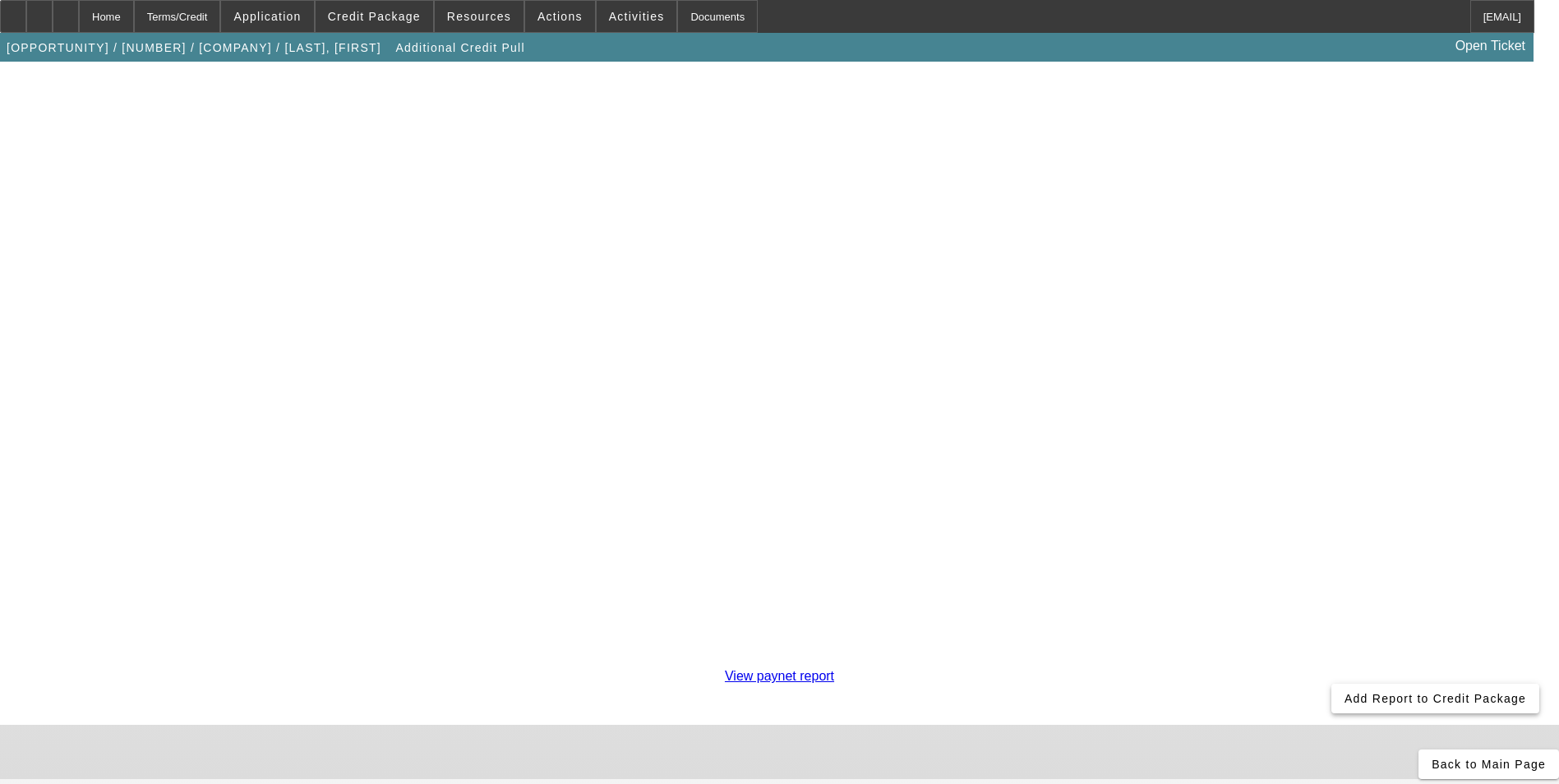 click on "Add Report to Credit Package" at bounding box center [1435, 699] 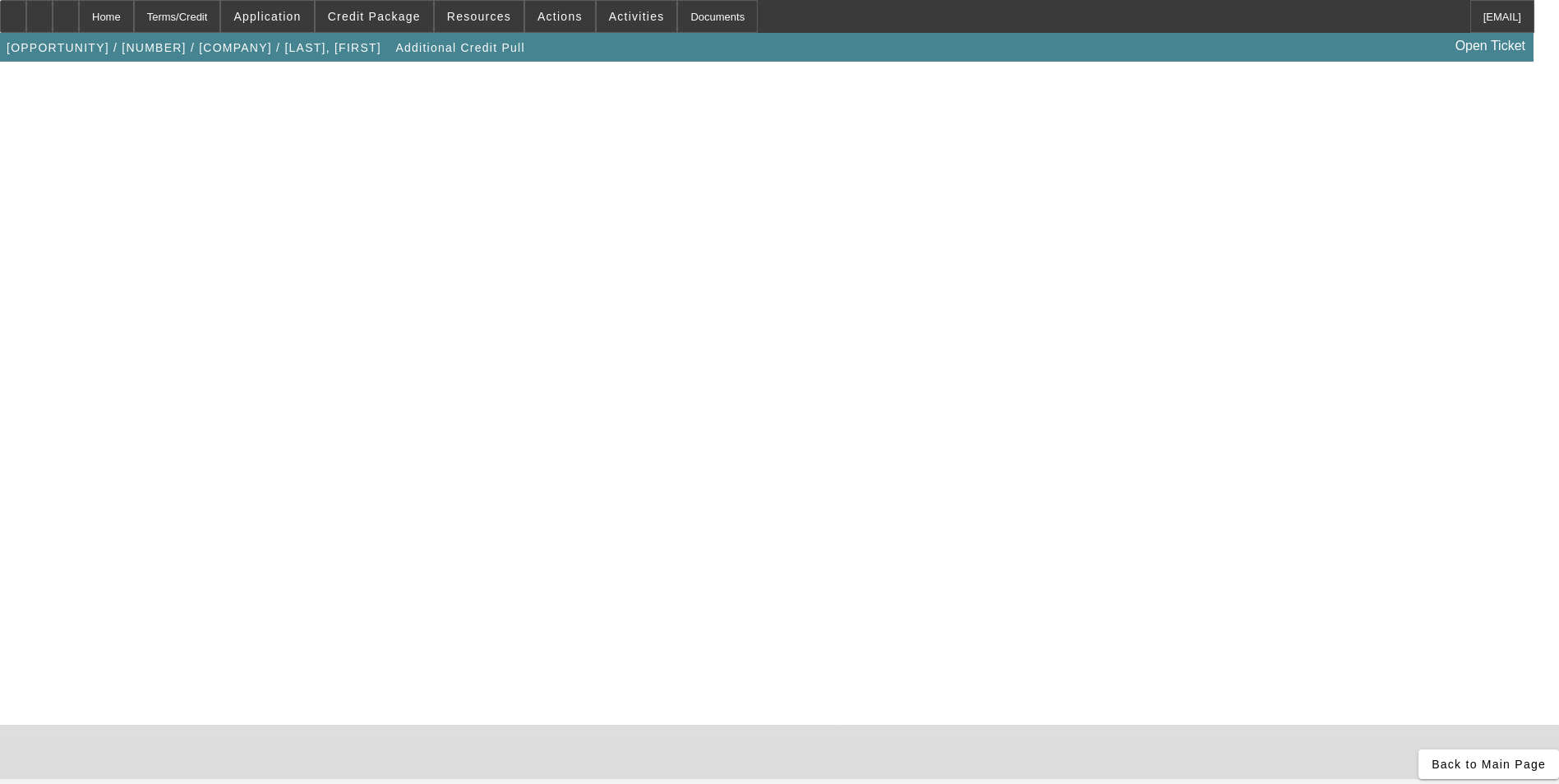 scroll, scrollTop: 0, scrollLeft: 0, axis: both 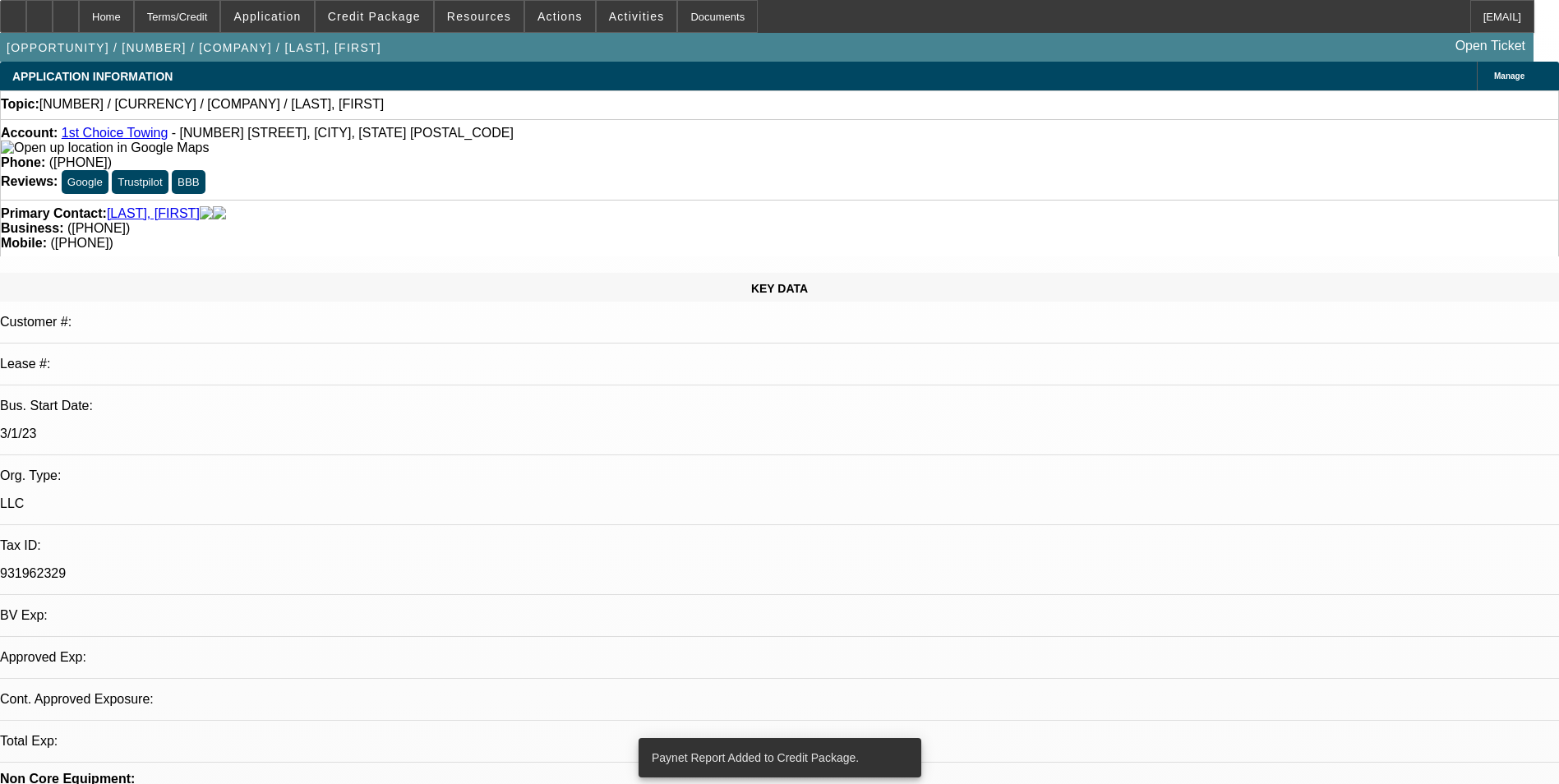 select on "0" 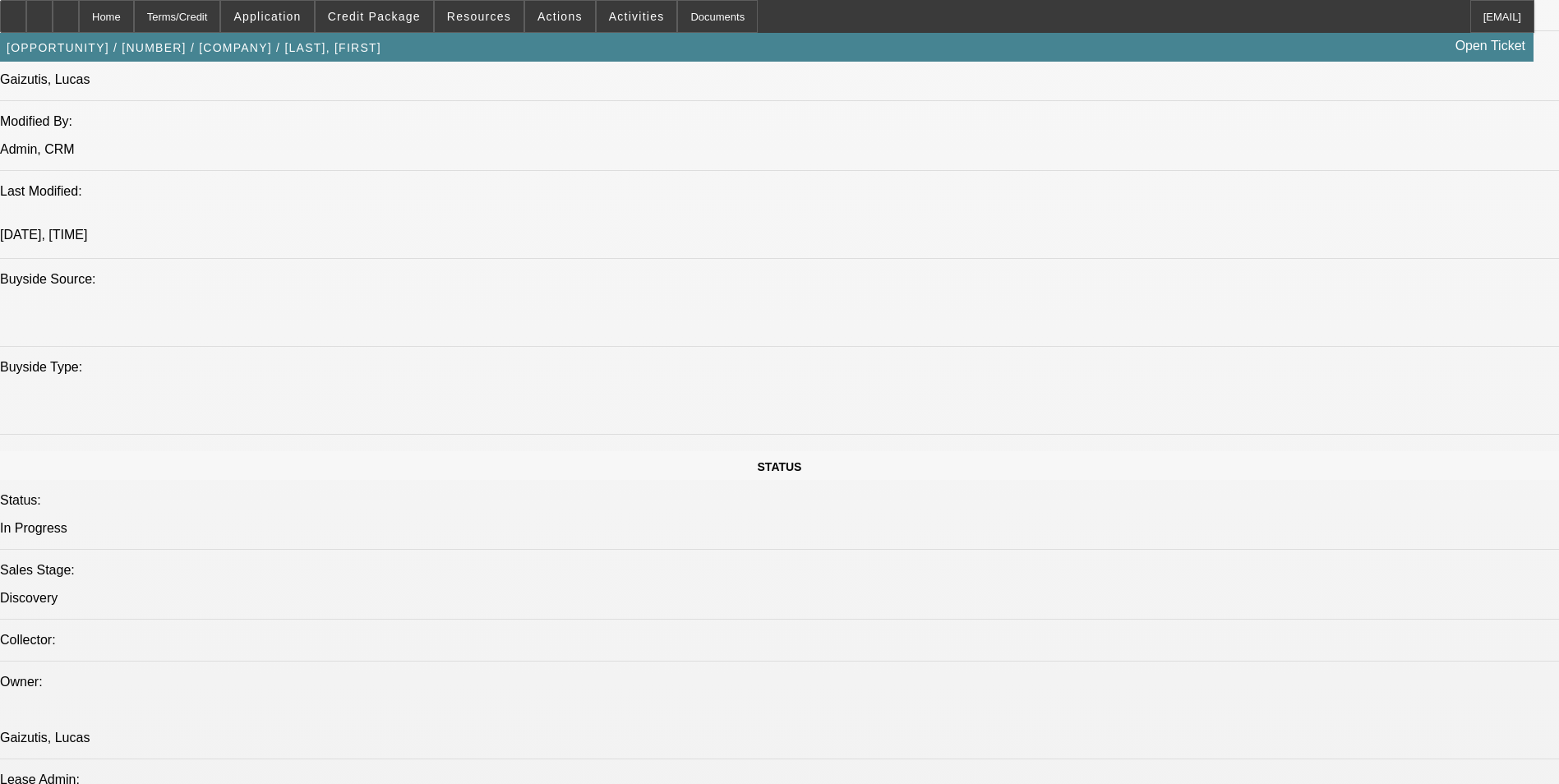 scroll, scrollTop: 1726, scrollLeft: 0, axis: vertical 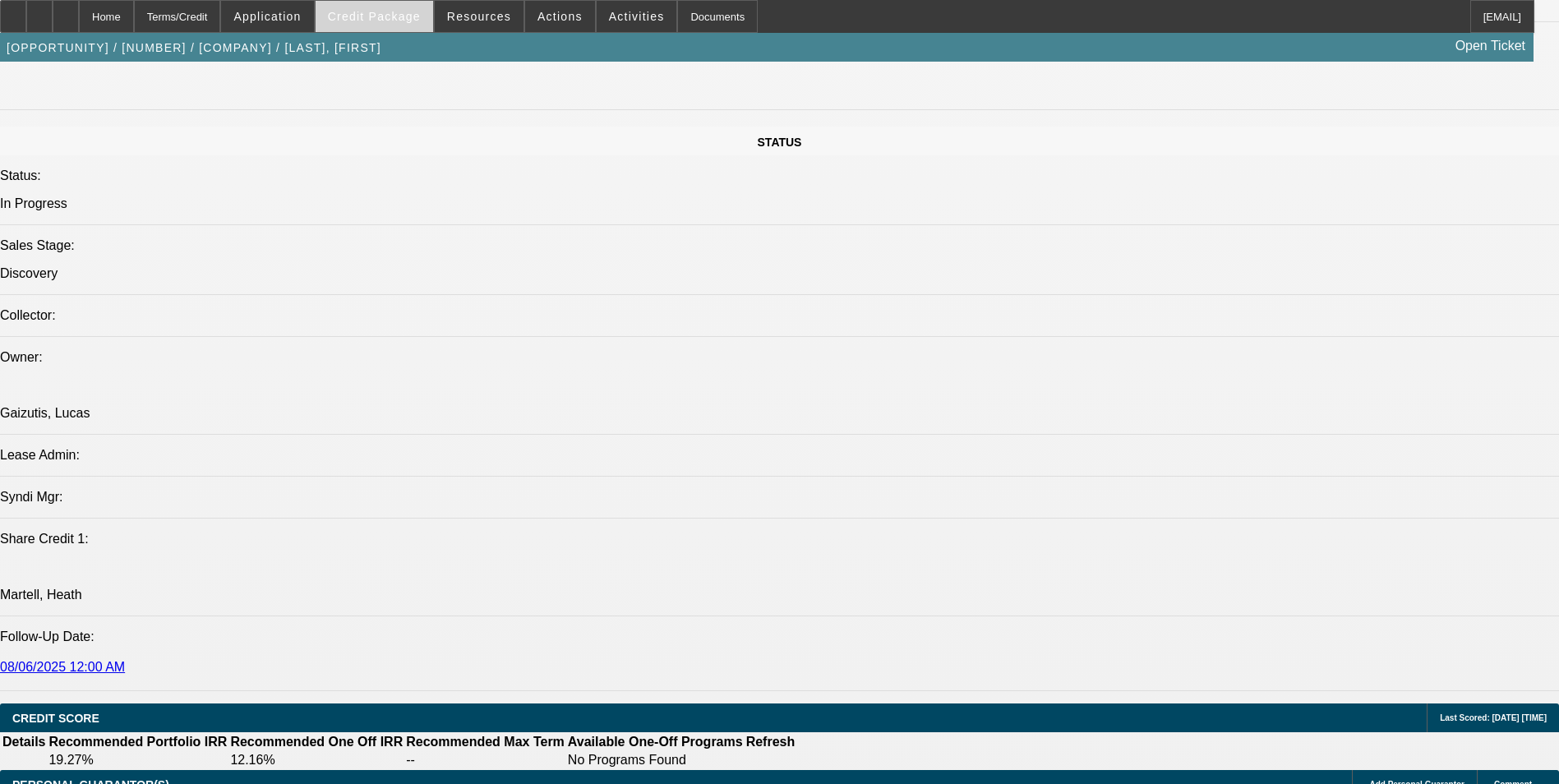 click on "Credit Package" at bounding box center (374, 16) 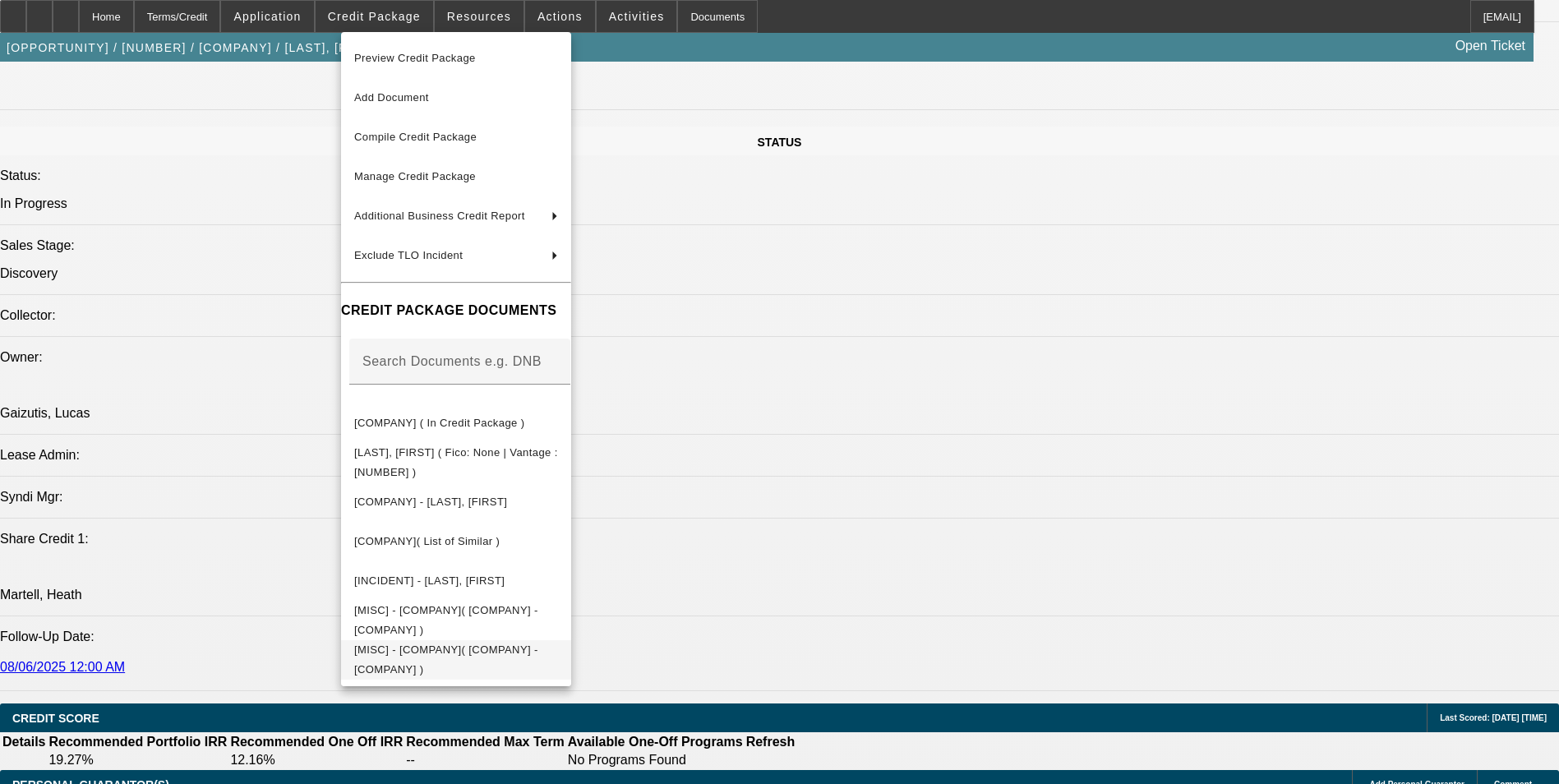 click on "Miscellaneous - 1st Choice Towing( Paynet - Paynes Towing )" at bounding box center (446, 659) 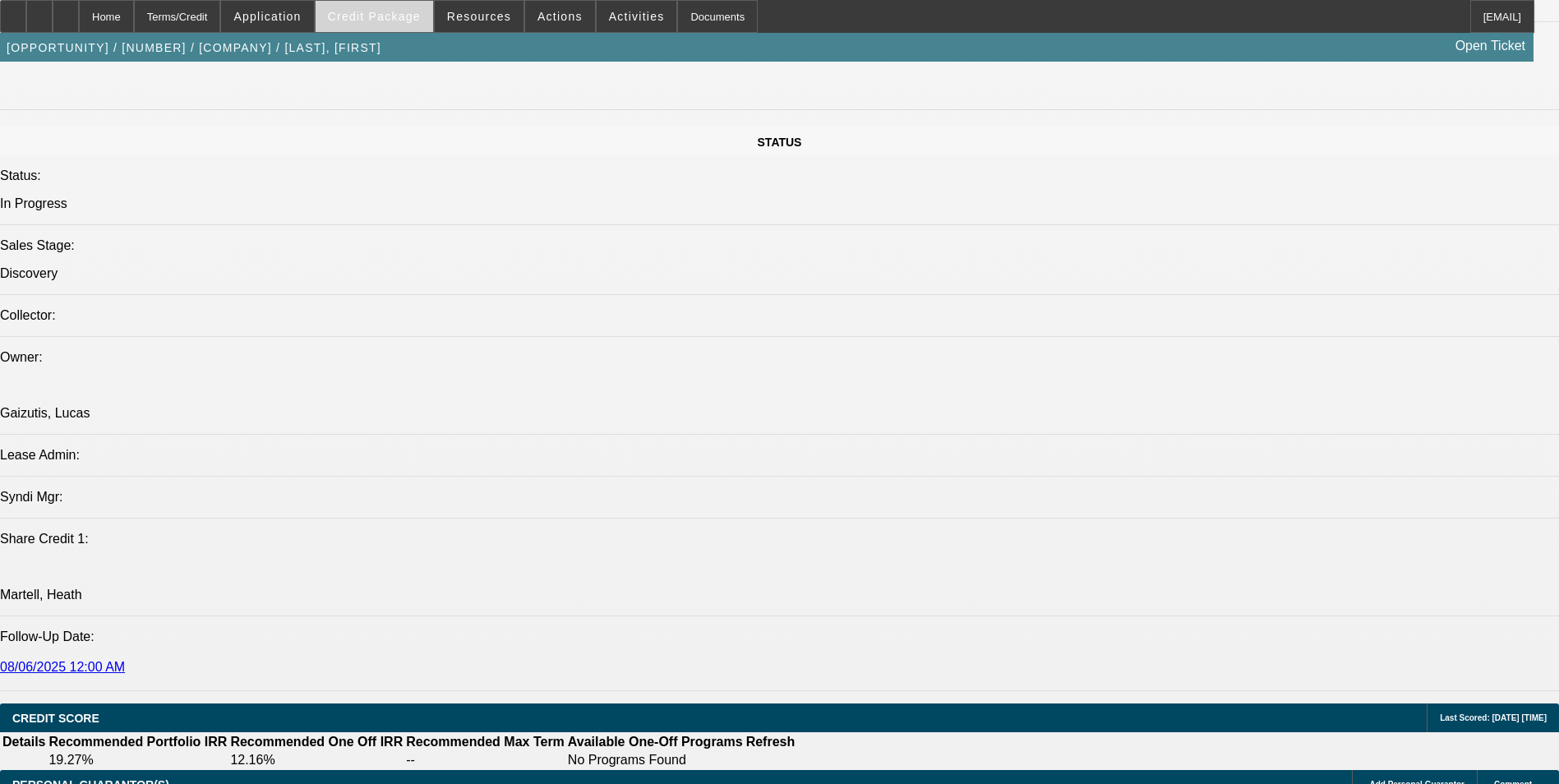 click on "Credit Package" at bounding box center [374, 16] 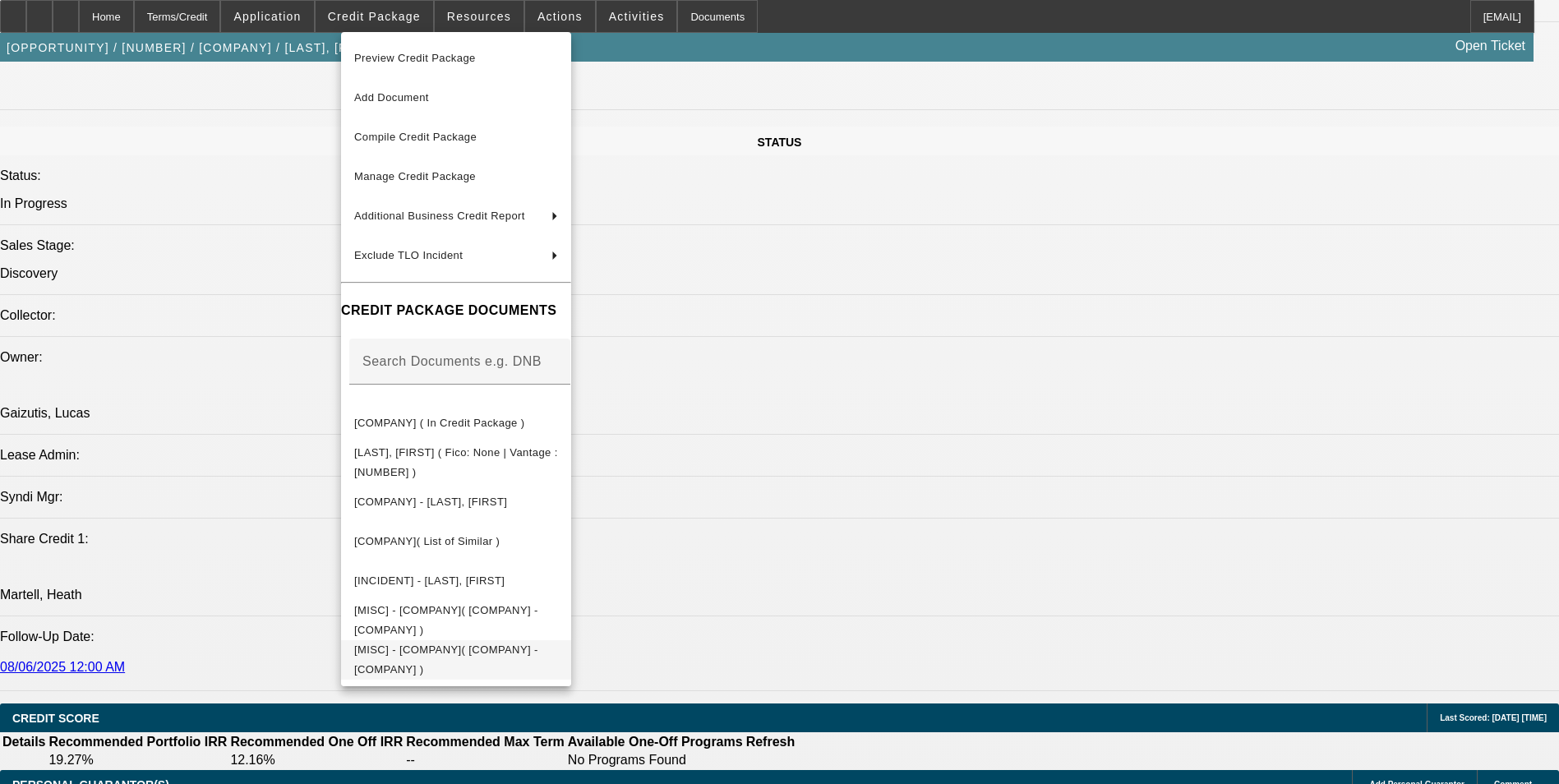scroll, scrollTop: 1808, scrollLeft: 0, axis: vertical 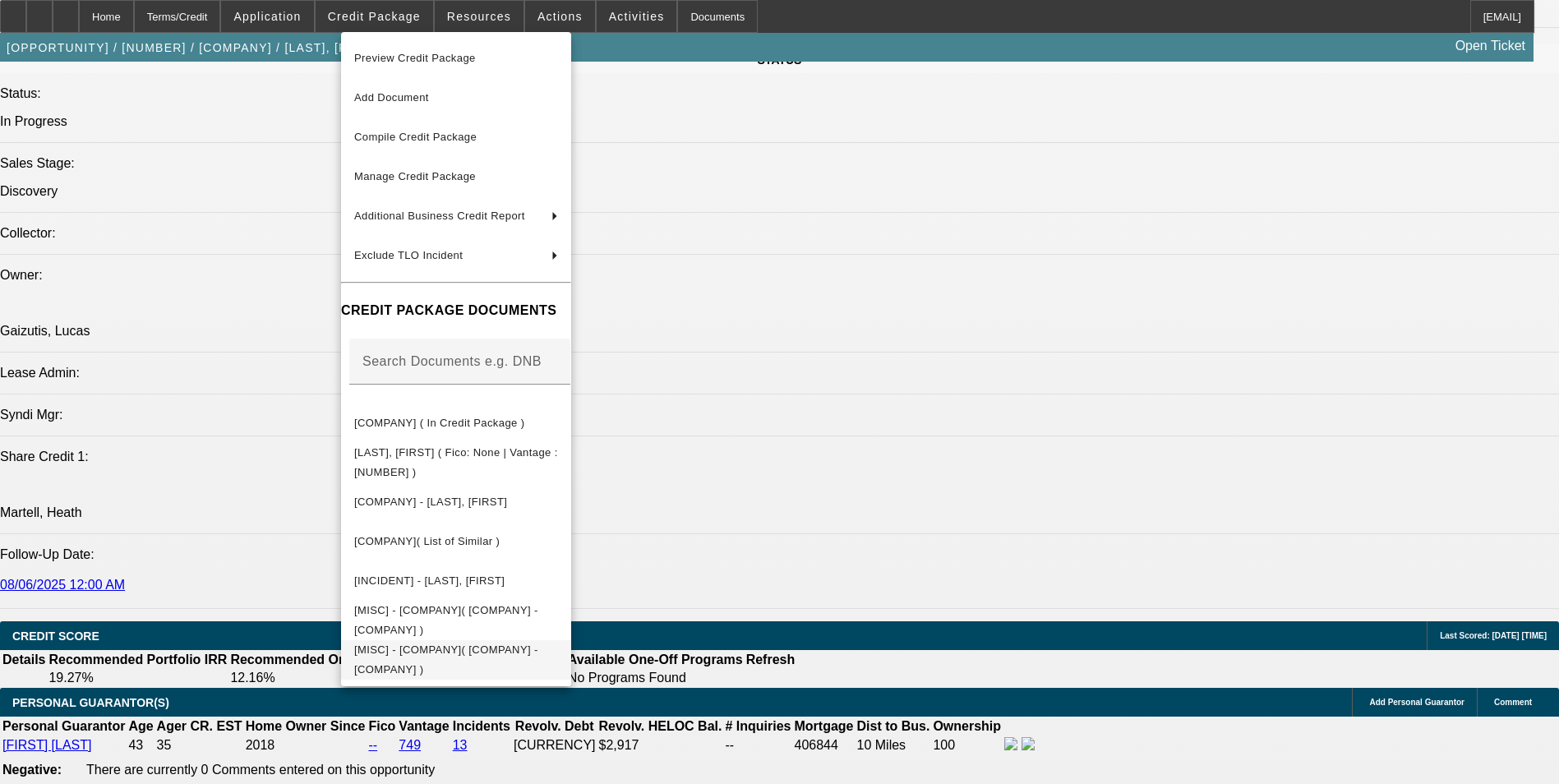 click on "Miscellaneous - 1st Choice Towing( Paynet - Paynes Towing )" at bounding box center [446, 659] 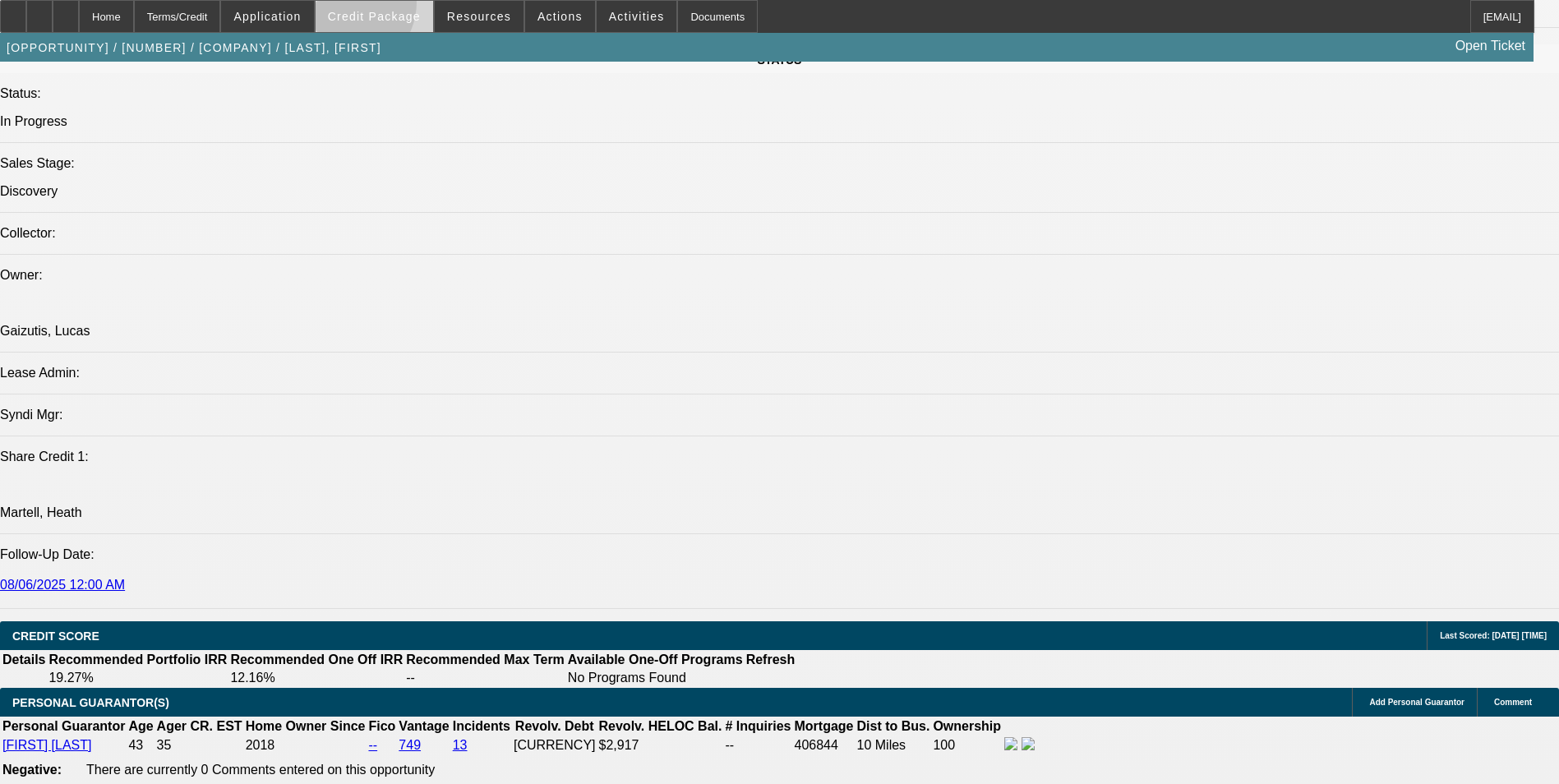 click at bounding box center (374, 16) 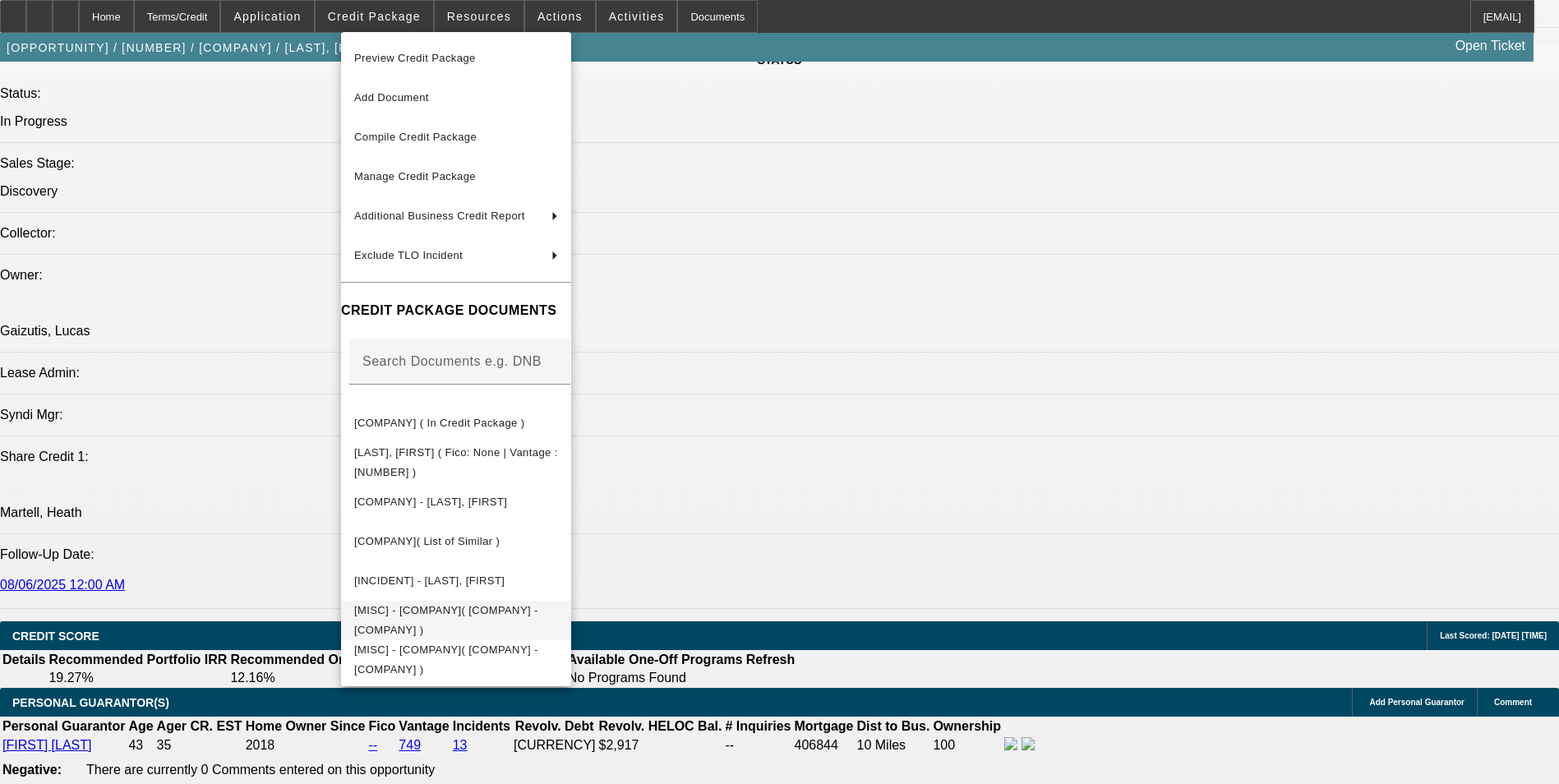 click on "Miscellaneous - 1st Choice Towing( Paynet - Paynes Towing )" at bounding box center (446, 620) 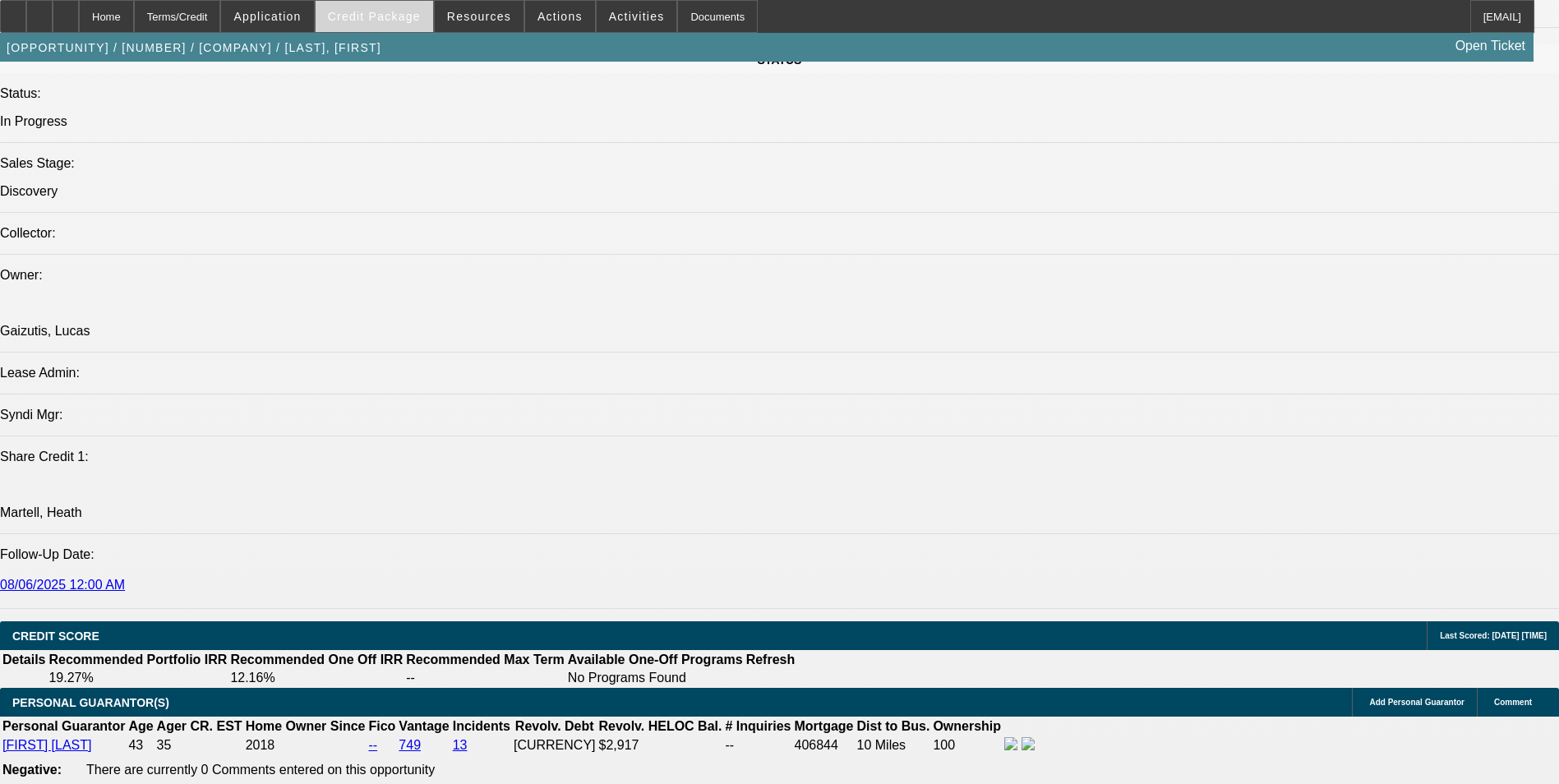 click at bounding box center (374, 16) 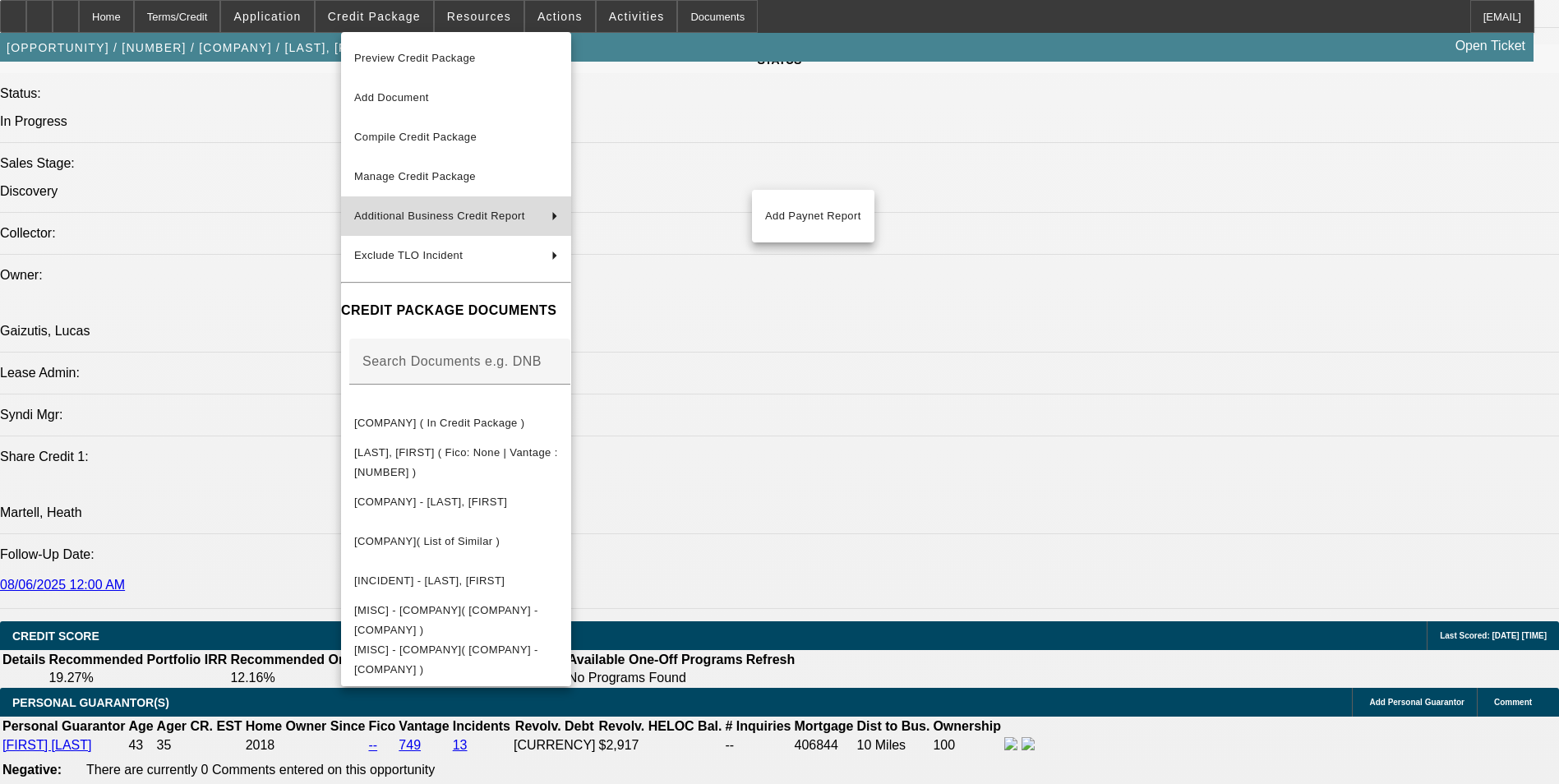 drag, startPoint x: 406, startPoint y: 231, endPoint x: 425, endPoint y: 209, distance: 29.068884 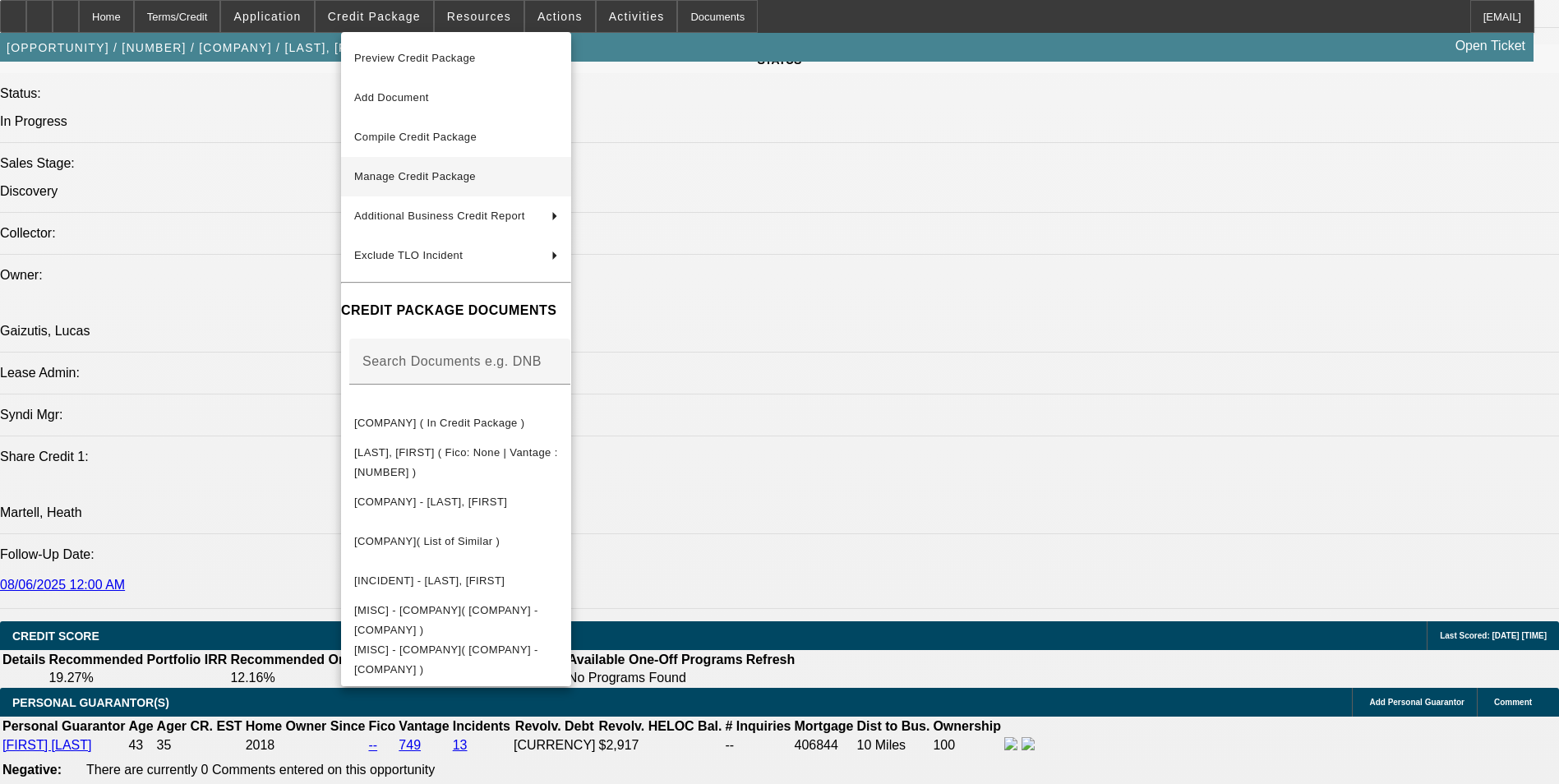 click on "Manage Credit Package" at bounding box center (456, 177) 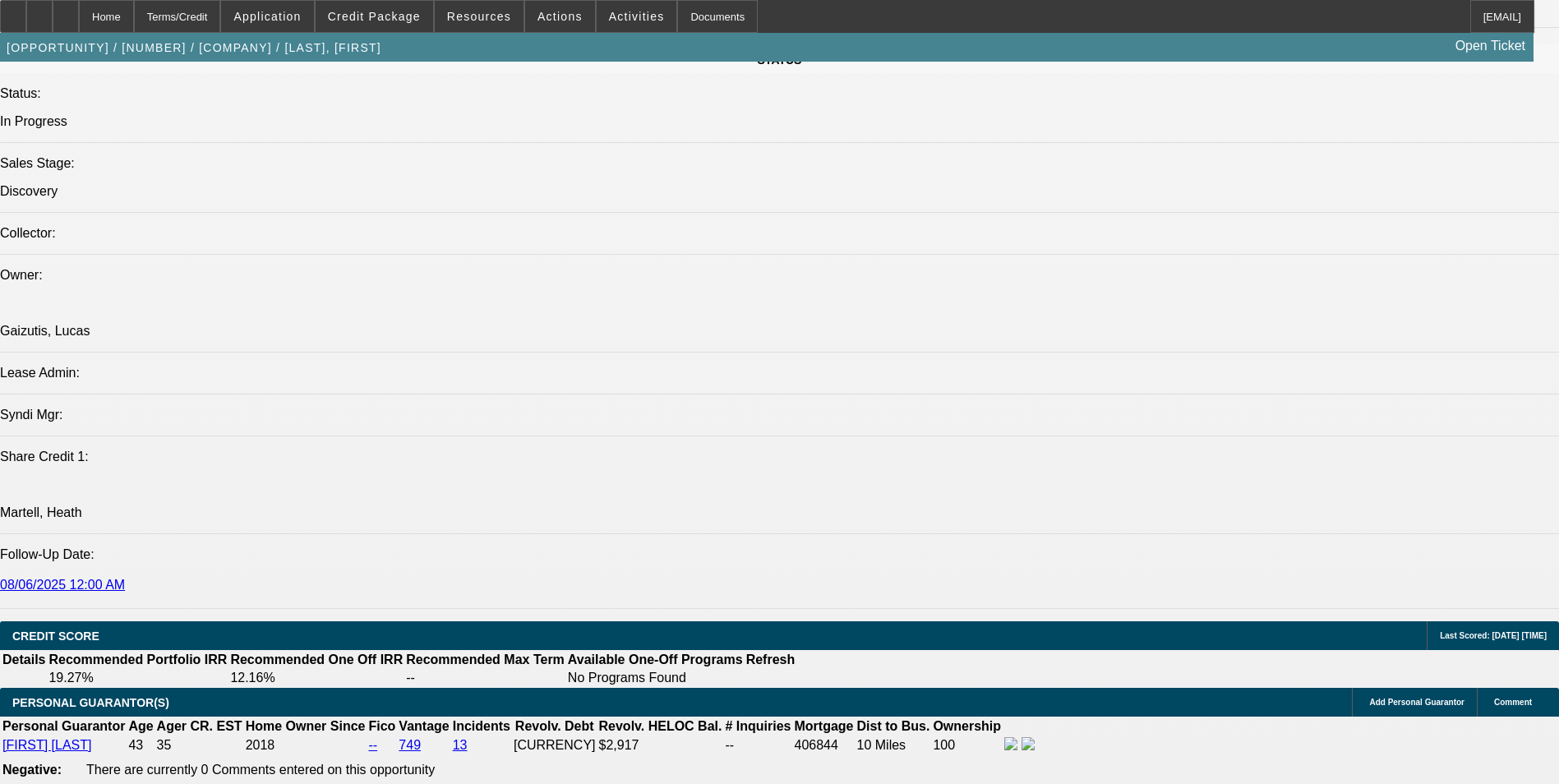 scroll, scrollTop: 0, scrollLeft: 0, axis: both 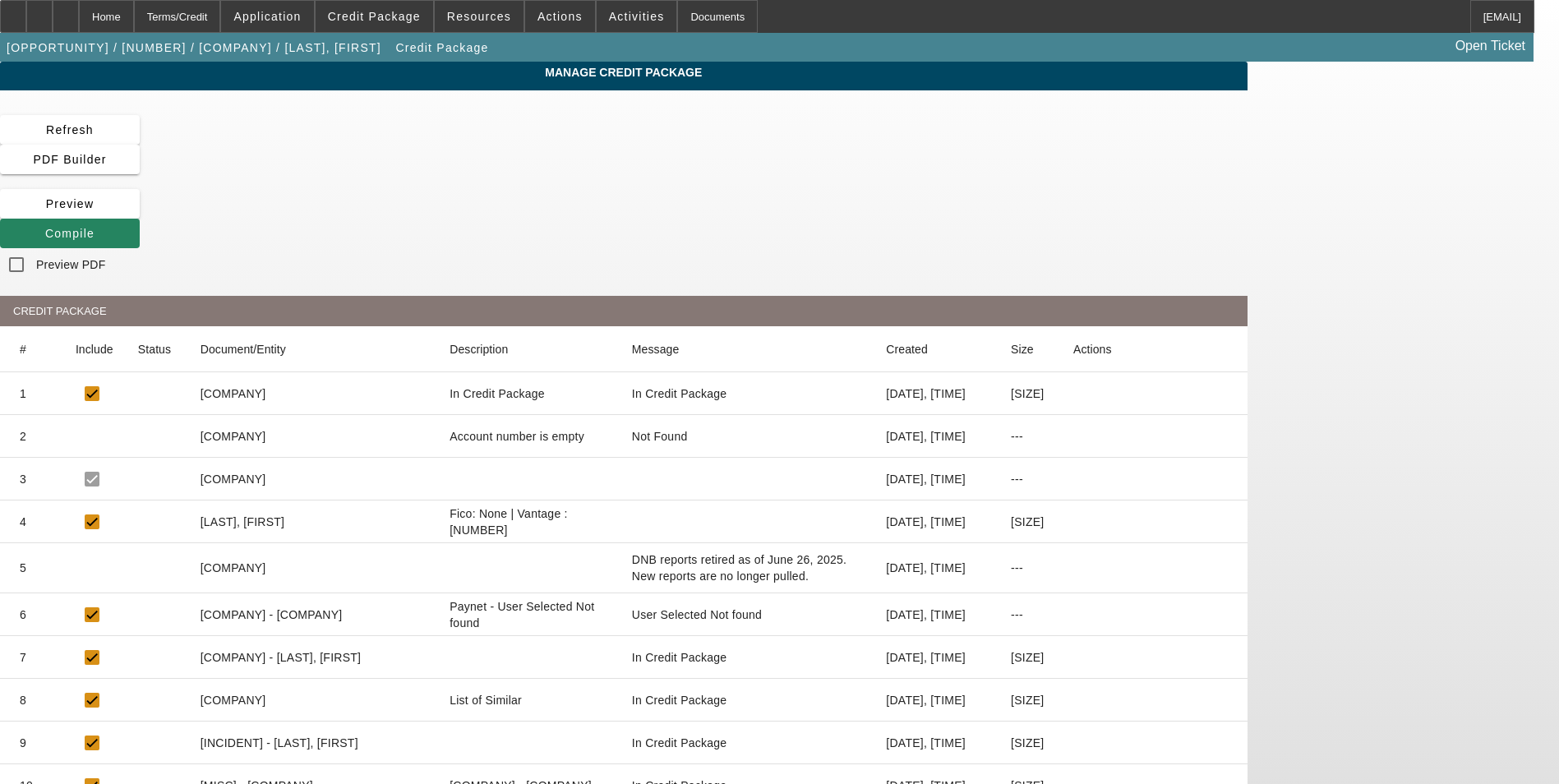 click 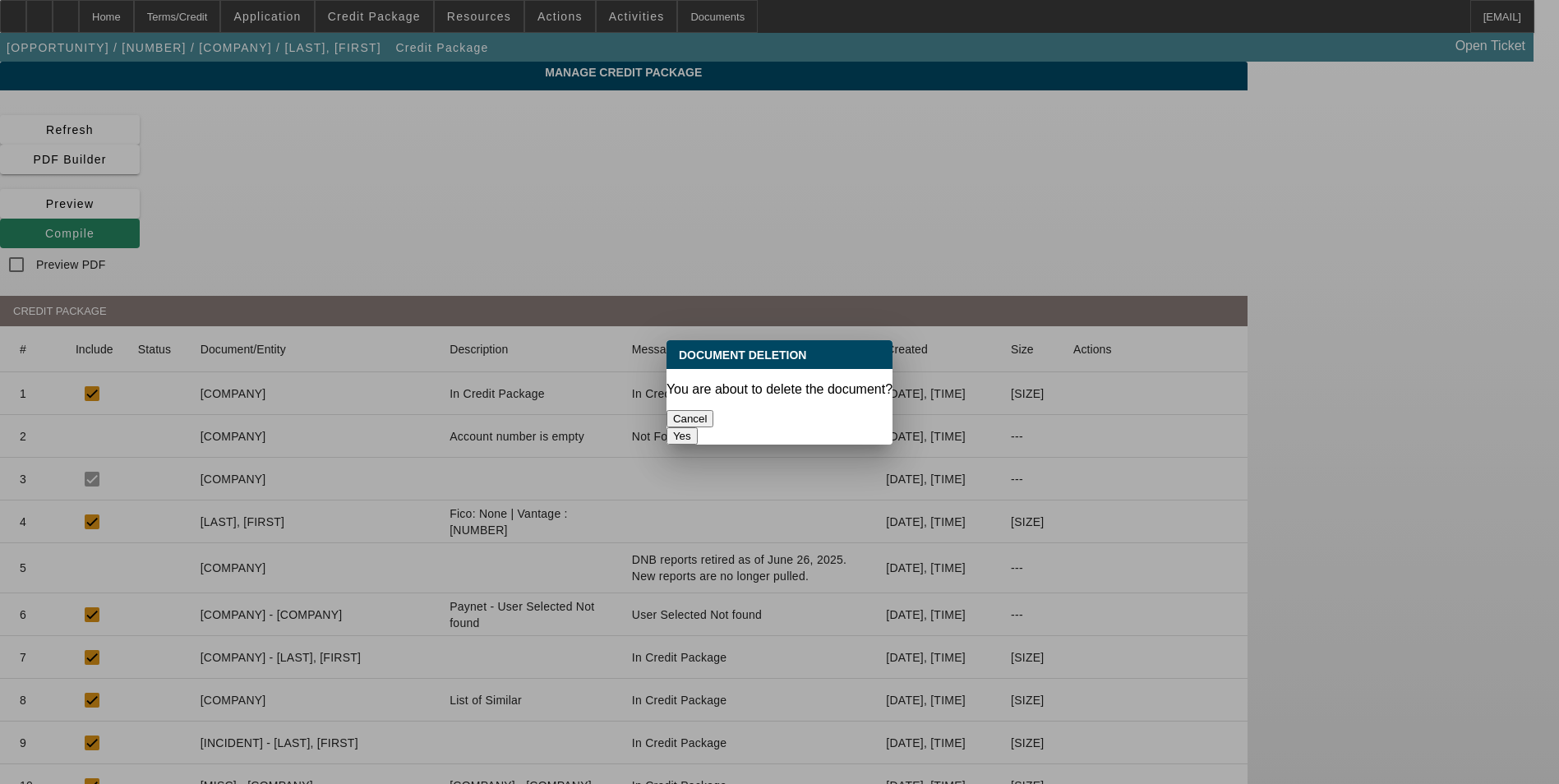 click on "Yes" at bounding box center [682, 436] 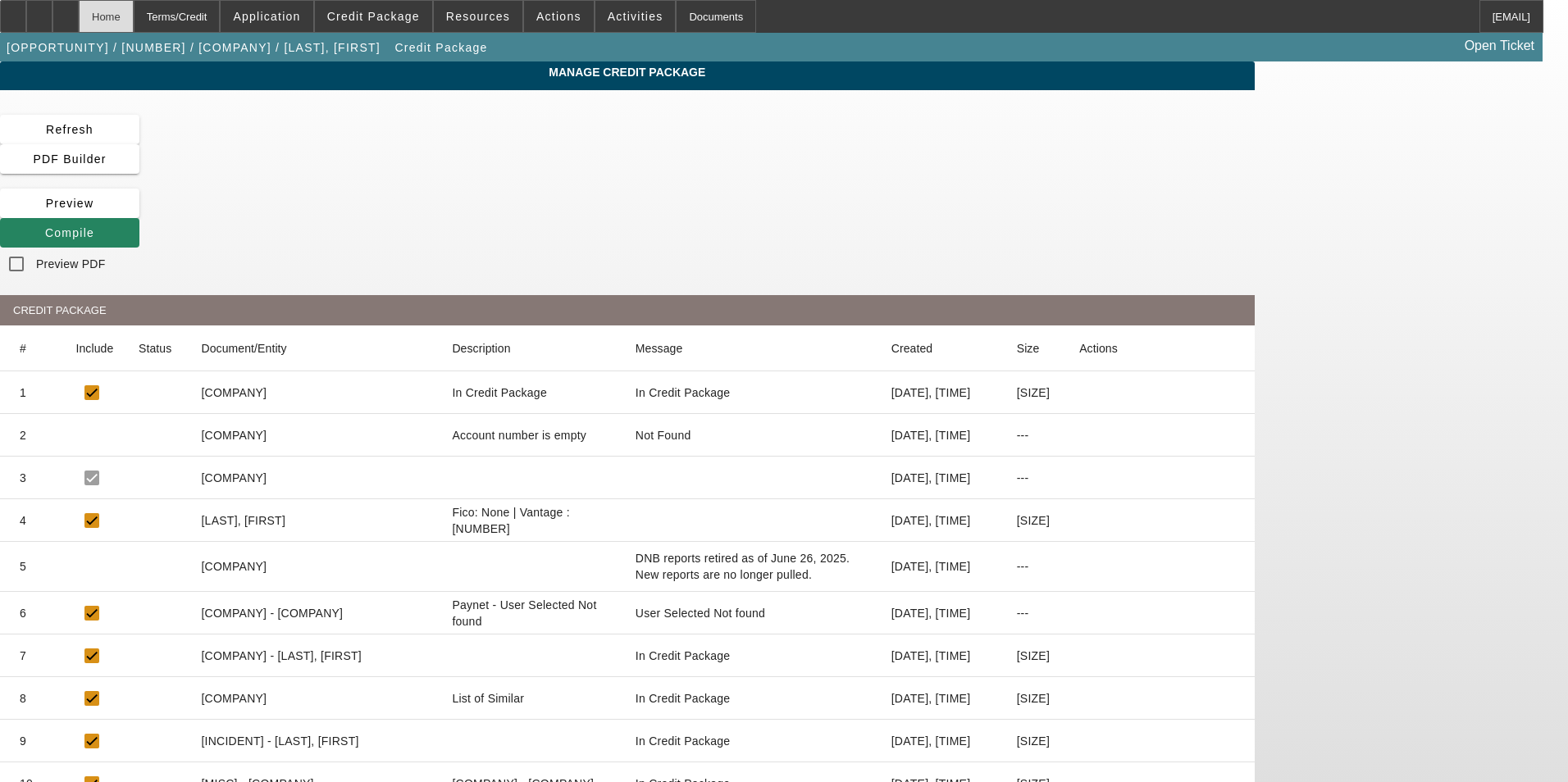 click on "Home" at bounding box center [106, 16] 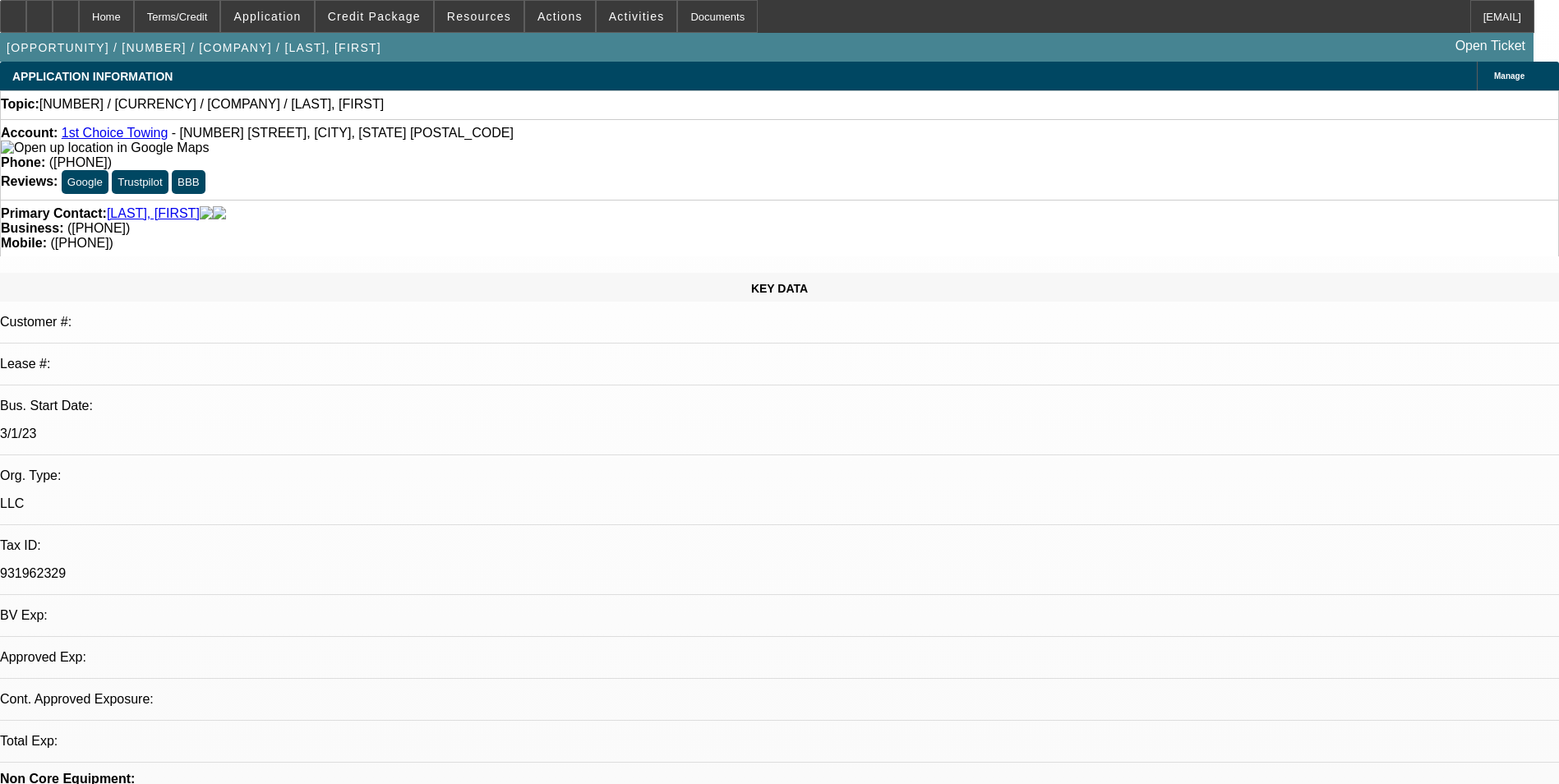 select on "0" 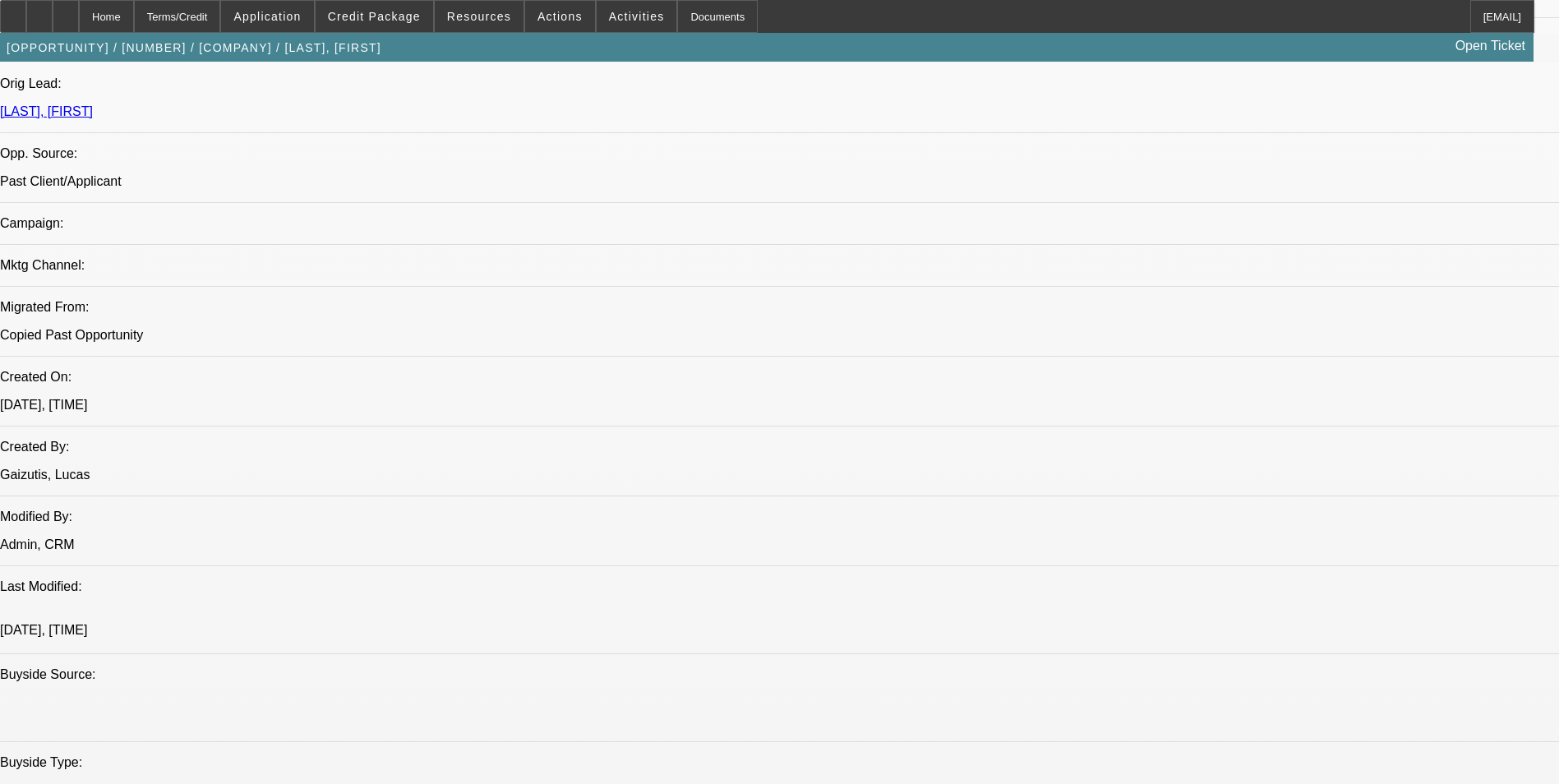 scroll, scrollTop: 1151, scrollLeft: 0, axis: vertical 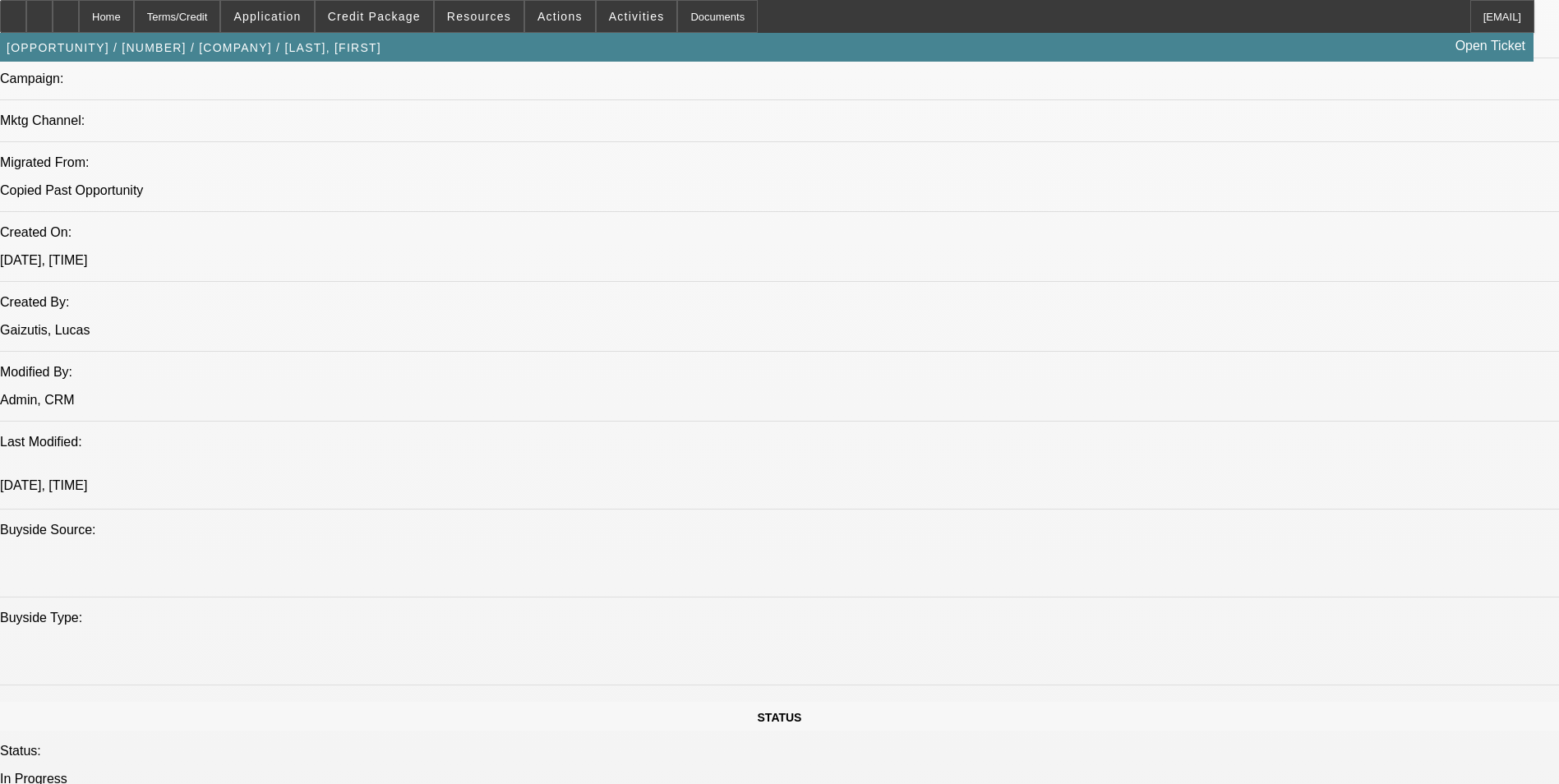click on "Joshua has two active towing companies, 1st Choice Towing (New) and Paynes Towing (Old). He wants to refinance/transfer truck from Paynes Towing over to 1st Choice Towing, said he would be financing $260k worth
Gaizutis, Lucas - 8/7/25, 12:07 PM" at bounding box center [489, 4393] 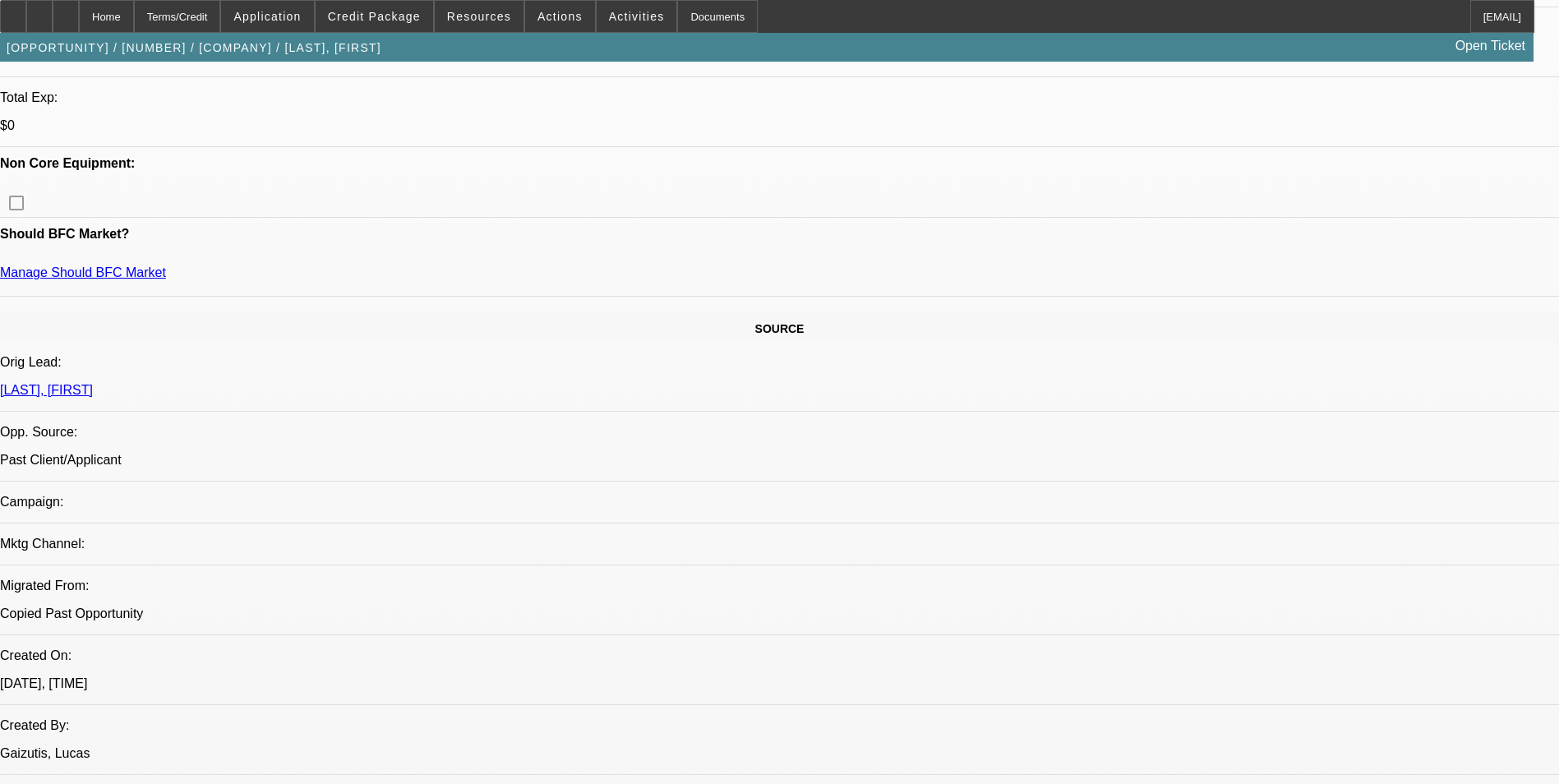 scroll, scrollTop: 382, scrollLeft: 0, axis: vertical 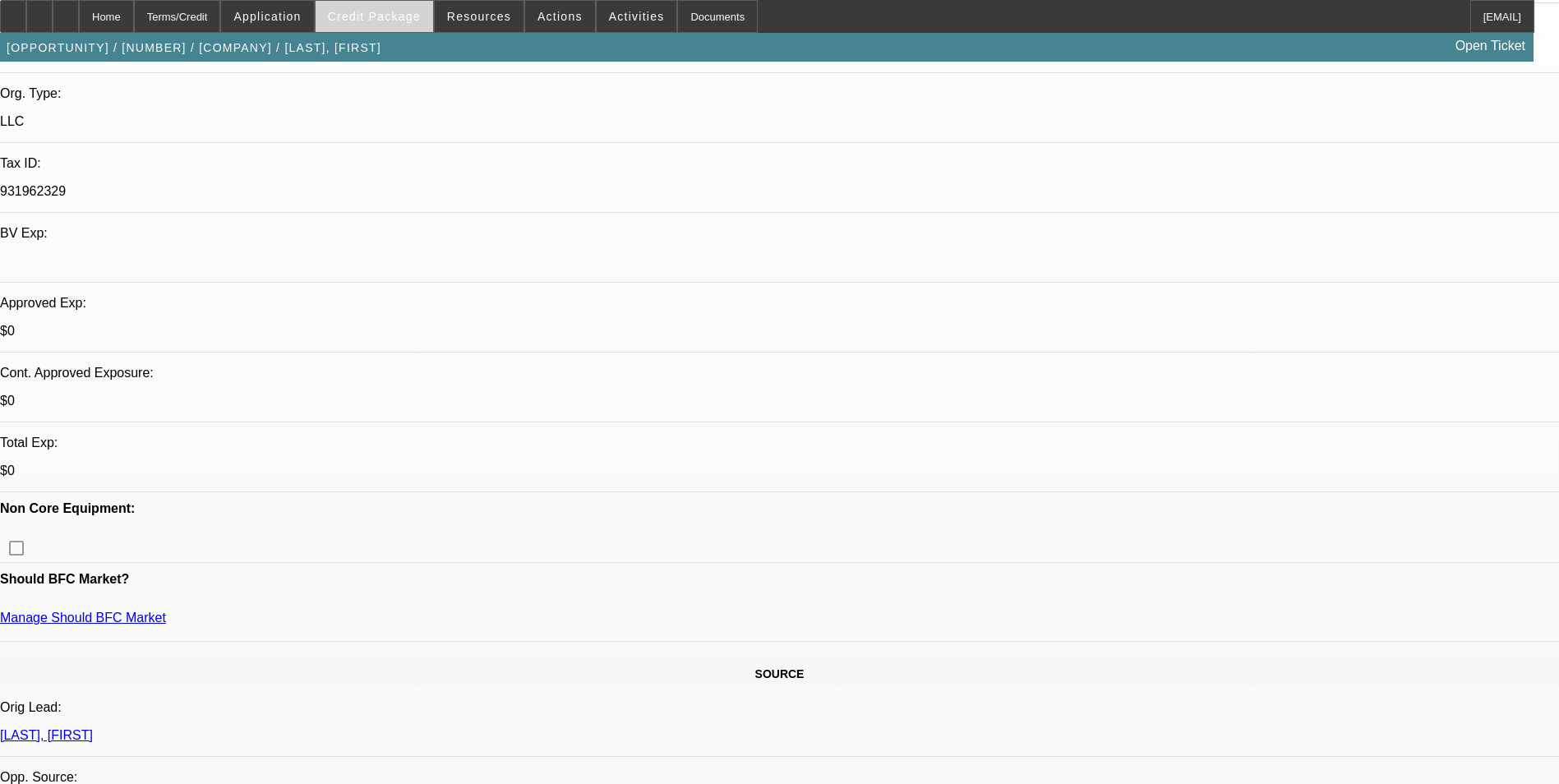 click on "Credit Package" at bounding box center (374, 16) 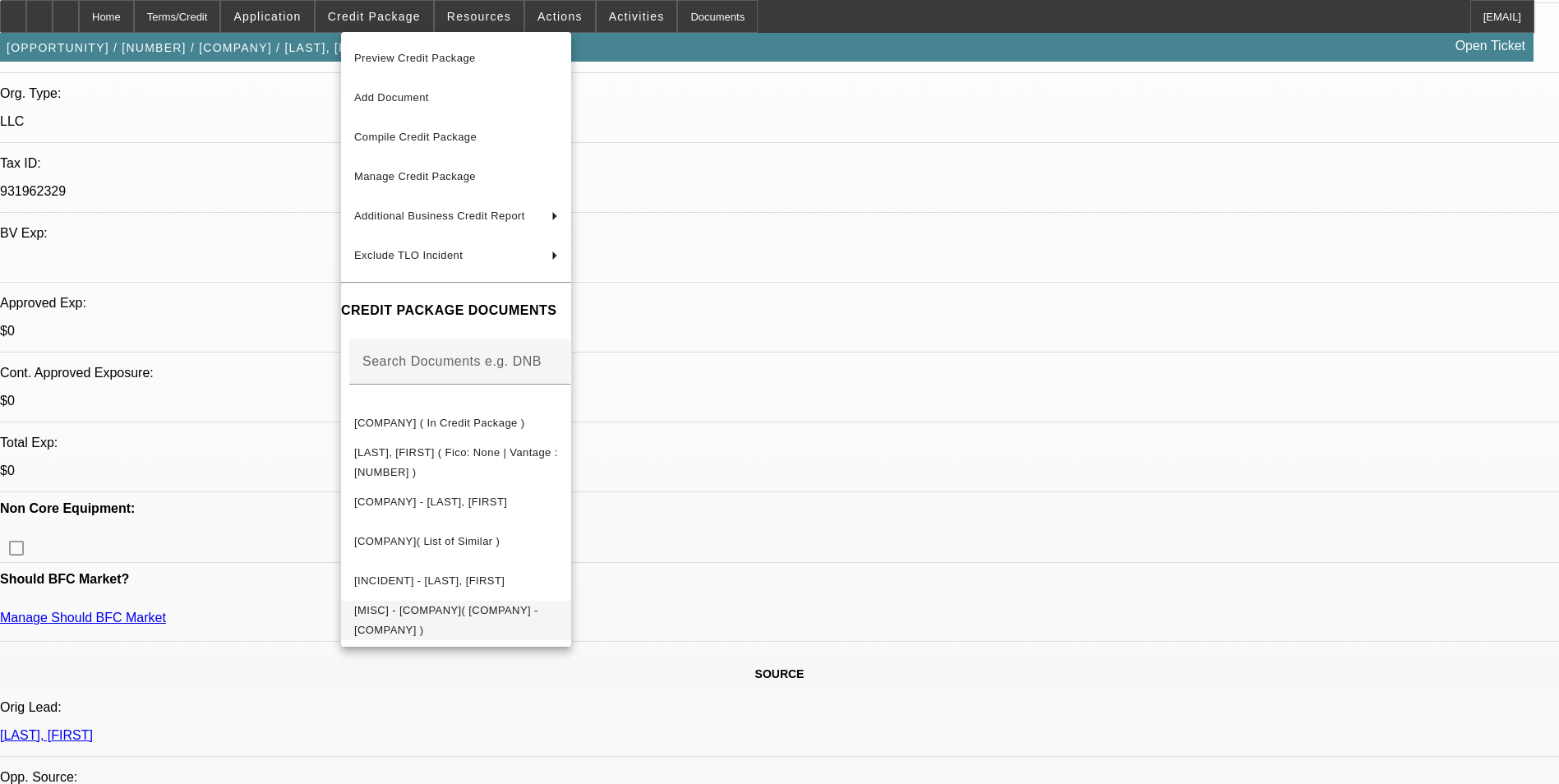 click on "Miscellaneous - 1st Choice Towing( Paynet - Paynes Towing )" at bounding box center (446, 620) 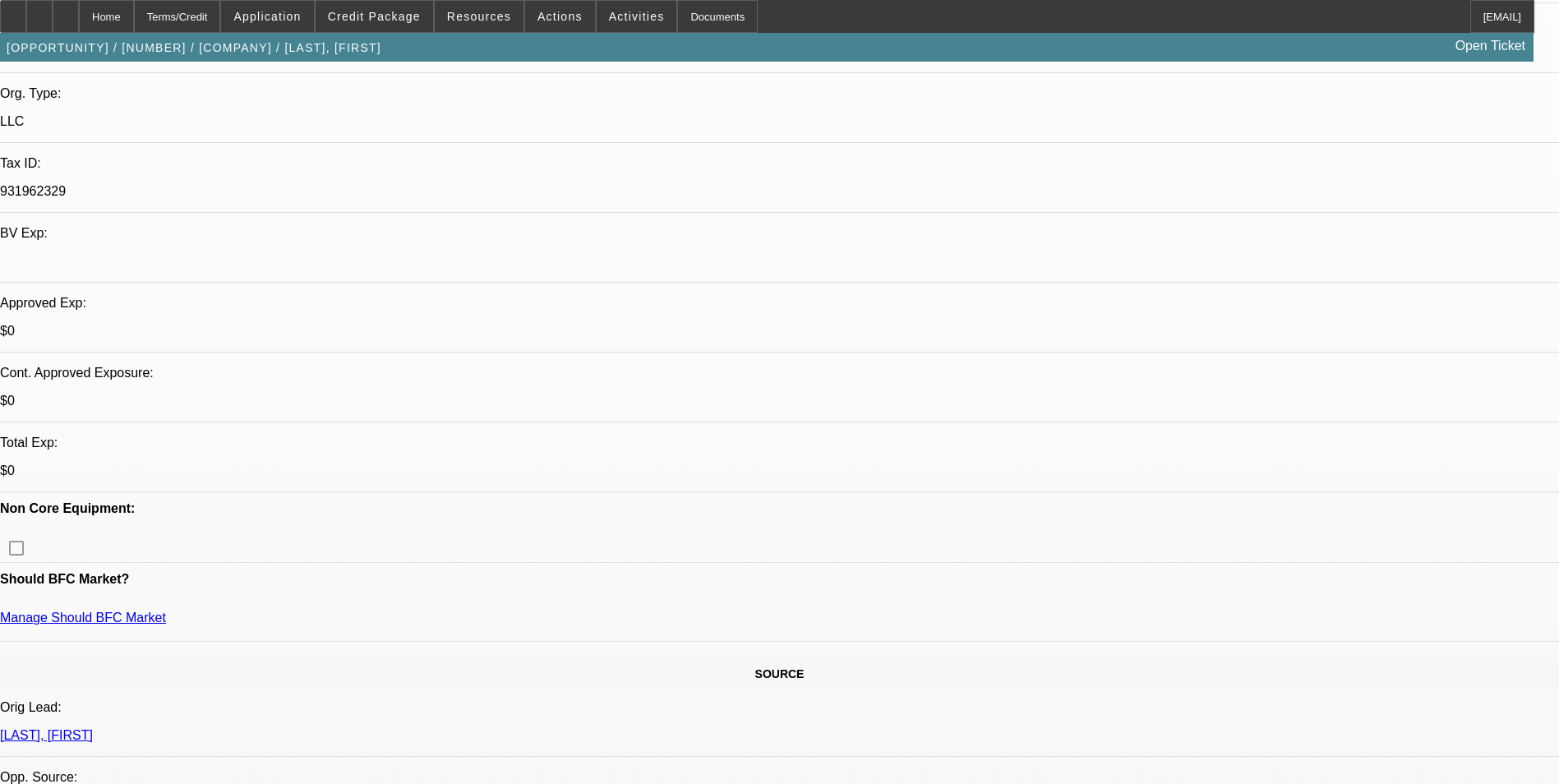 scroll, scrollTop: 0, scrollLeft: 0, axis: both 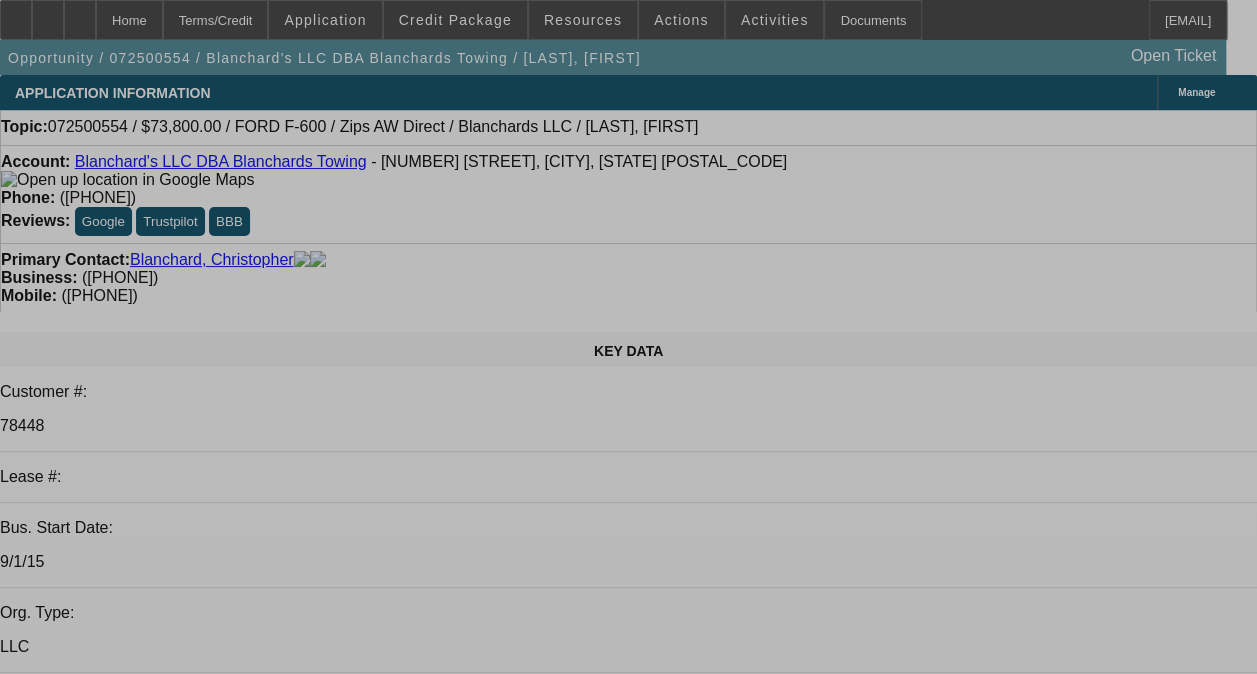 select on "0" 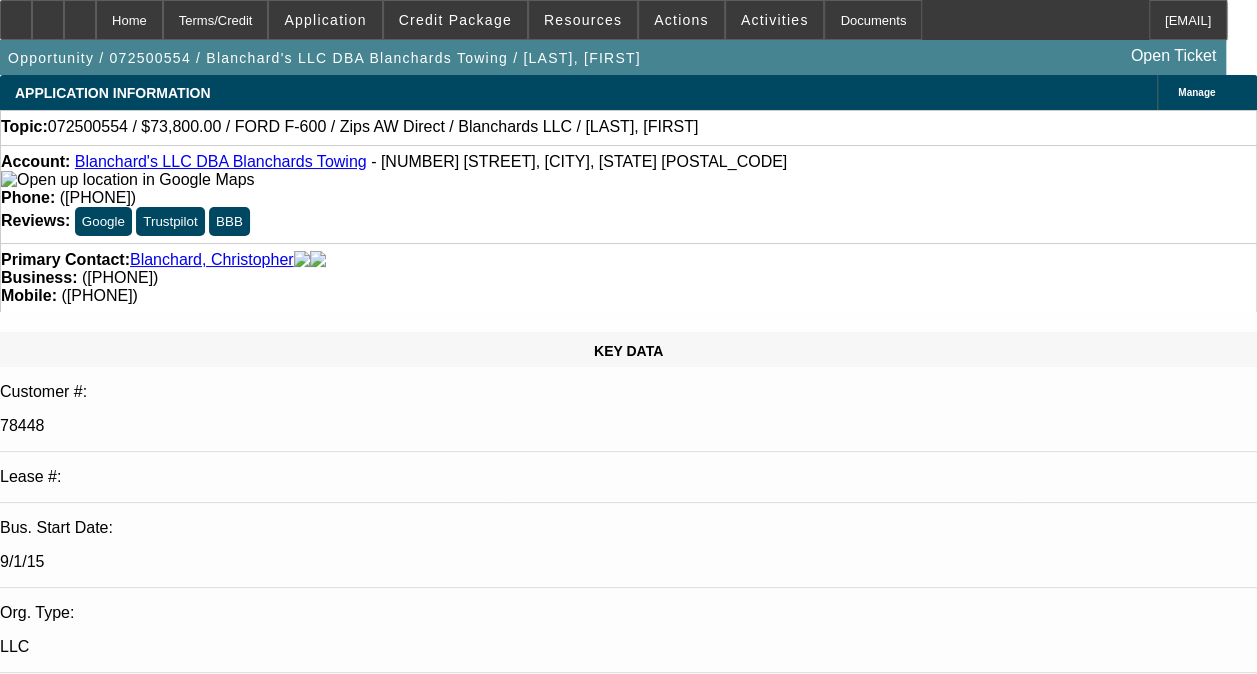 select on "0" 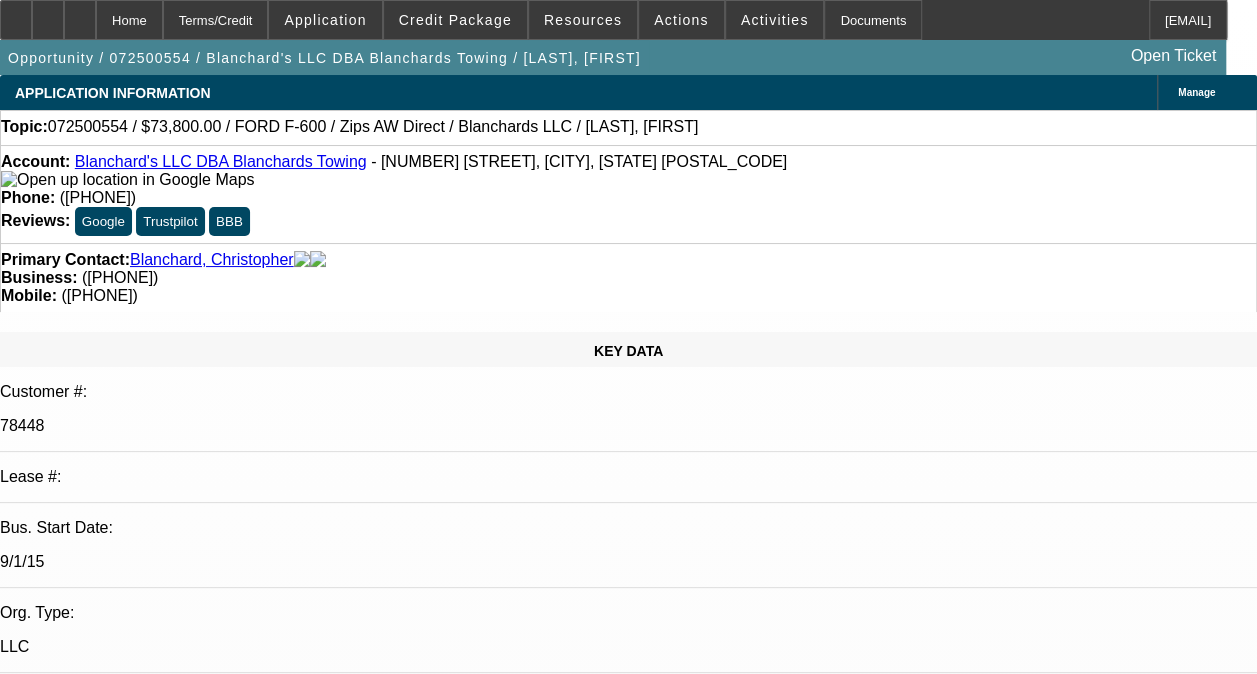 select on "1" 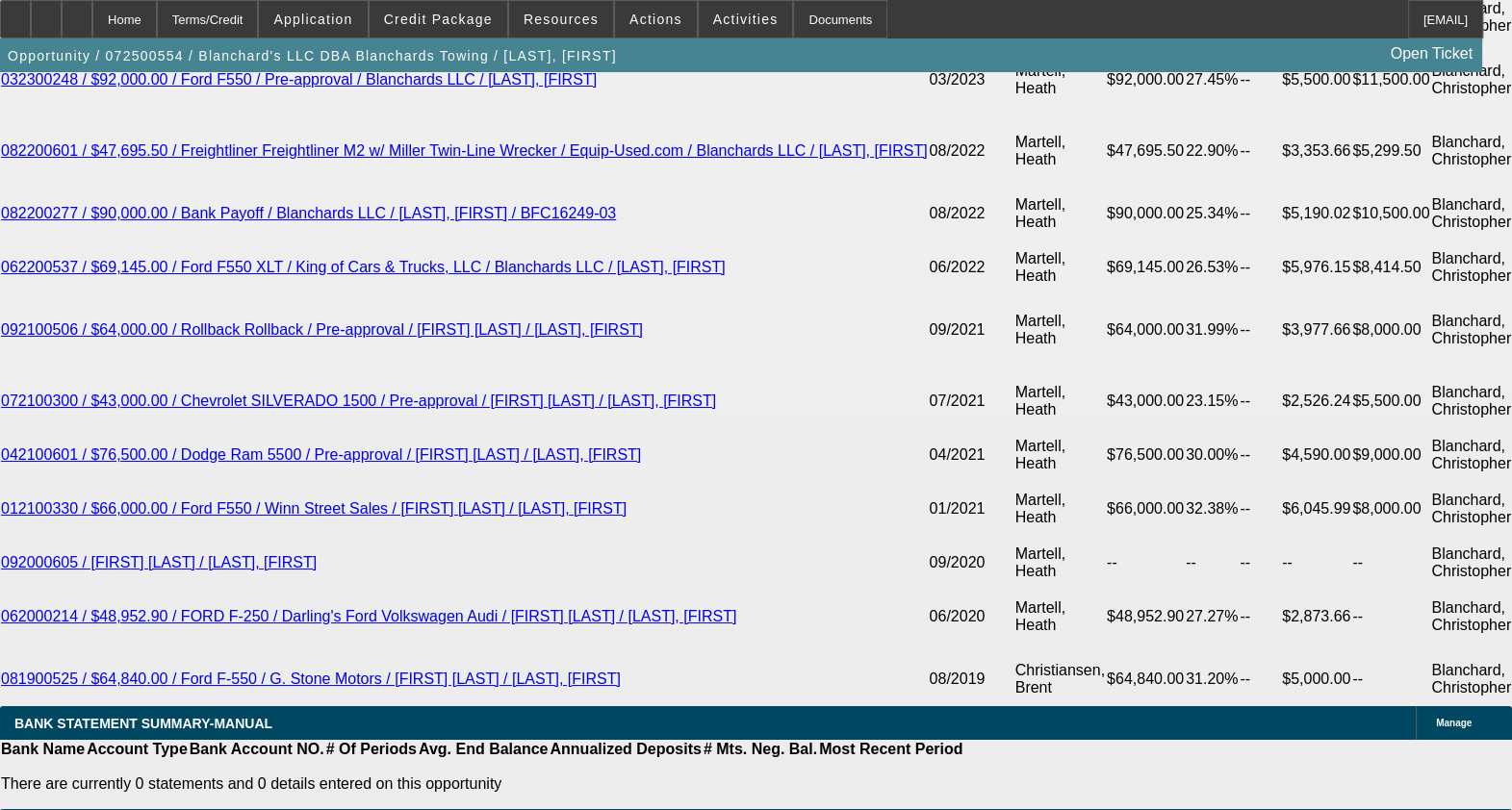 scroll, scrollTop: 4233, scrollLeft: 0, axis: vertical 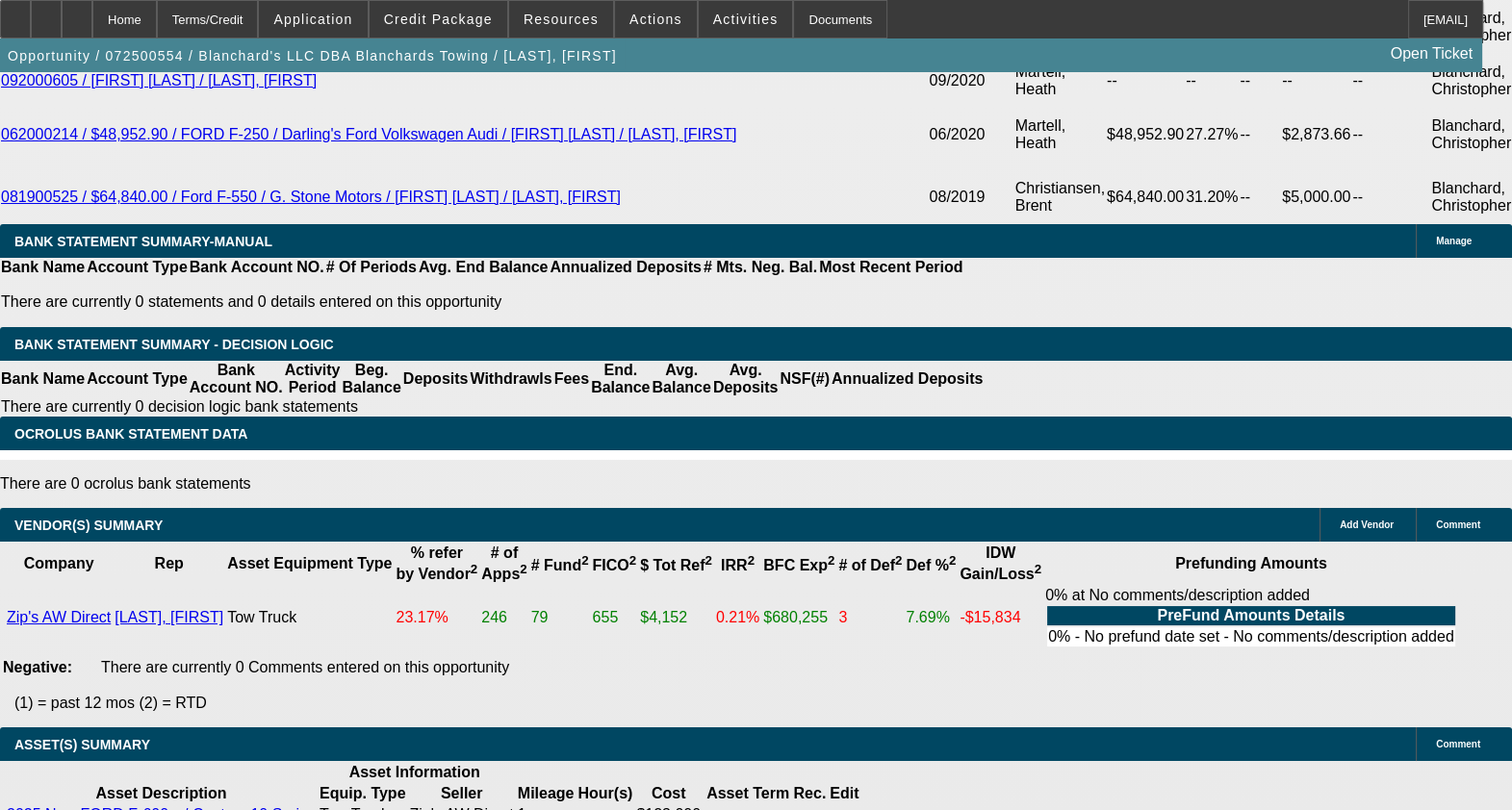 click on "Contingent Approval - APPROVED BY DAKOTA - Cost of Equipment: $123,000.00;
2. Down Payment: $49,200.00;
3. Approved Amount: $73,800.00; PO: $49,200;
4. Payment: $3,627.00 per month;
5. Terms: 36 Months; TERMS ARE LOCKED; GPS required DAKOTA WILL INSTALL;" at bounding box center (762, 3672) 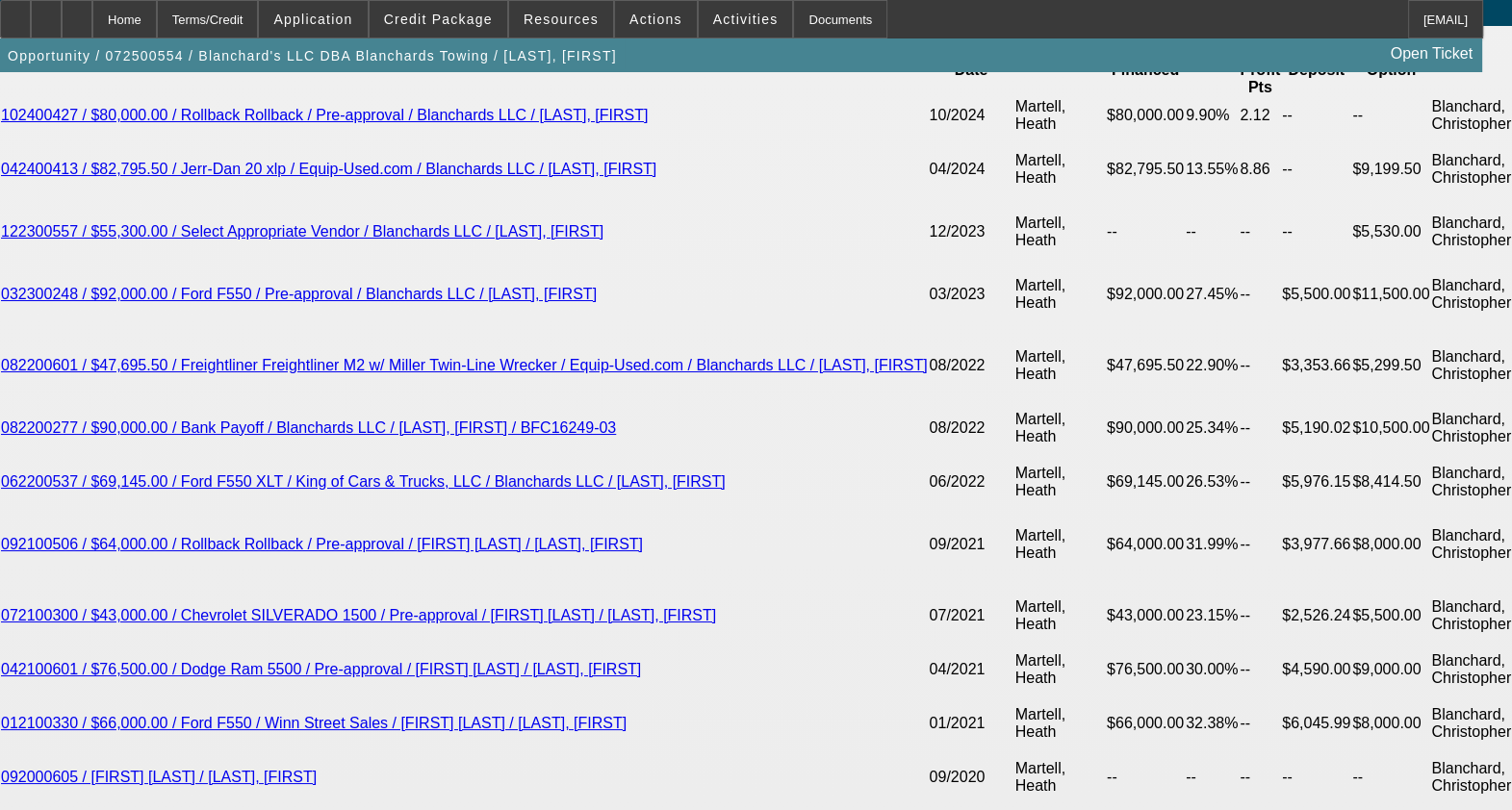scroll, scrollTop: 3390, scrollLeft: 0, axis: vertical 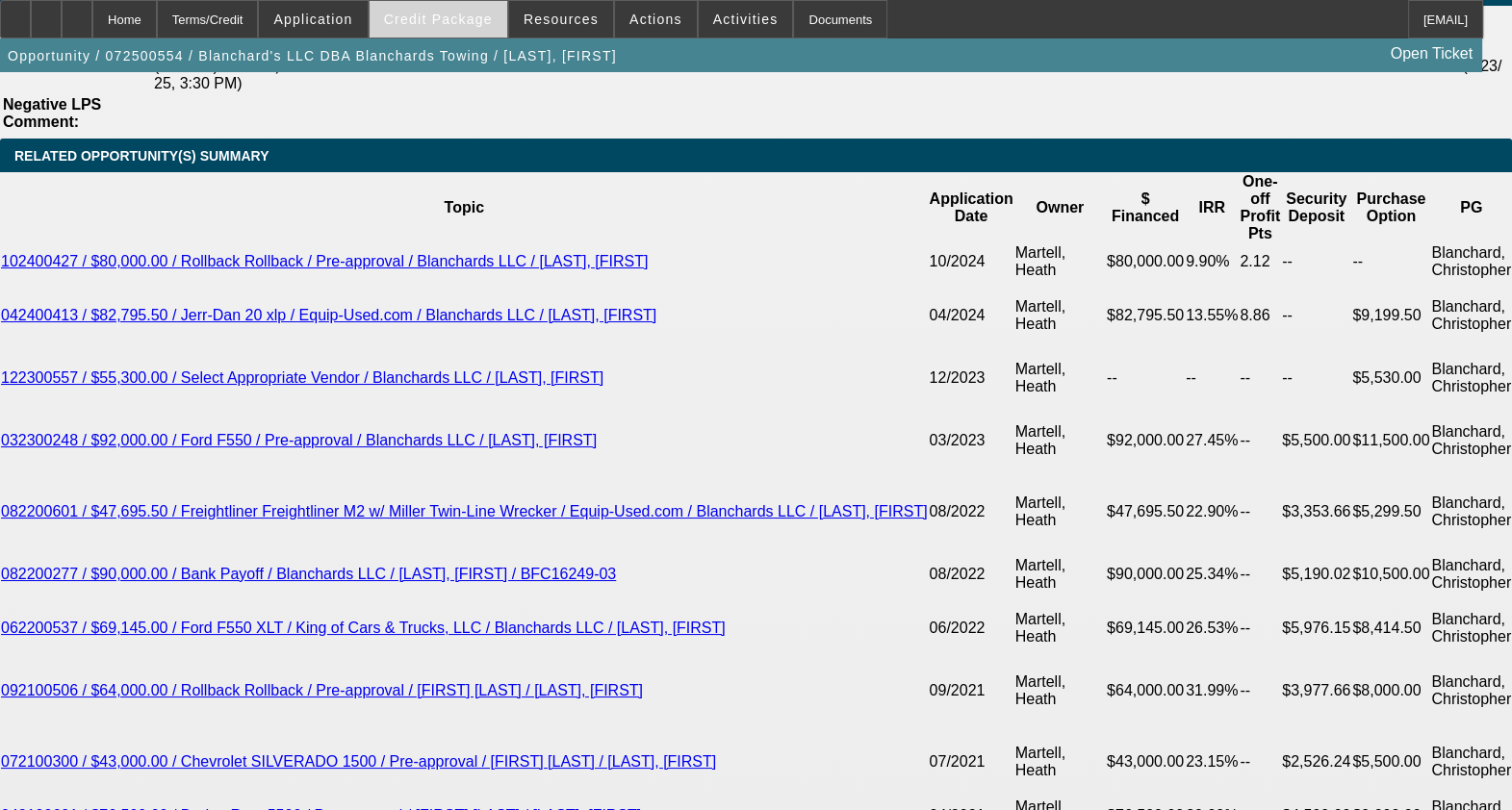 click on "Credit Package" at bounding box center [438, 19] 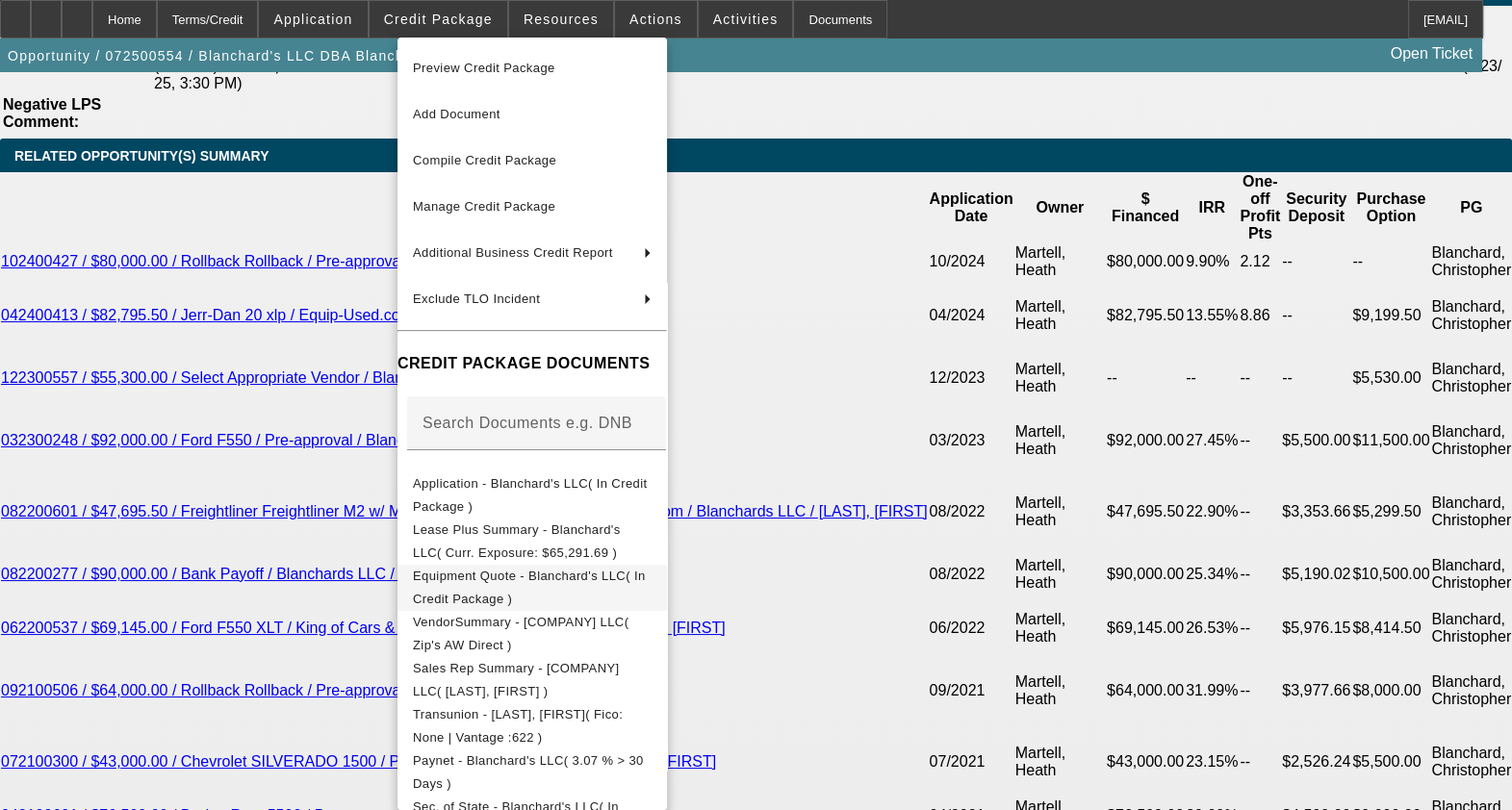 click on "Equipment Quote - Blanchard's LLC( In Credit Package )" at bounding box center (529, 587) 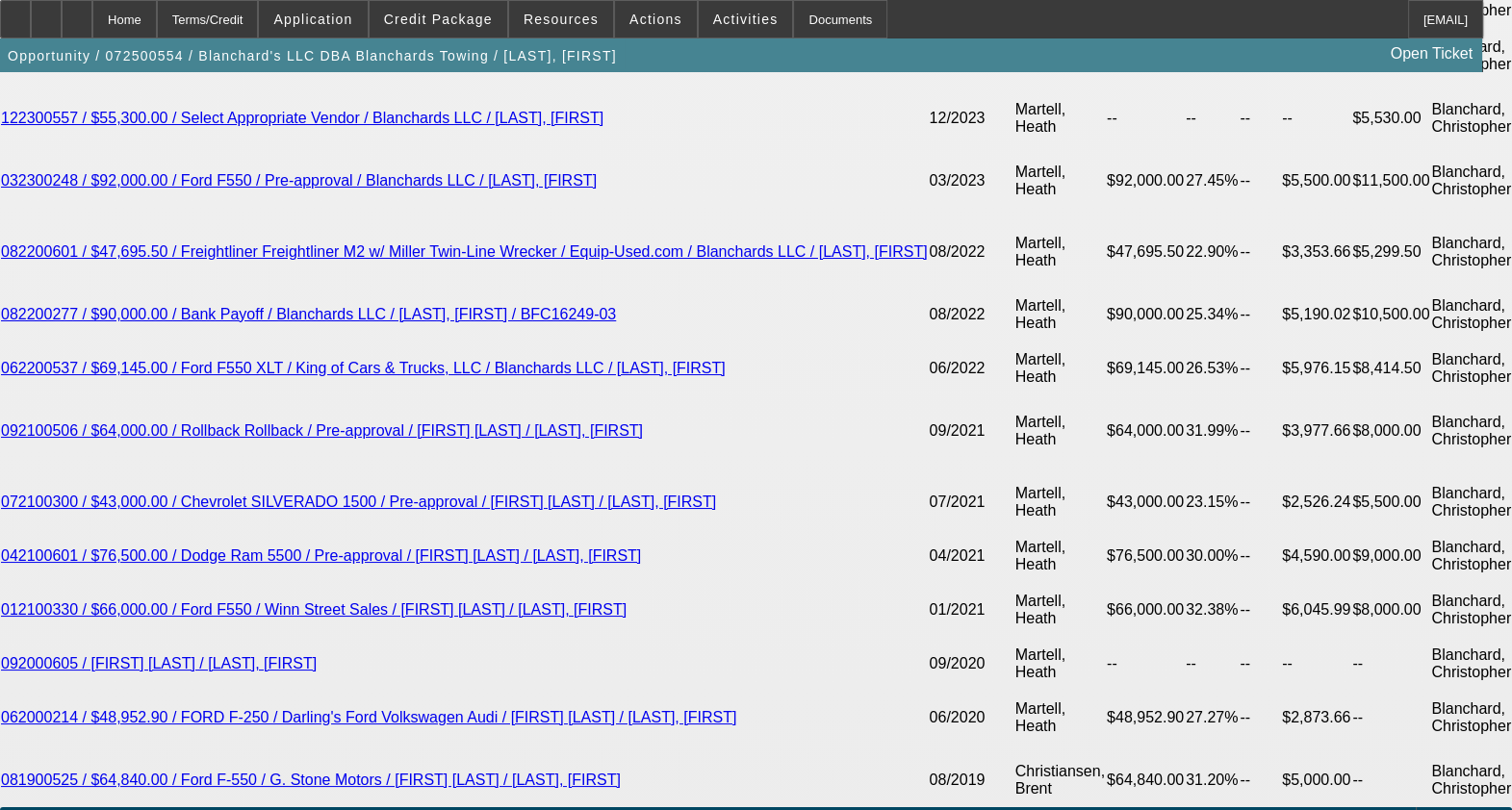 scroll, scrollTop: 3751, scrollLeft: 0, axis: vertical 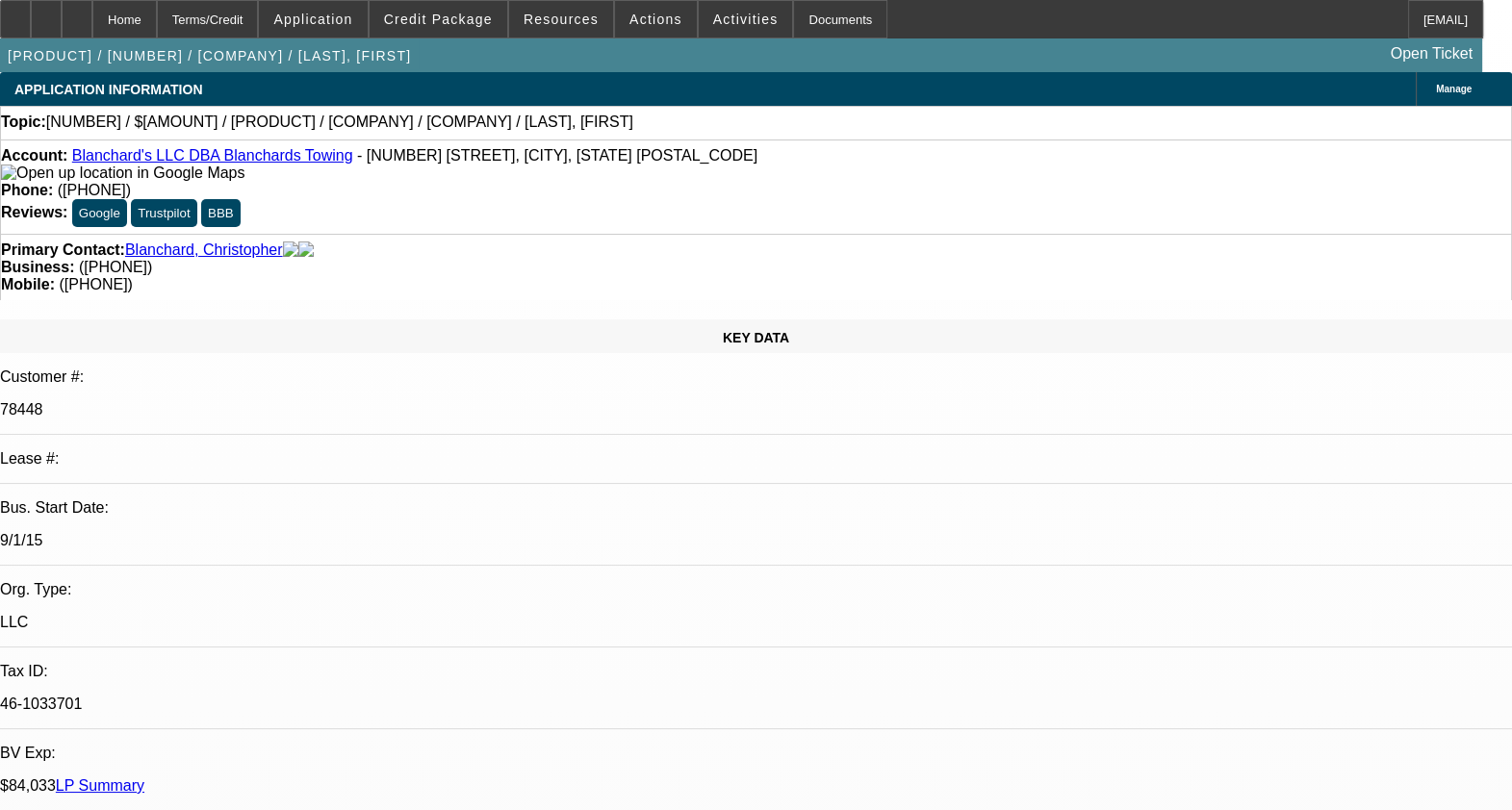 select on "0" 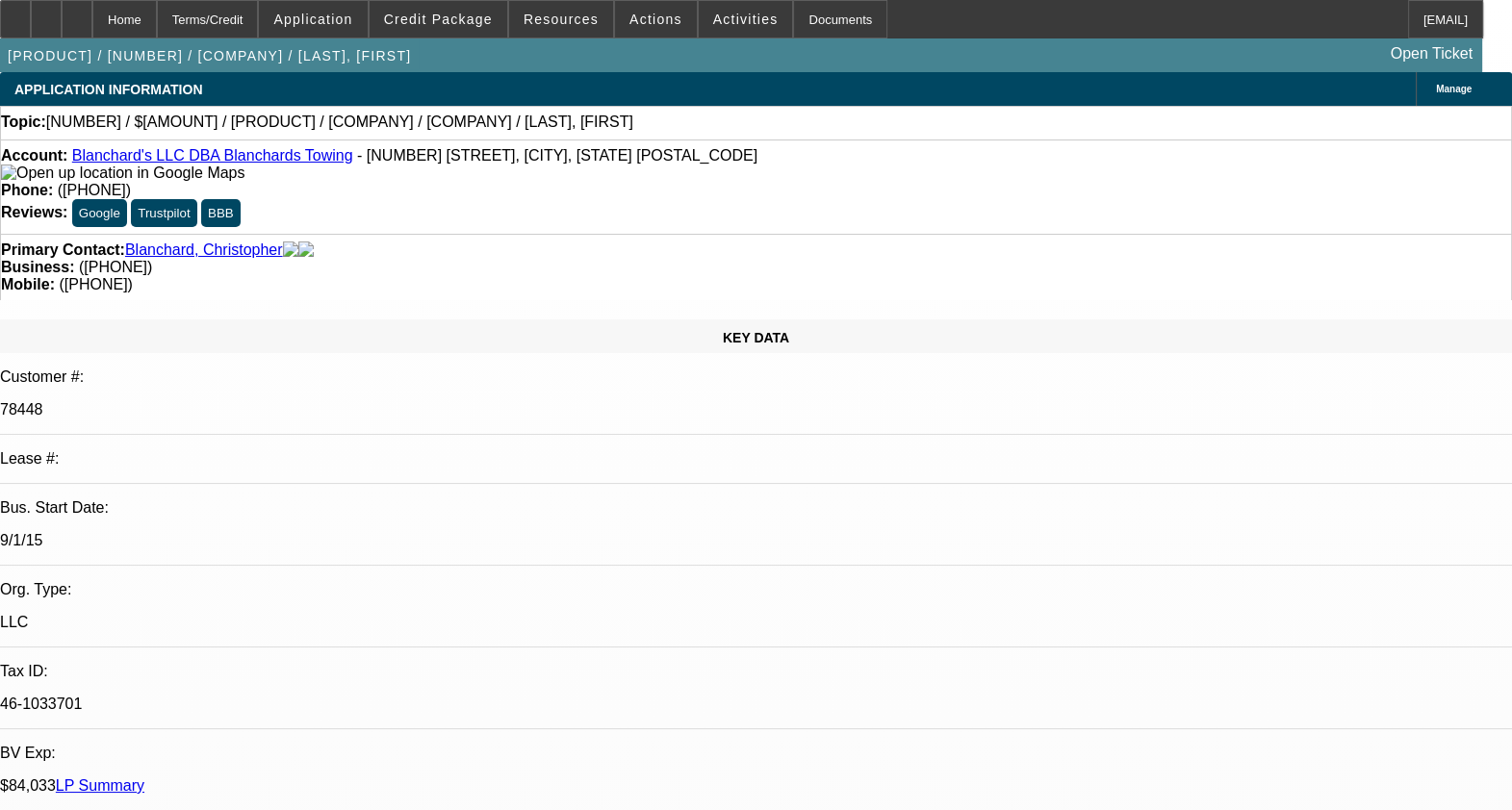 select on "1" 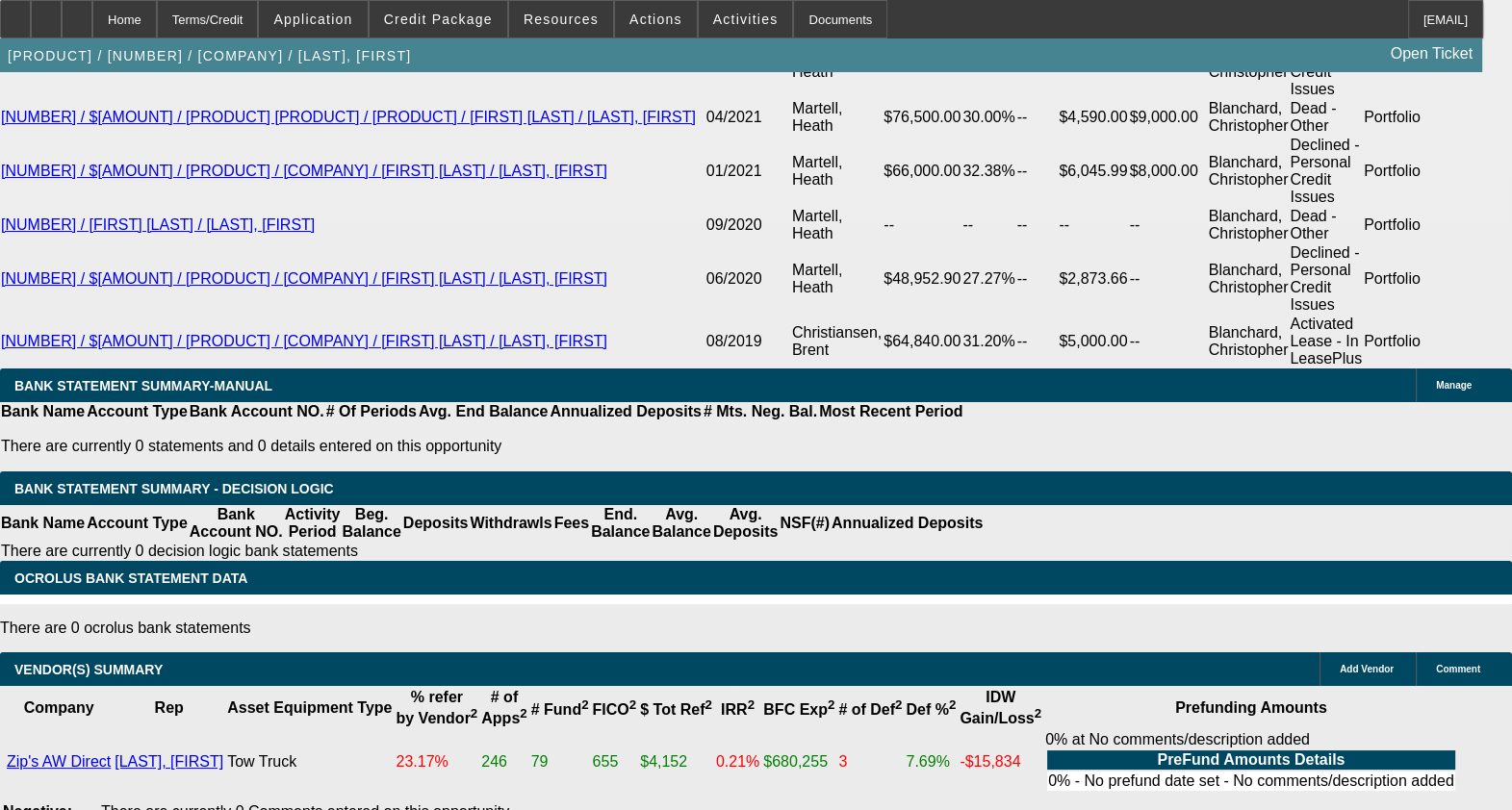 scroll, scrollTop: 3727, scrollLeft: 0, axis: vertical 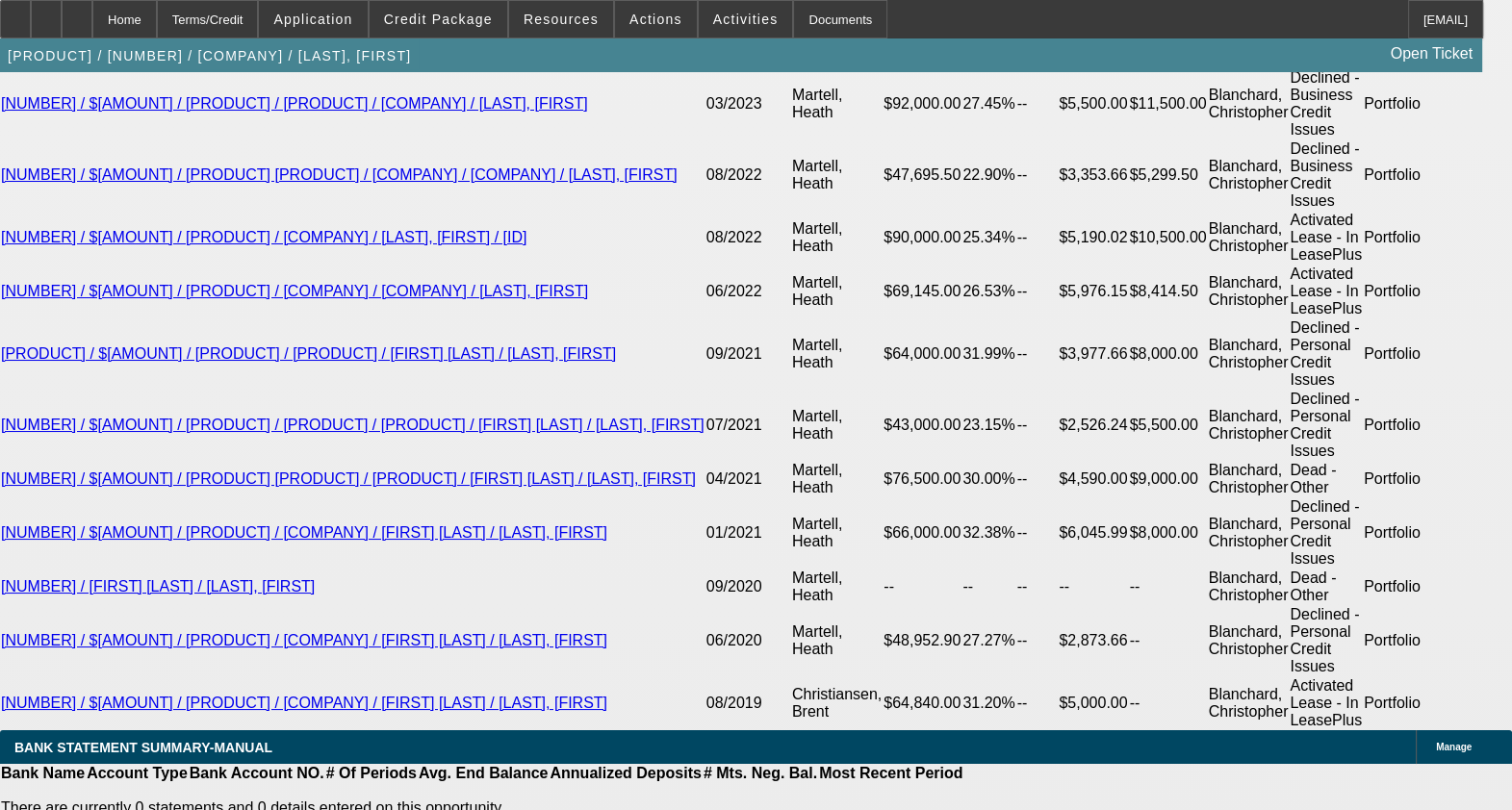 click on "Contingent Approval - APPROVED BY DAKOTA - Cost of Equipment: $123,000.00;
2. Down Payment: $49,200.00;
3. Approved Amount: $73,800.00; PO: $49,200;
4. Payment: $3,627.00 per month;
5. Terms: 36 Months; TERMS ARE LOCKED; GPS required DAKOTA WILL INSTALL;" at bounding box center (726, 4163) 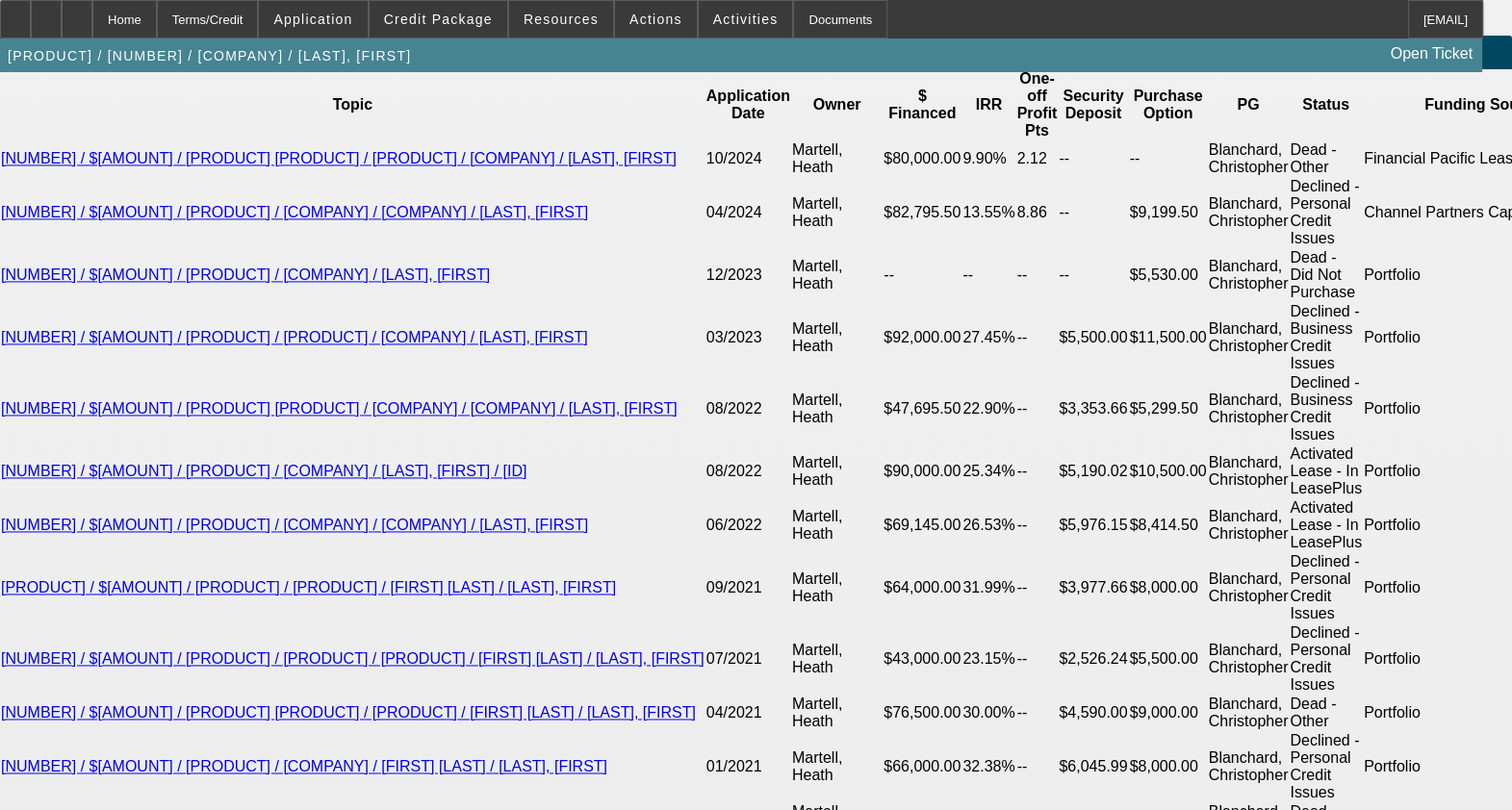 scroll, scrollTop: 3486, scrollLeft: 0, axis: vertical 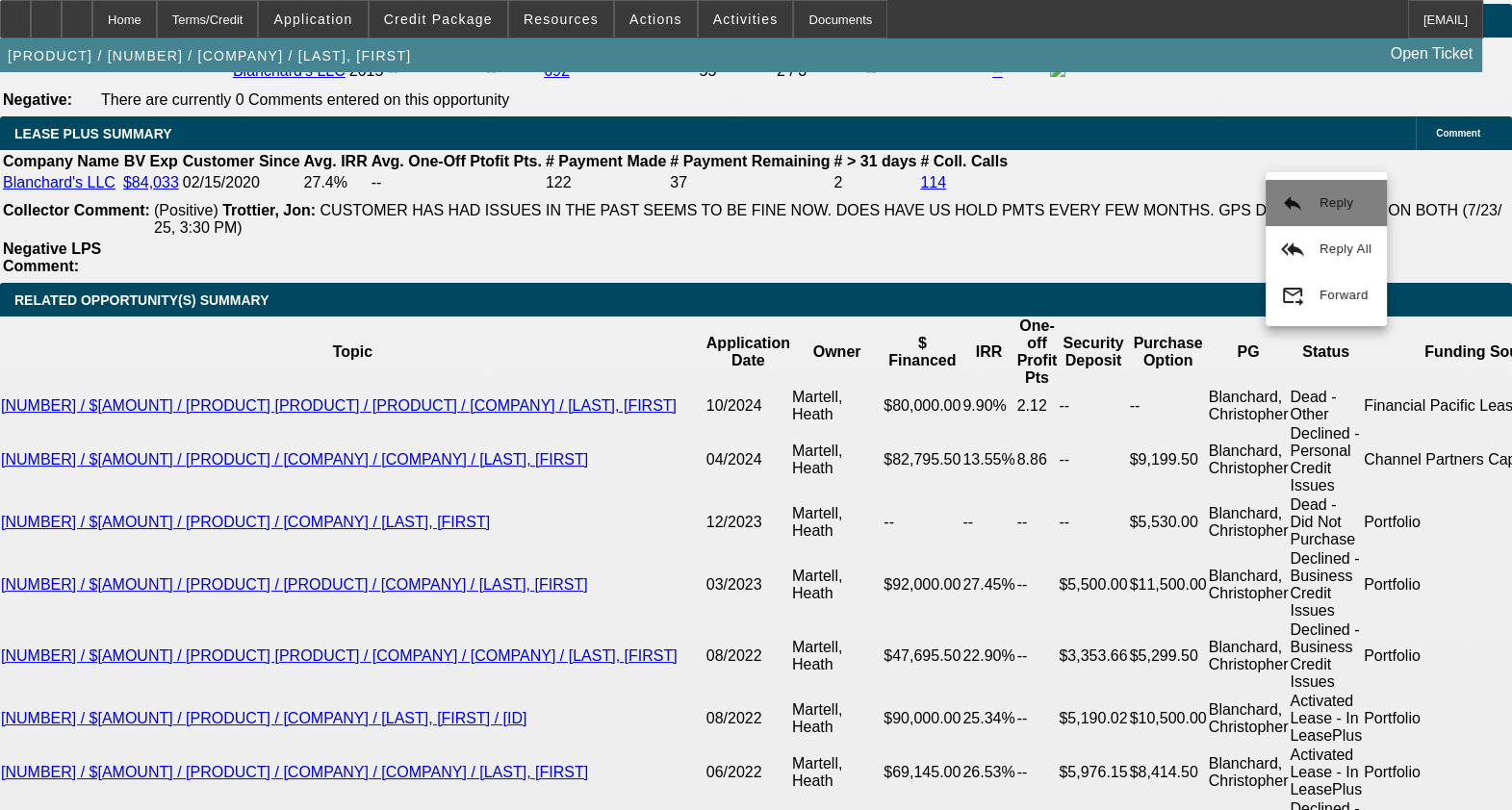 click on "reply
Reply" at bounding box center [1326, 203] 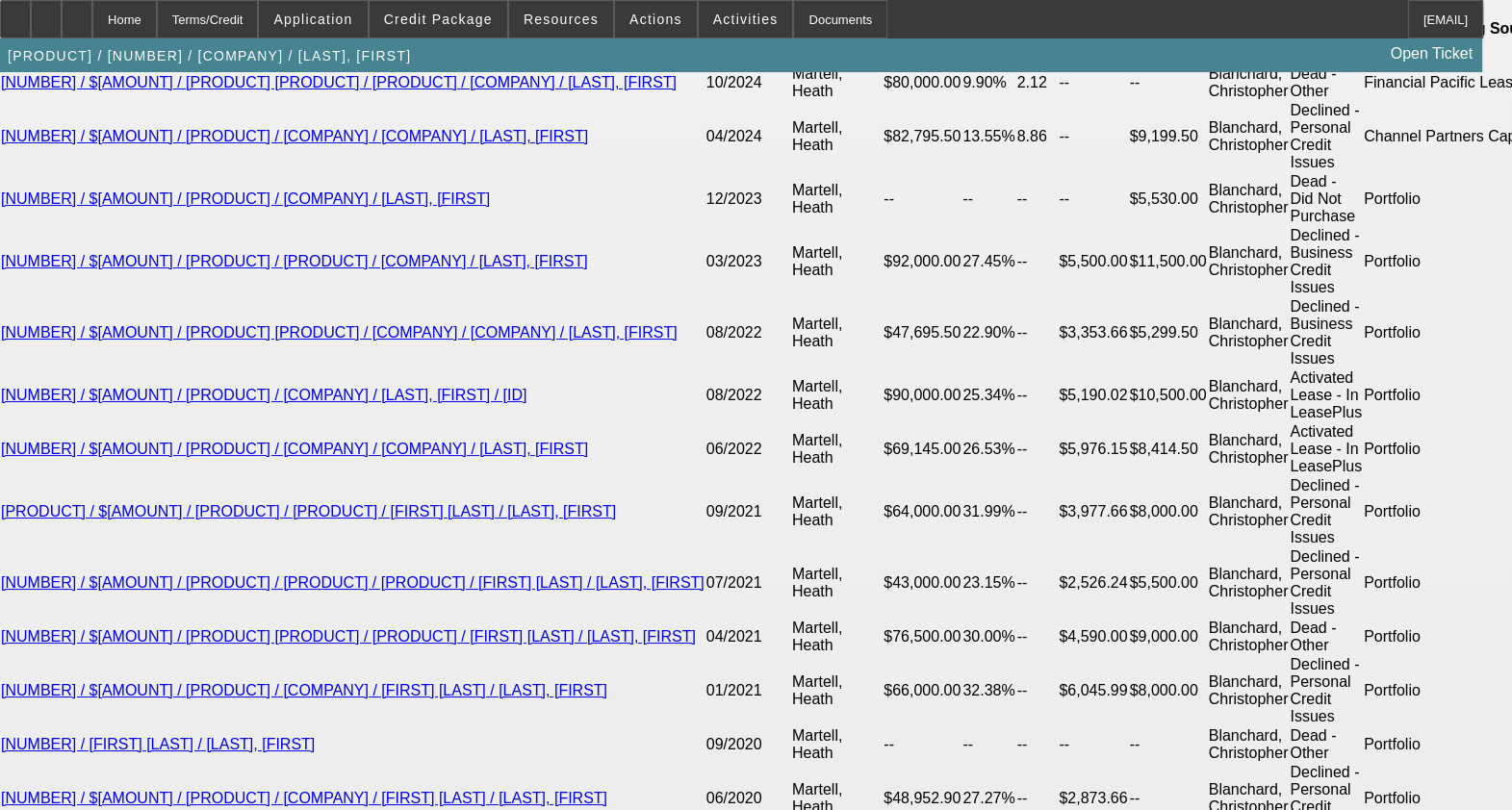 scroll, scrollTop: 3607, scrollLeft: 0, axis: vertical 